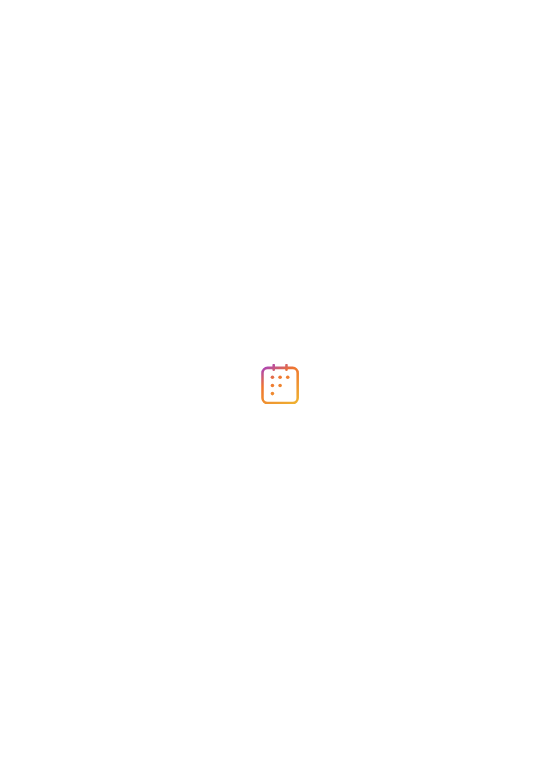 scroll, scrollTop: 0, scrollLeft: 0, axis: both 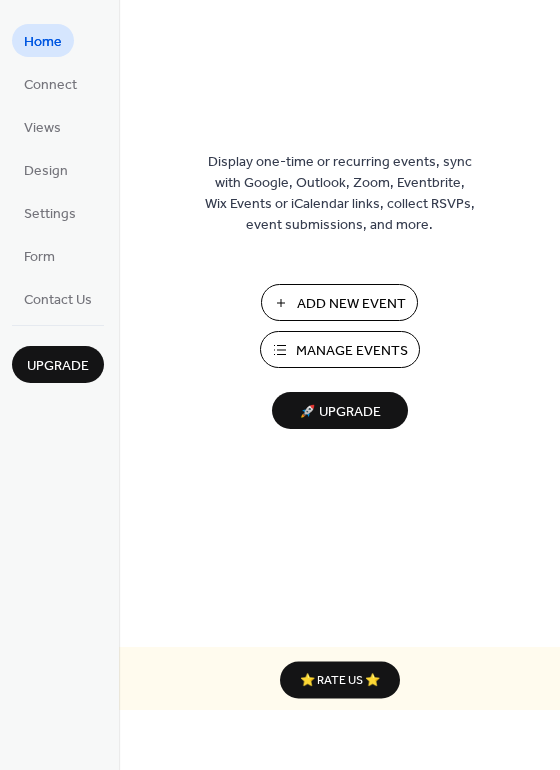 click on "Manage Events" at bounding box center [352, 351] 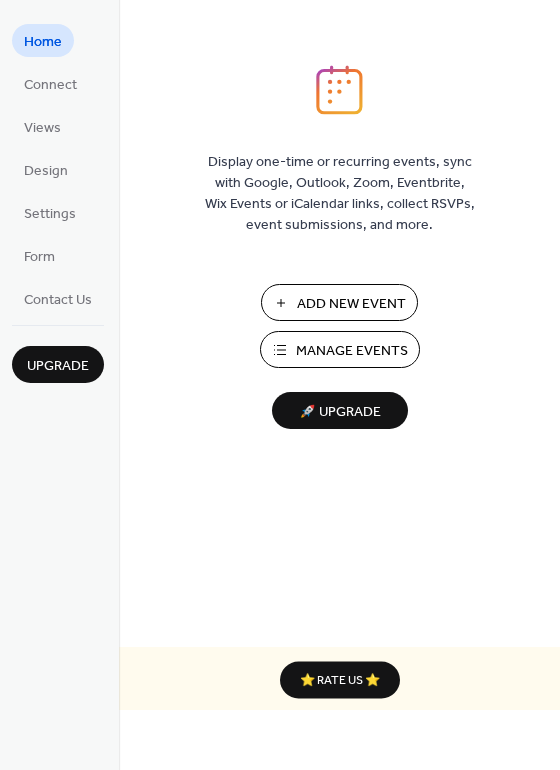 click on "Manage Events" at bounding box center [352, 351] 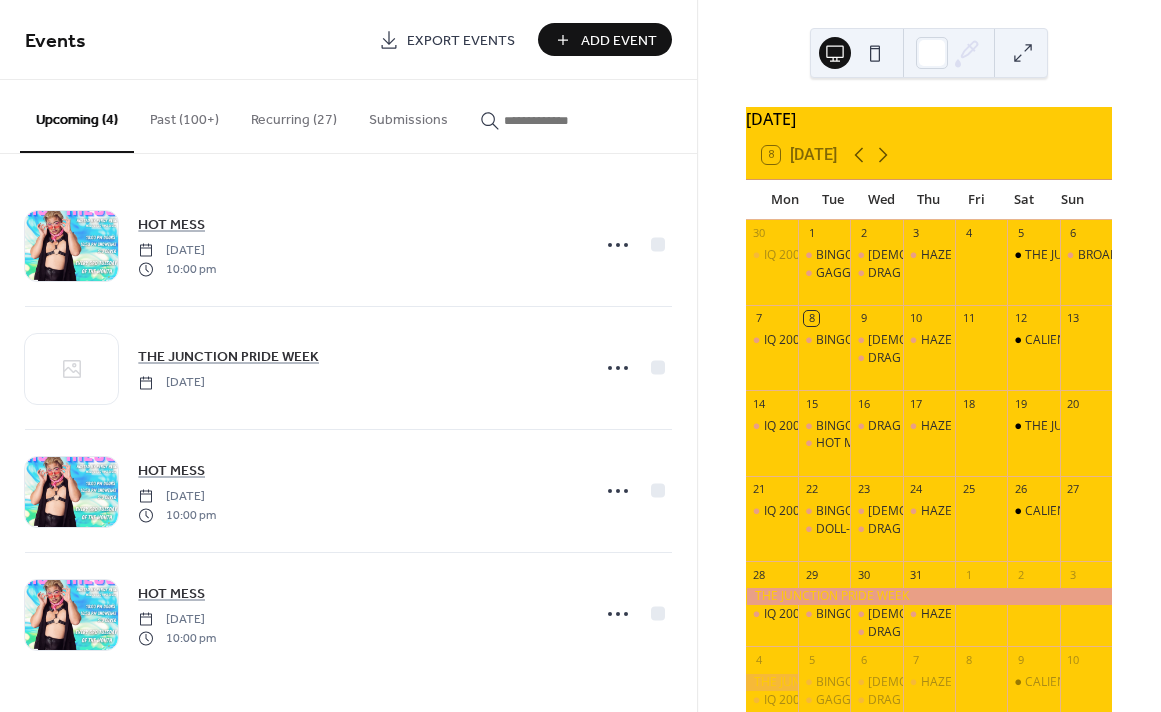scroll, scrollTop: 0, scrollLeft: 0, axis: both 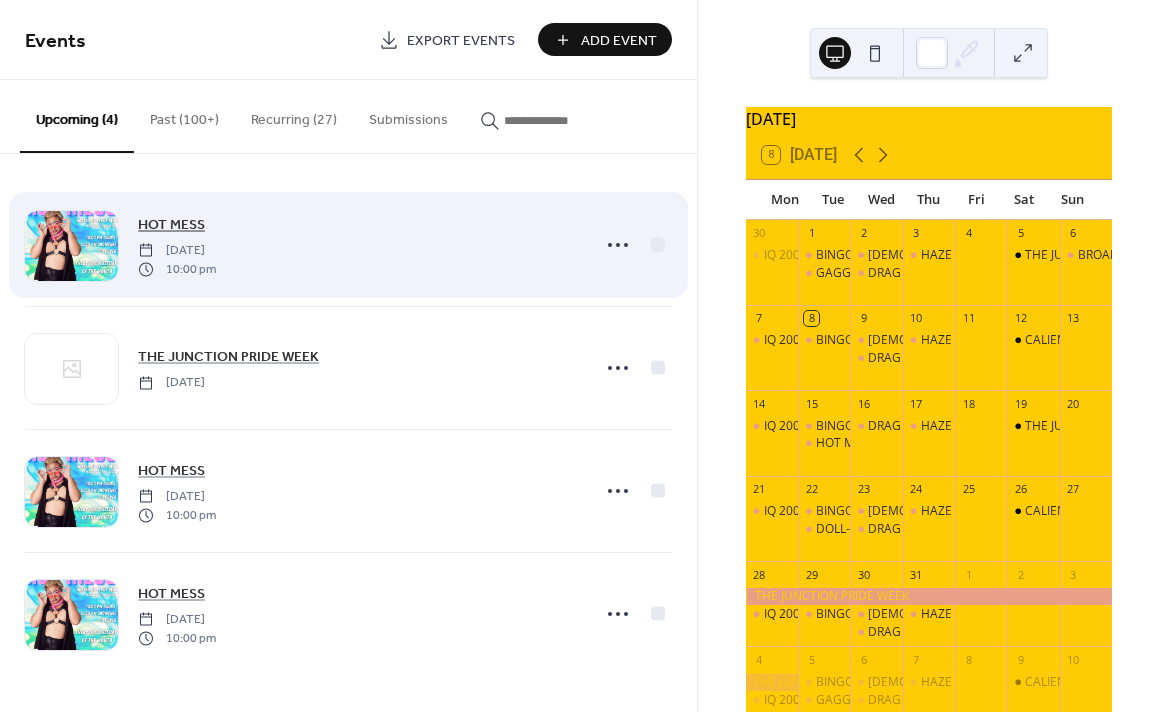 click on "HOT MESS" at bounding box center [171, 225] 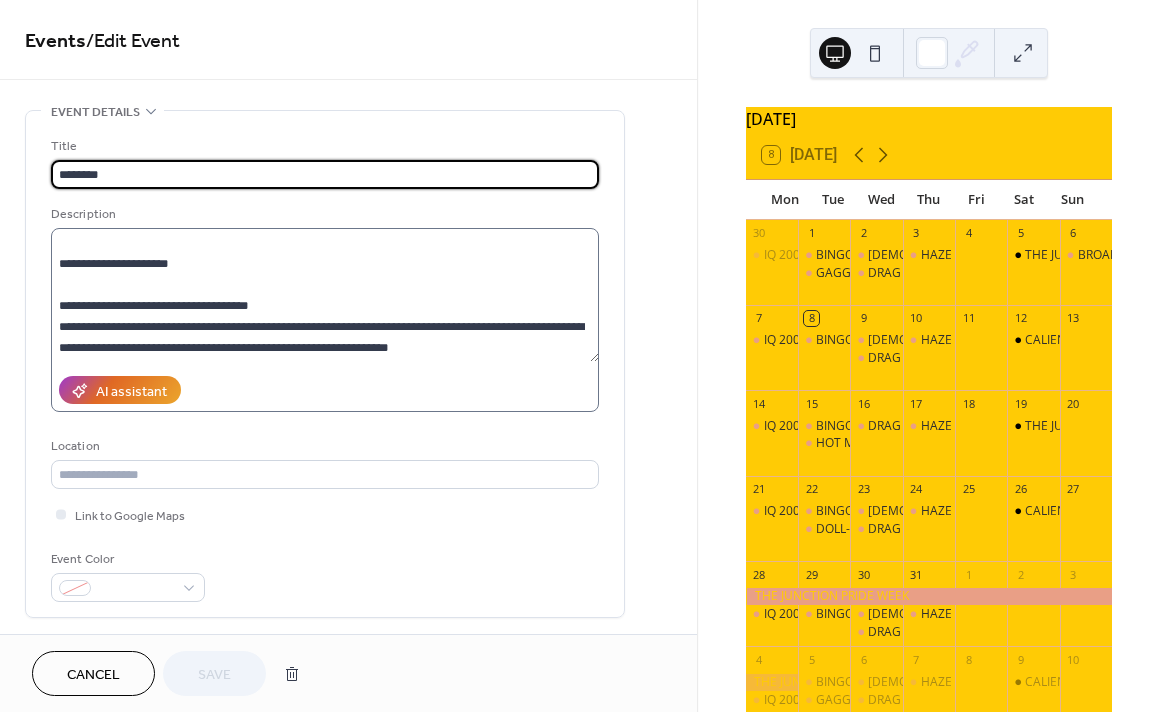 scroll, scrollTop: 84, scrollLeft: 0, axis: vertical 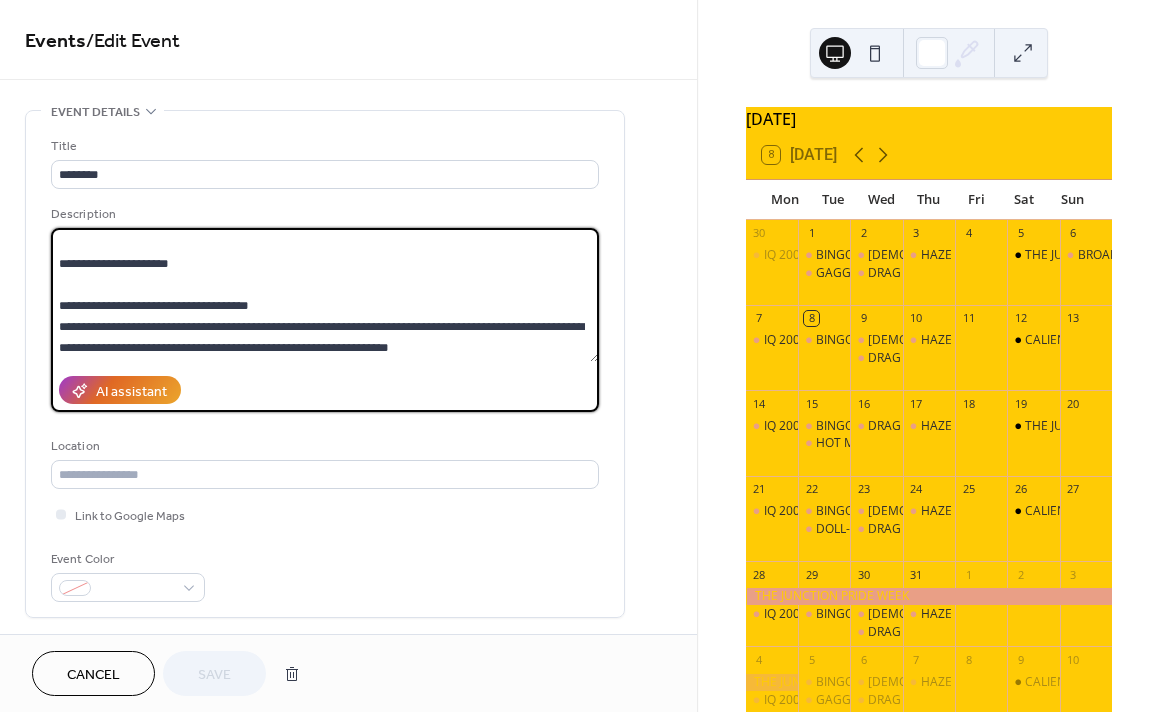 drag, startPoint x: 512, startPoint y: 352, endPoint x: 52, endPoint y: 323, distance: 460.91324 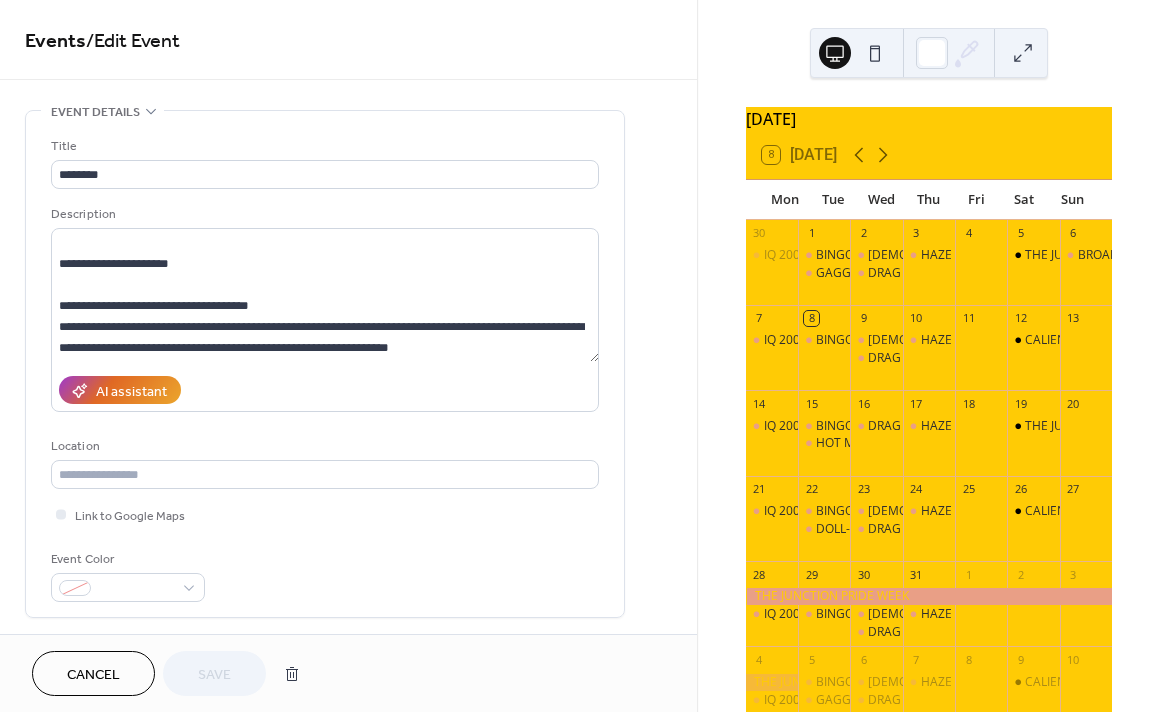 click on "Cancel" at bounding box center [93, 673] 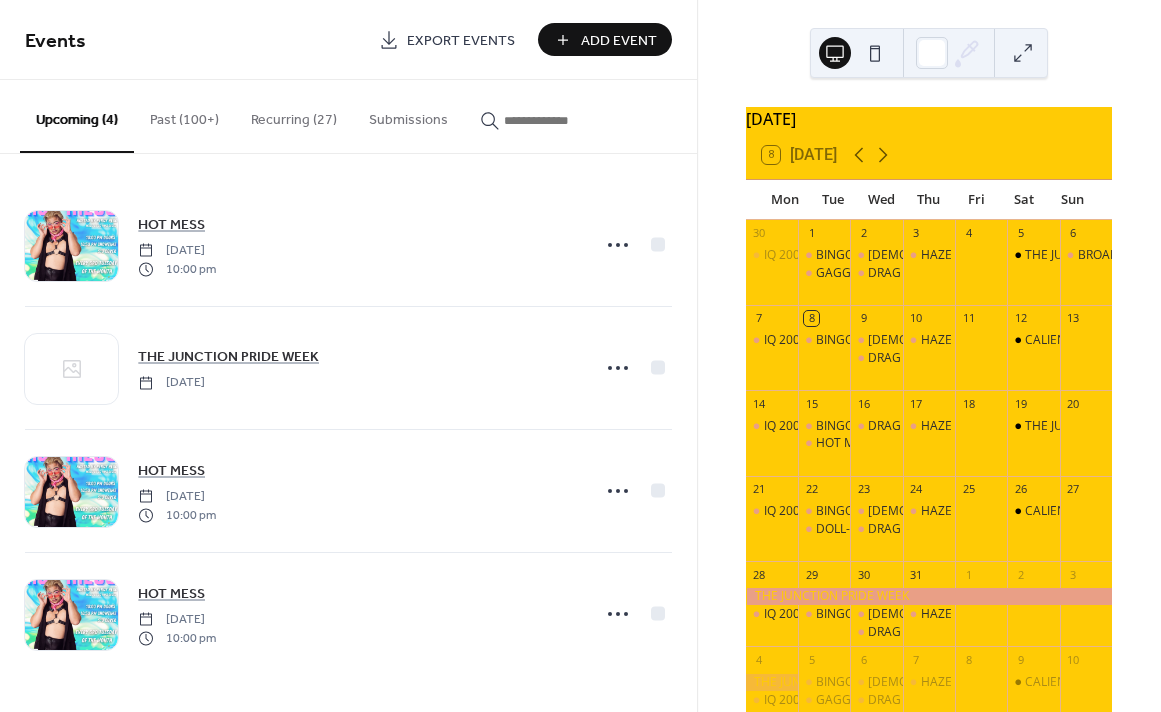 click on "Add Event" at bounding box center [619, 41] 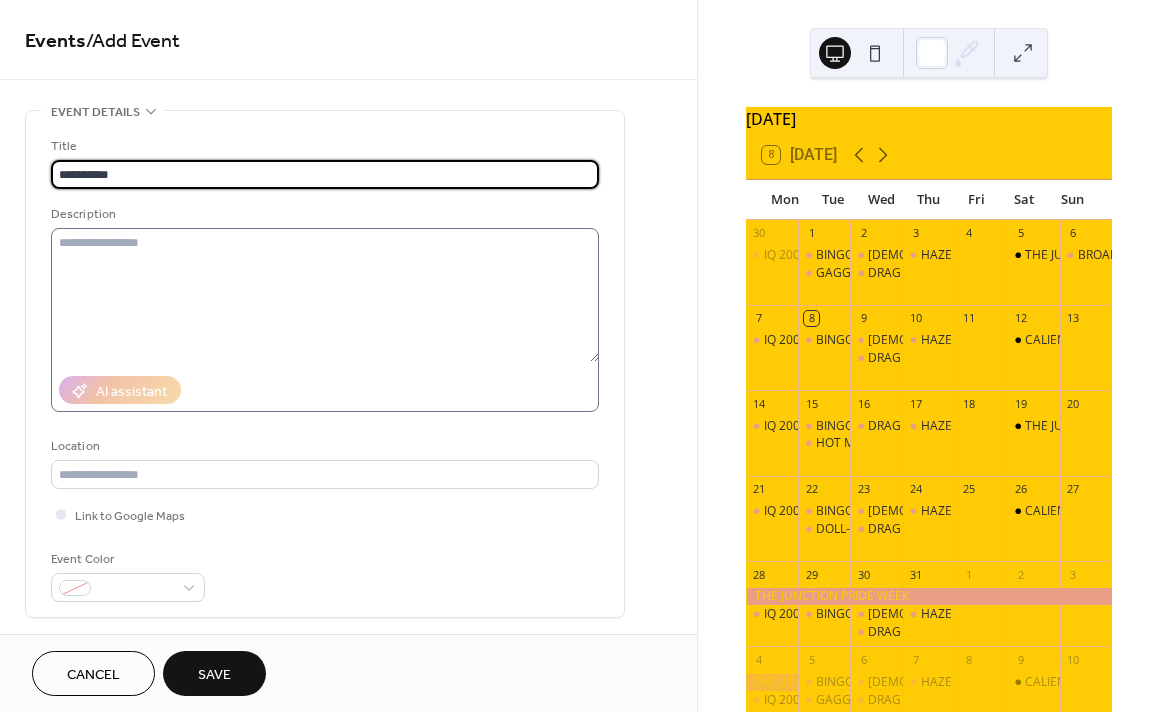 type on "**********" 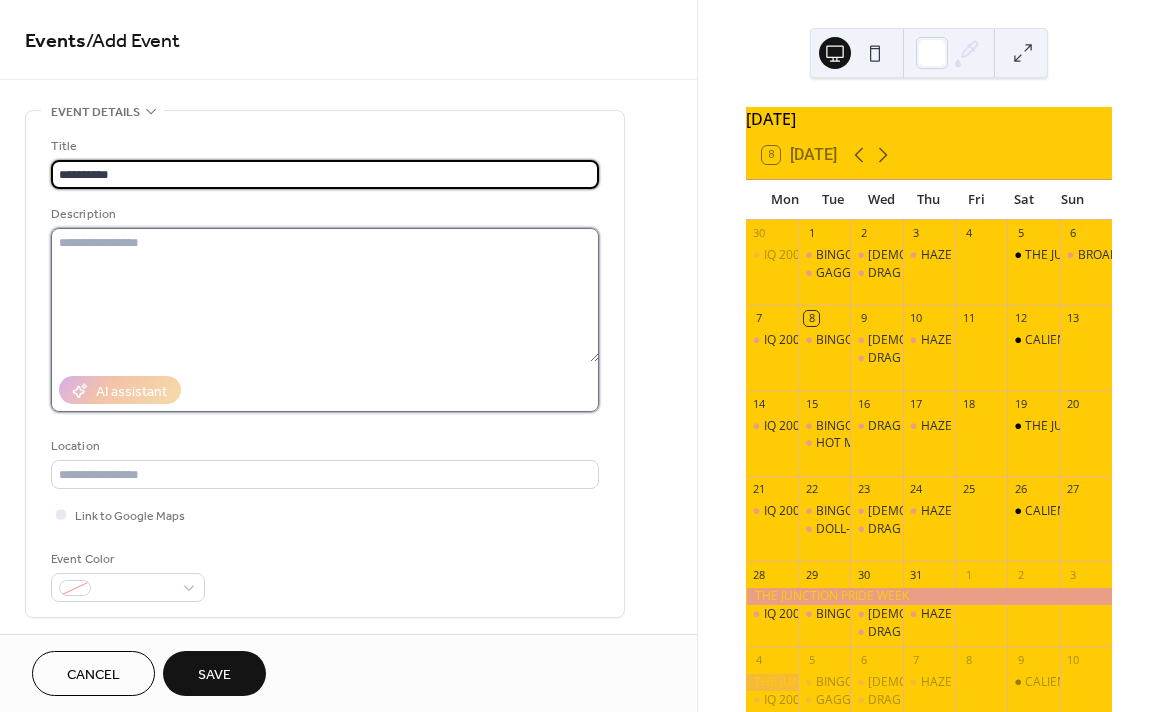click at bounding box center (325, 295) 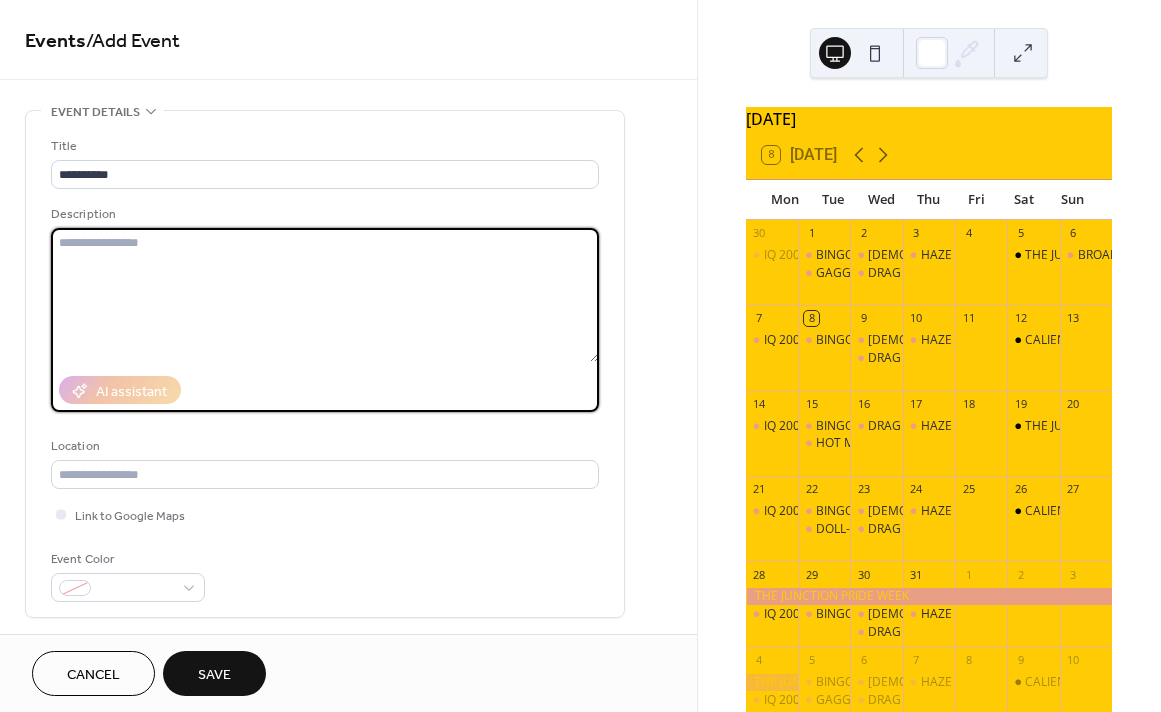paste on "**********" 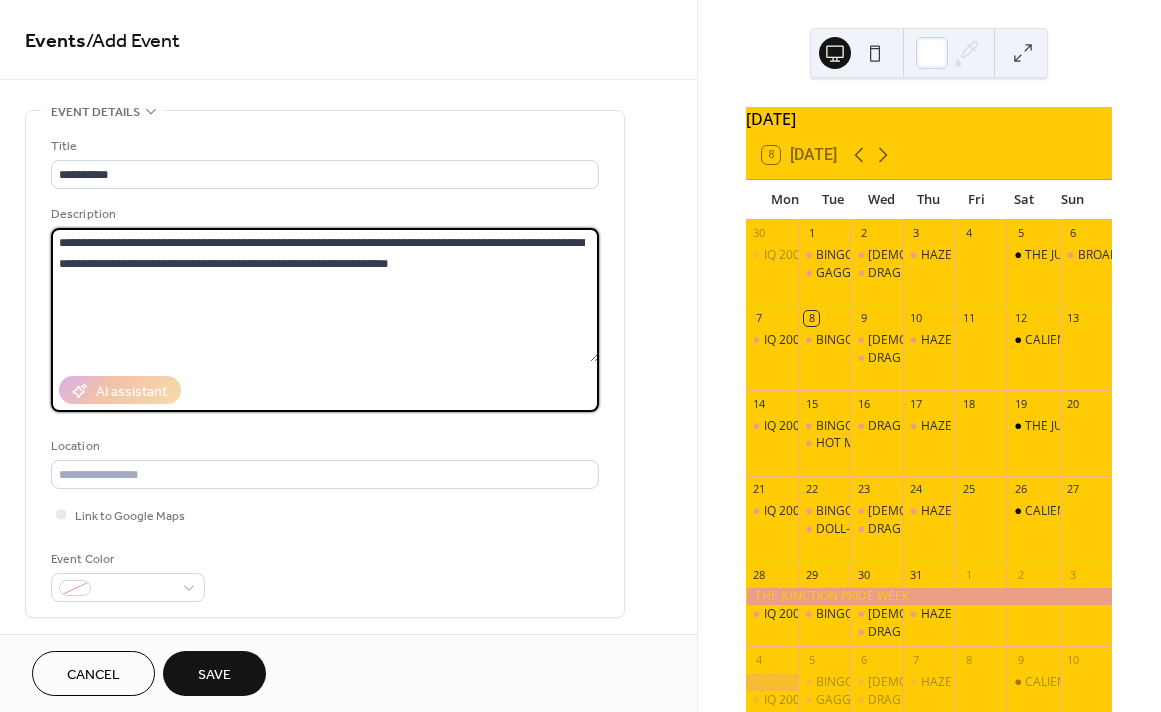 click on "**********" at bounding box center [325, 295] 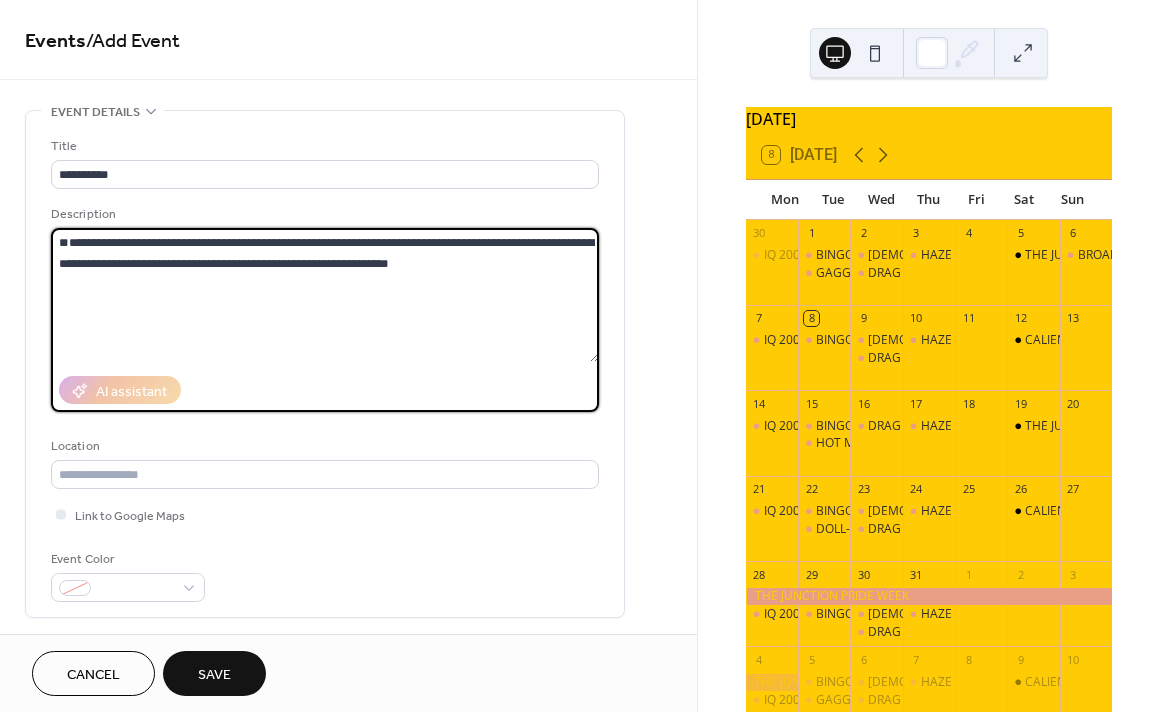 click on "**********" at bounding box center [325, 295] 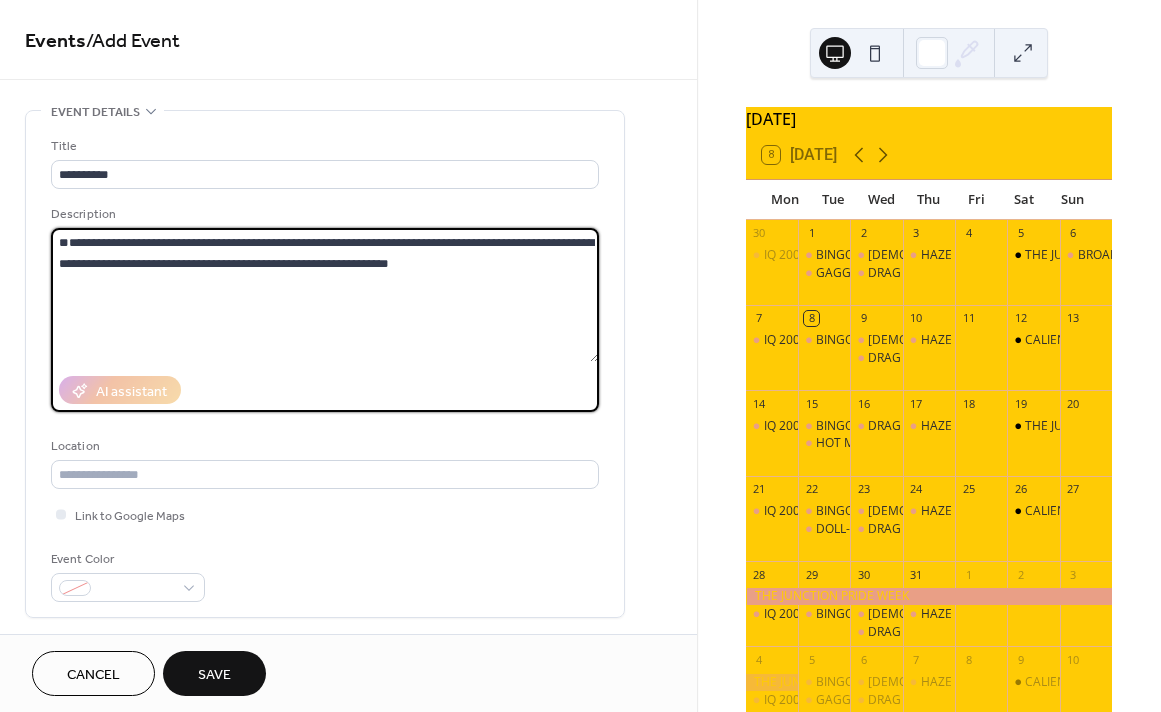 paste on "**********" 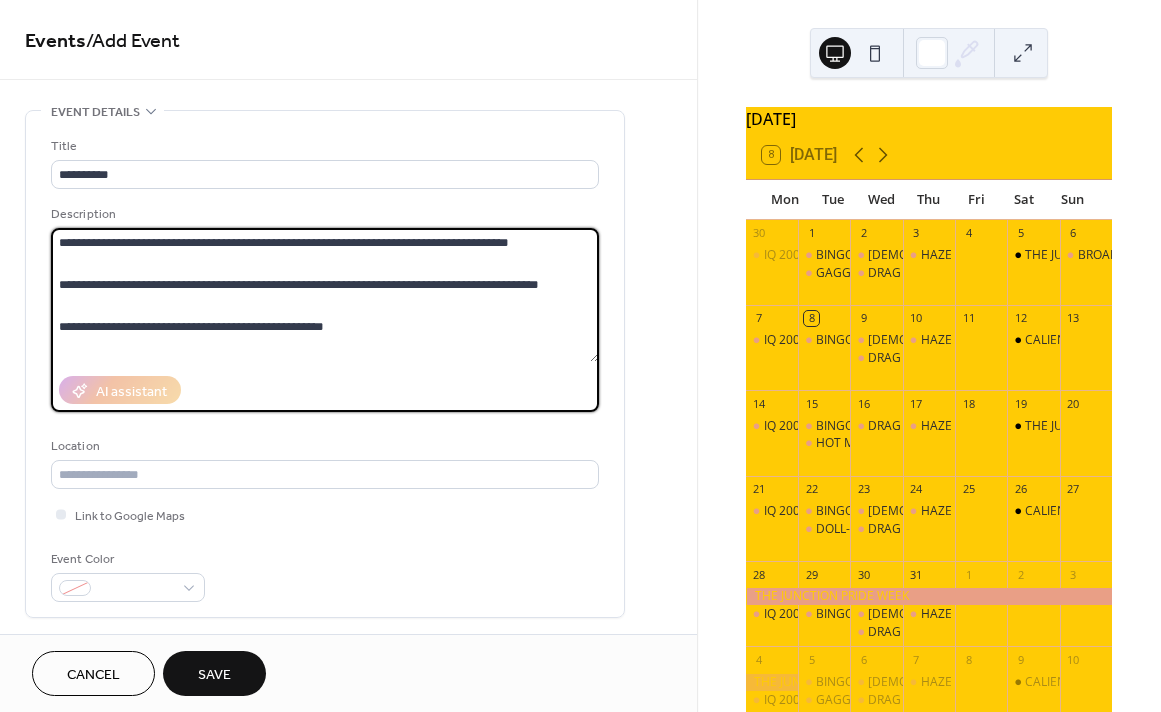 scroll, scrollTop: 0, scrollLeft: 0, axis: both 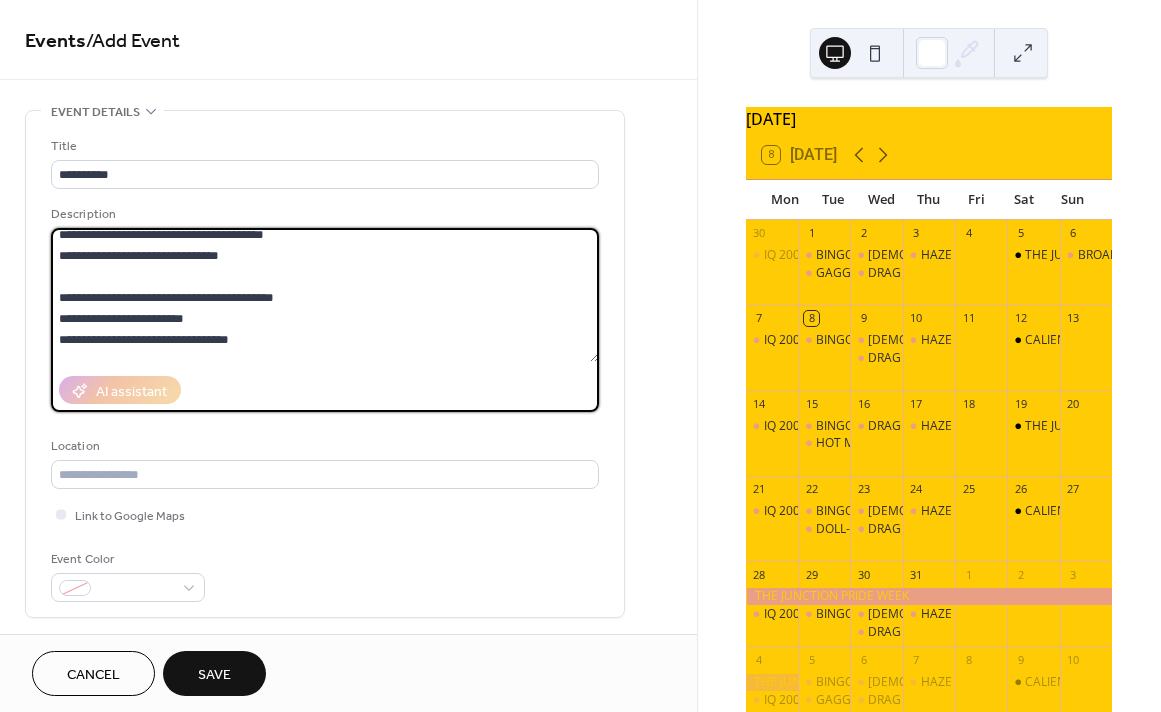 click on "**********" at bounding box center (325, 295) 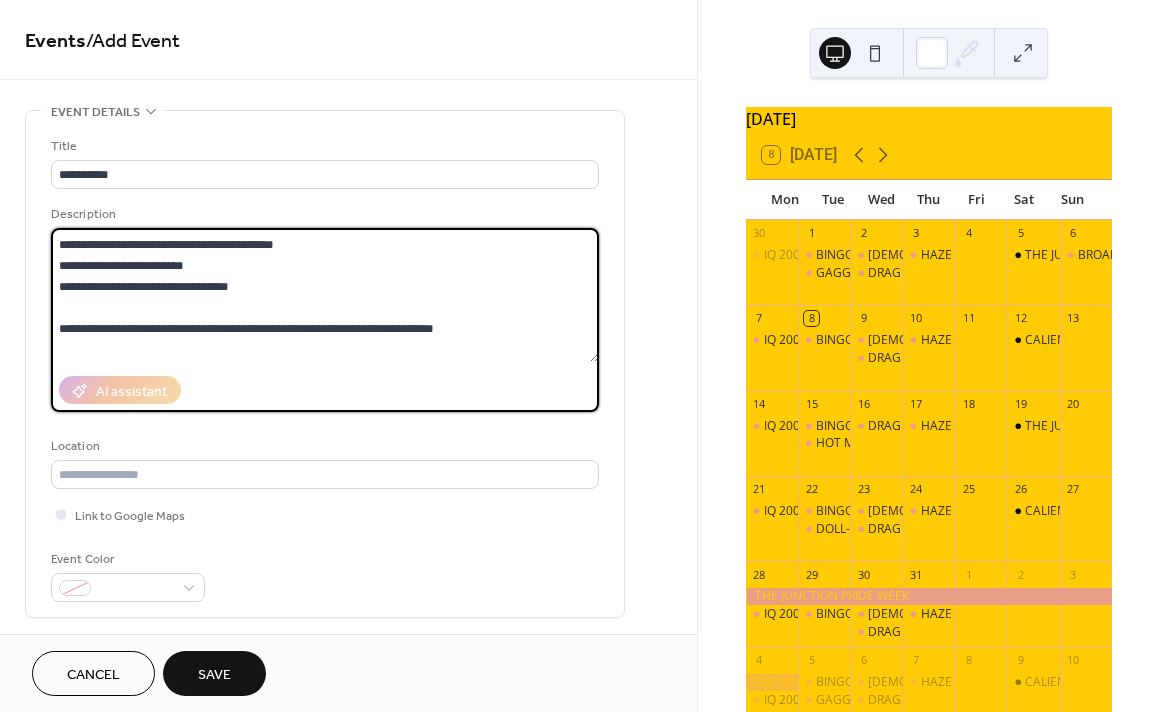 scroll, scrollTop: 179, scrollLeft: 0, axis: vertical 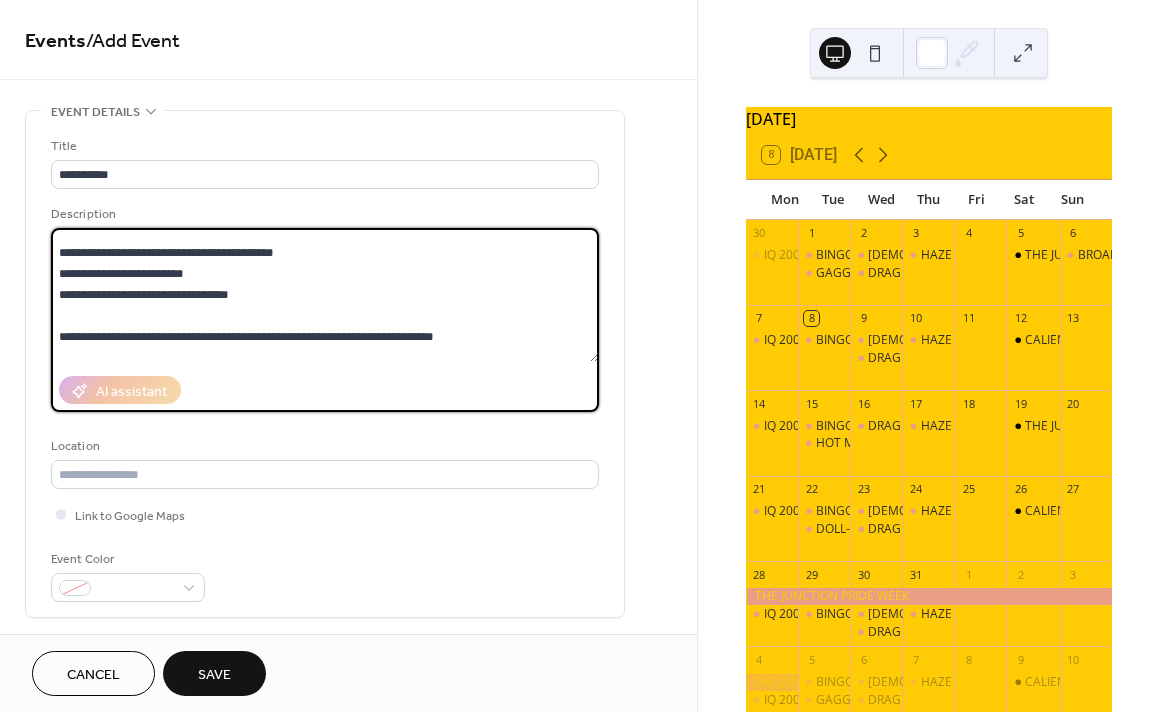 drag, startPoint x: 277, startPoint y: 296, endPoint x: 129, endPoint y: 295, distance: 148.00337 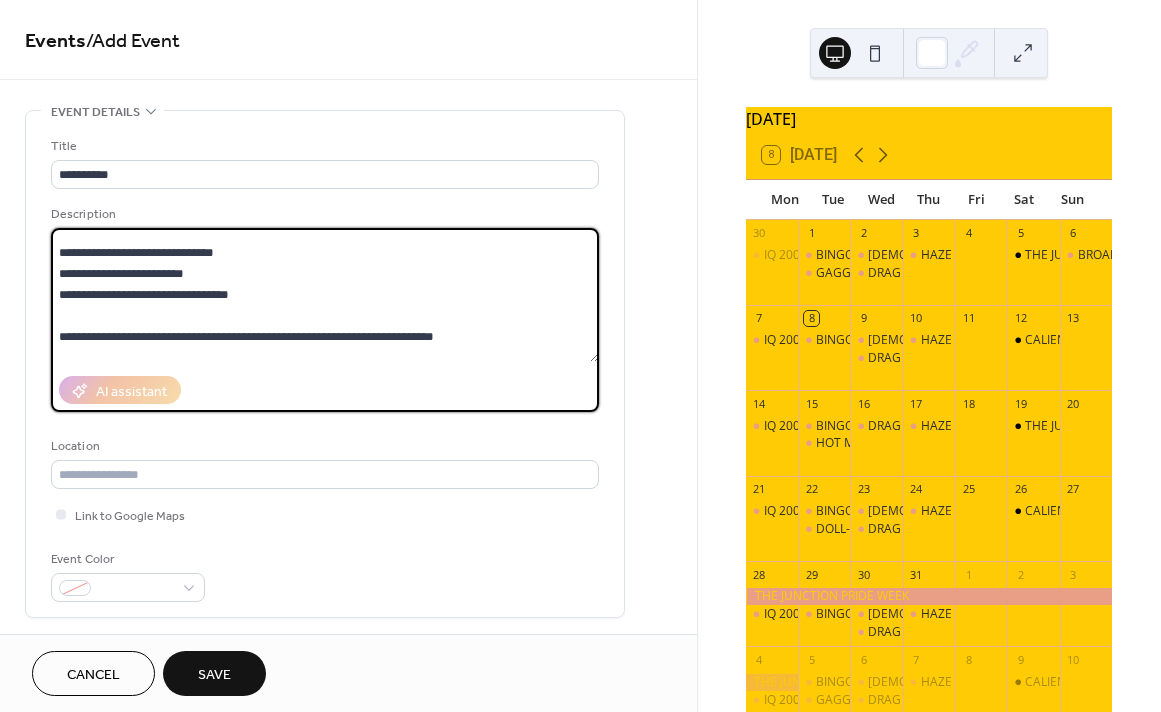 click on "**********" at bounding box center (325, 295) 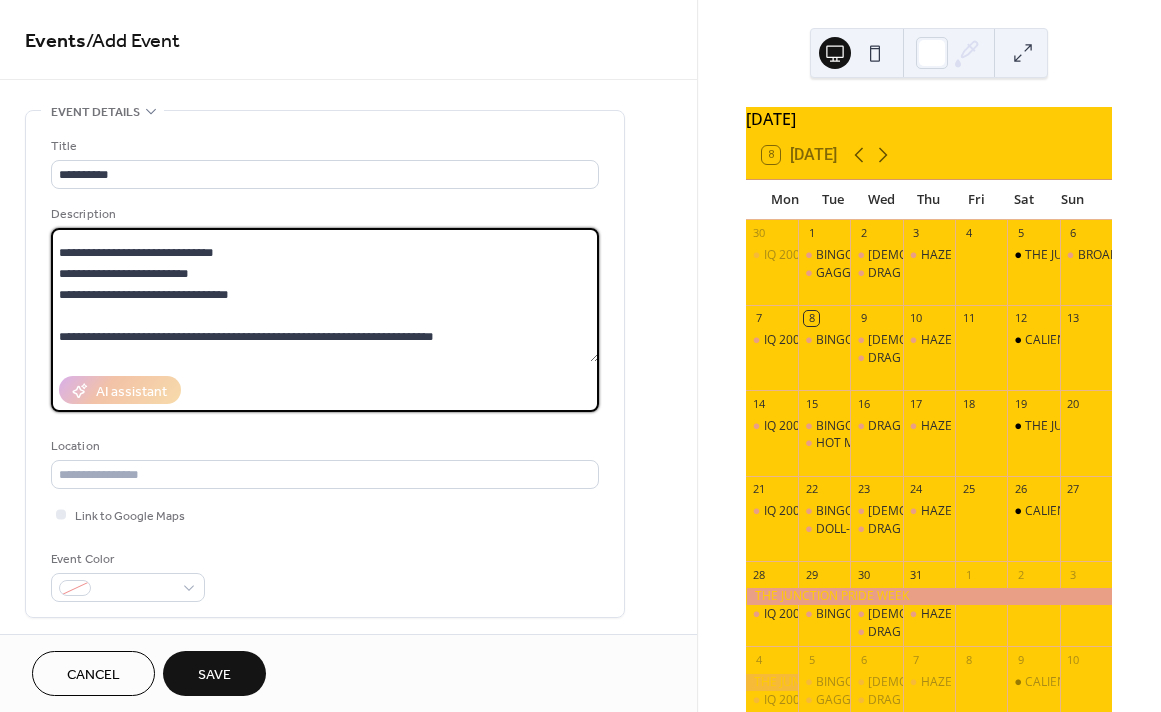 click on "**********" at bounding box center (325, 295) 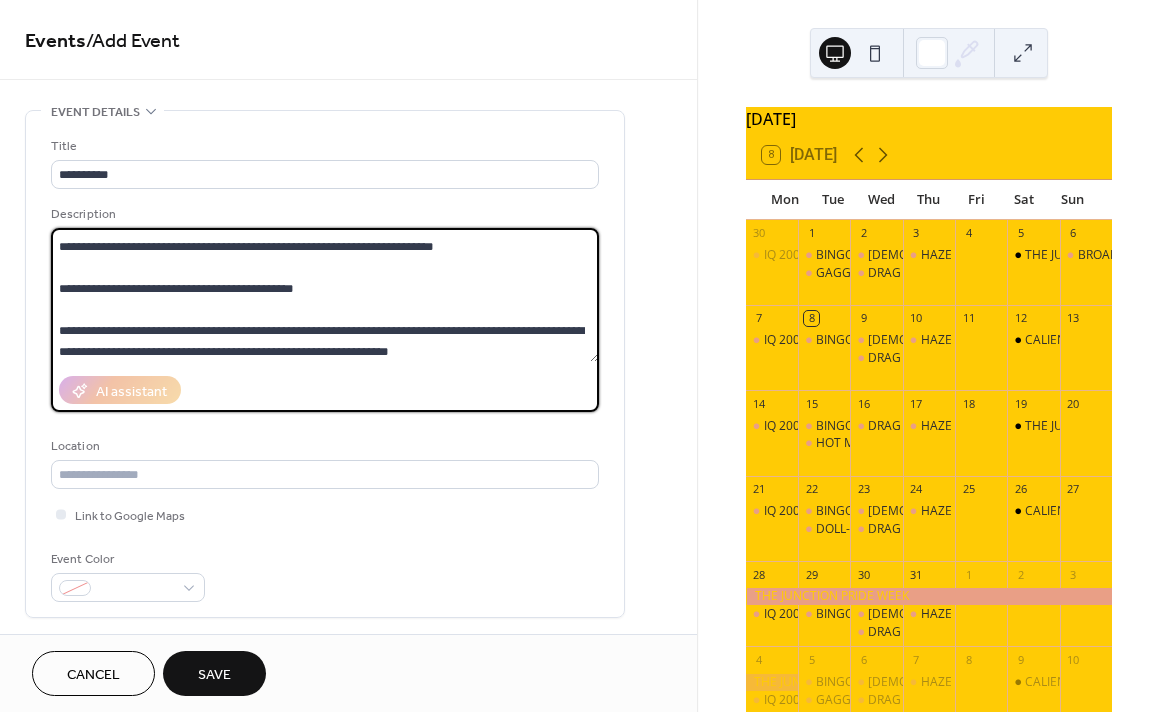 scroll, scrollTop: 249, scrollLeft: 0, axis: vertical 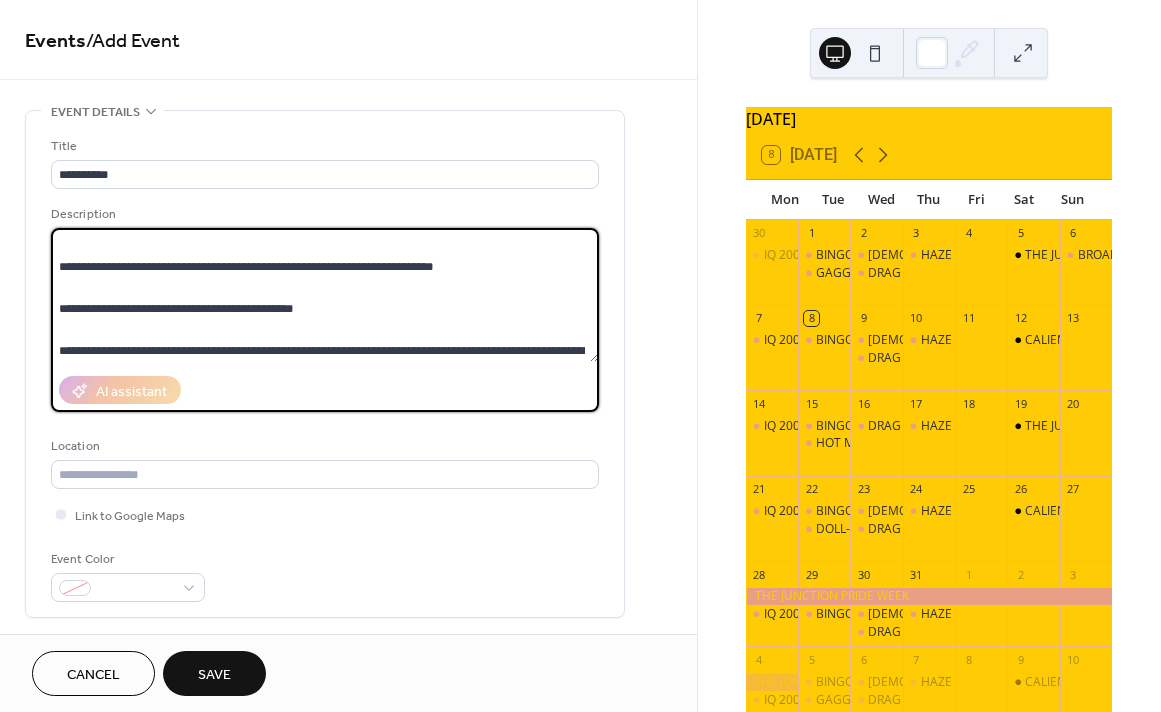 click on "**********" at bounding box center (325, 295) 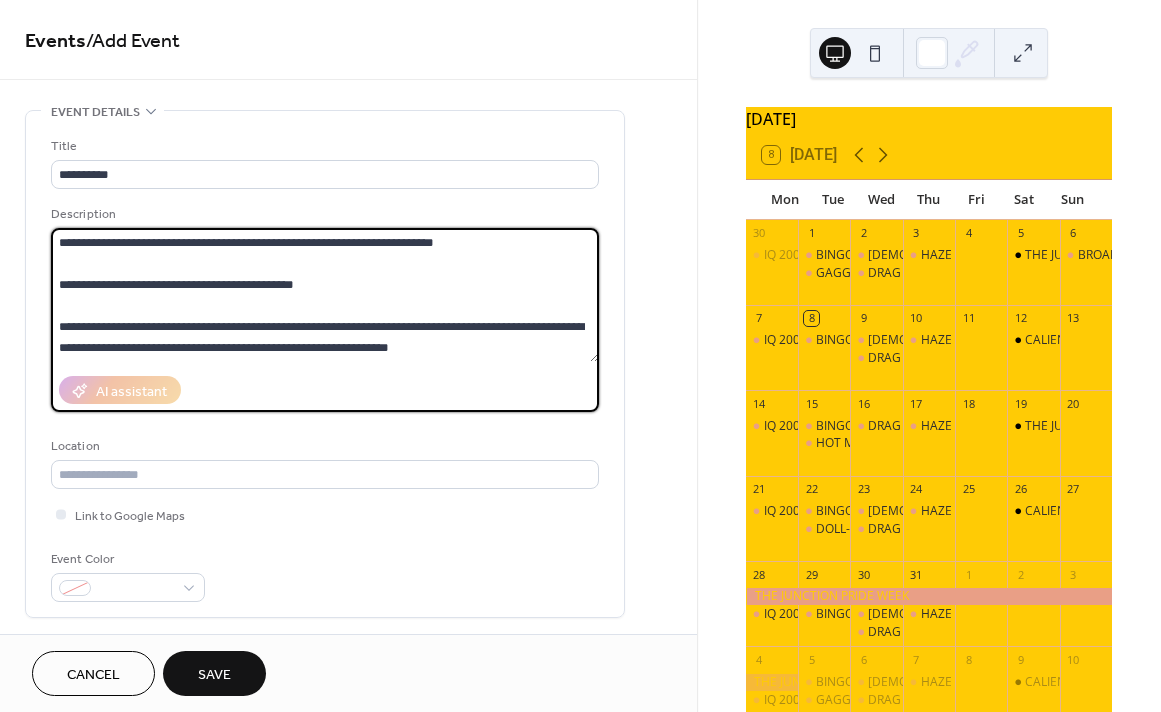 click on "**********" at bounding box center [325, 295] 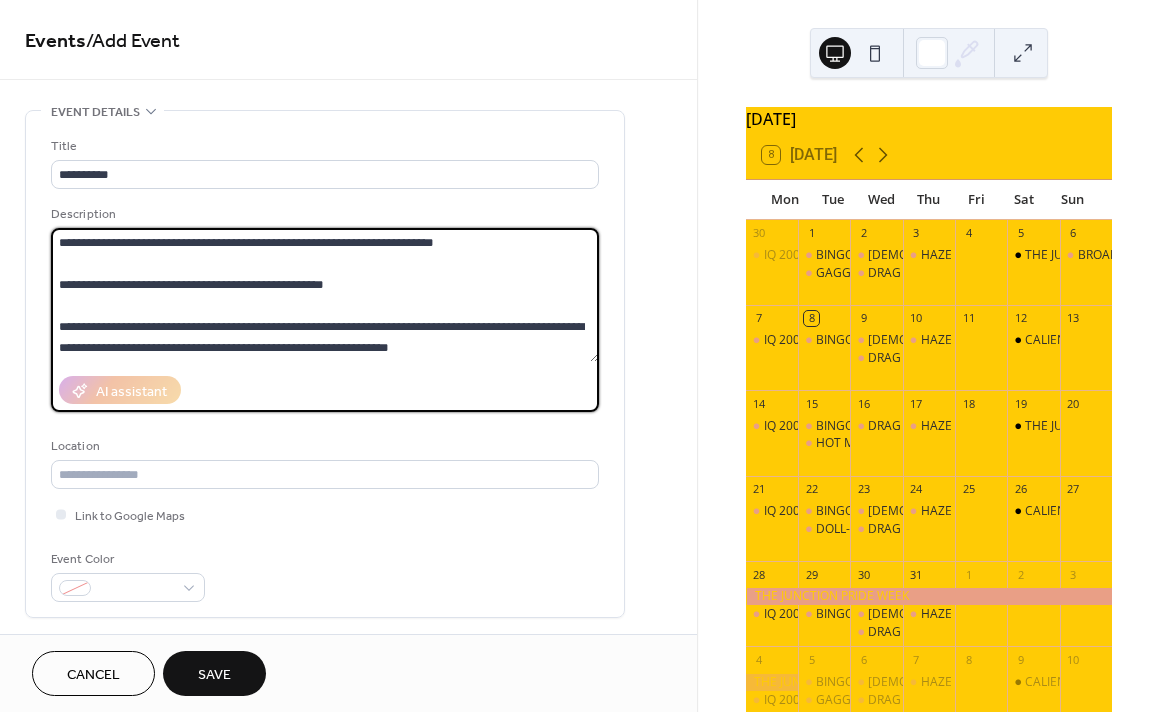 click on "**********" at bounding box center [325, 295] 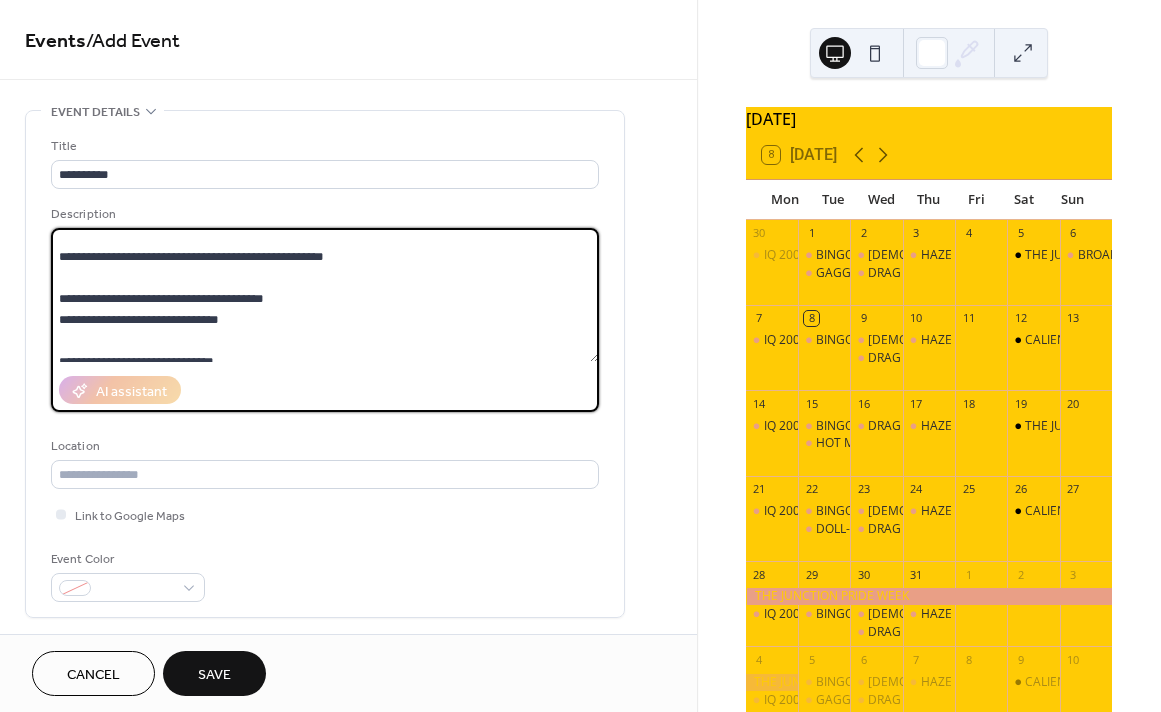scroll, scrollTop: 71, scrollLeft: 0, axis: vertical 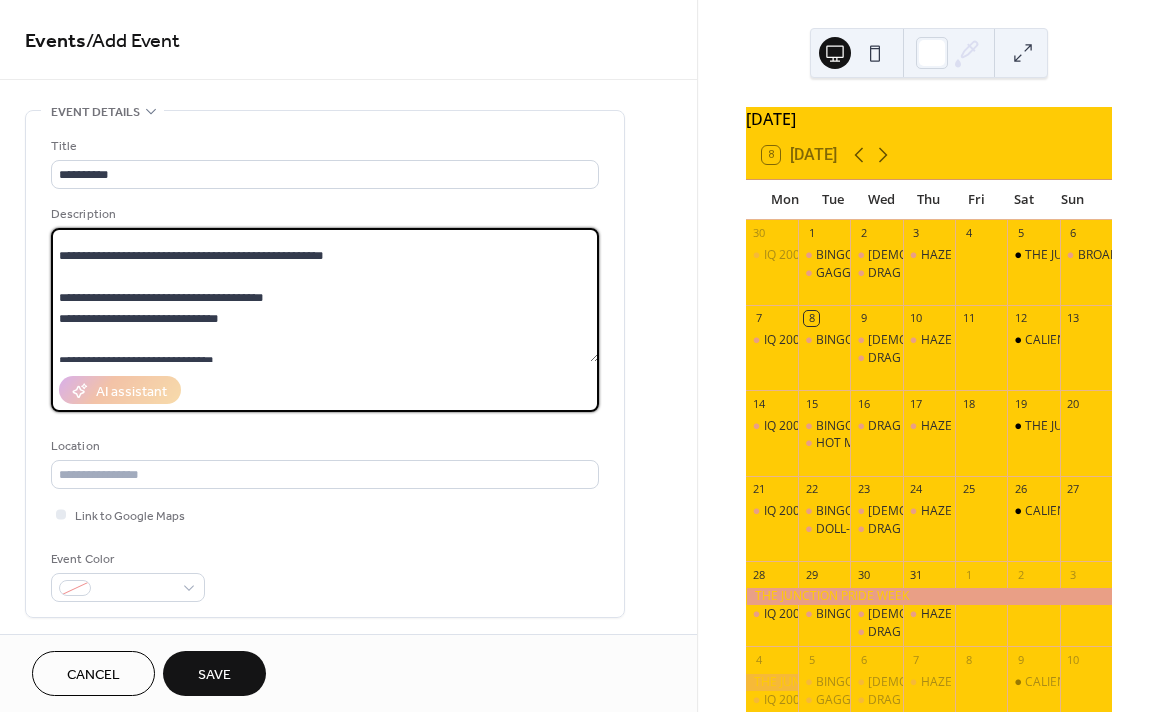 click on "**********" at bounding box center [325, 295] 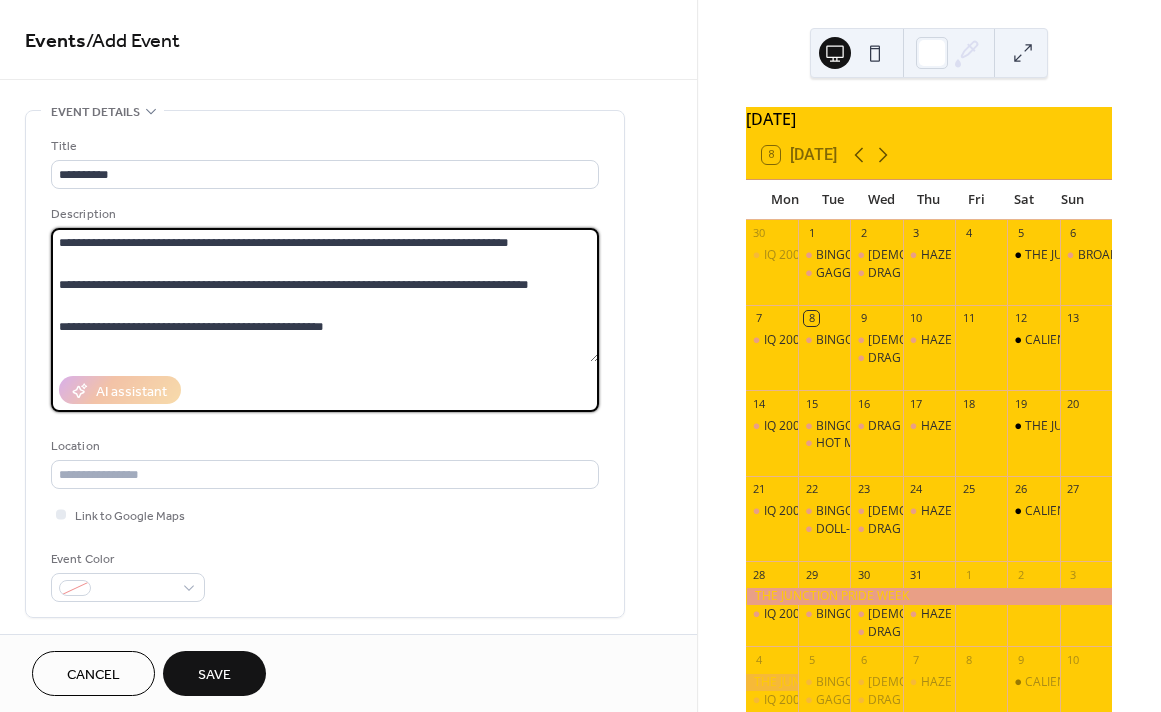 scroll, scrollTop: 0, scrollLeft: 0, axis: both 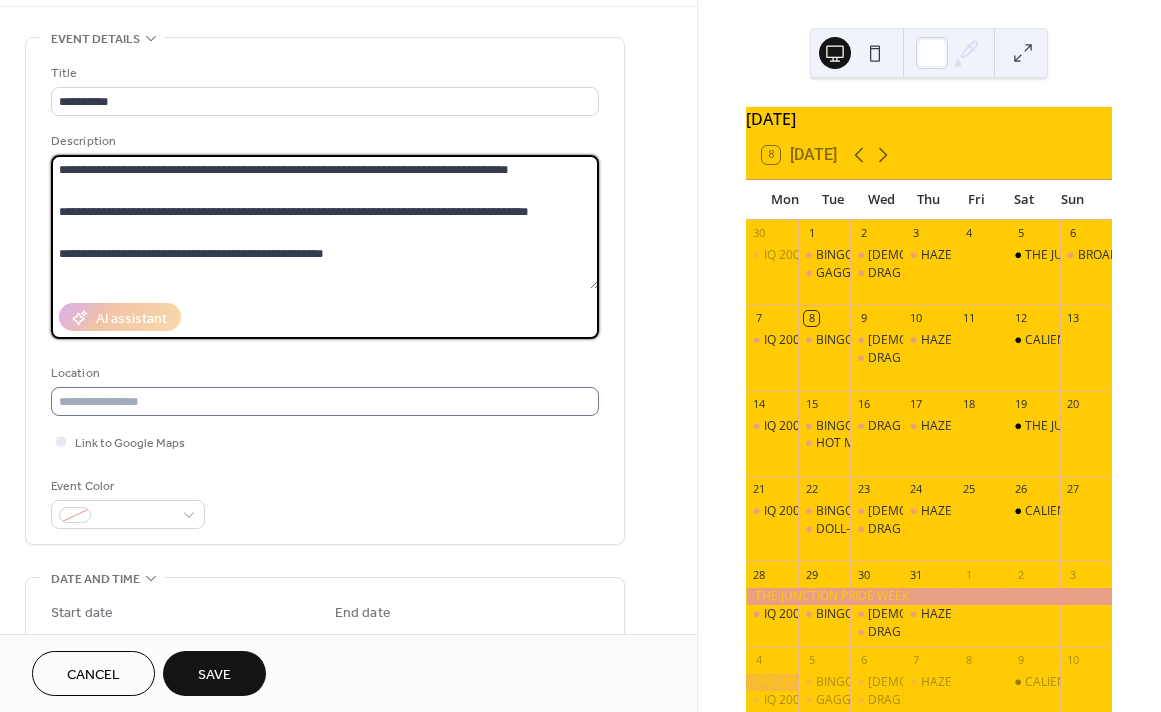 type on "**********" 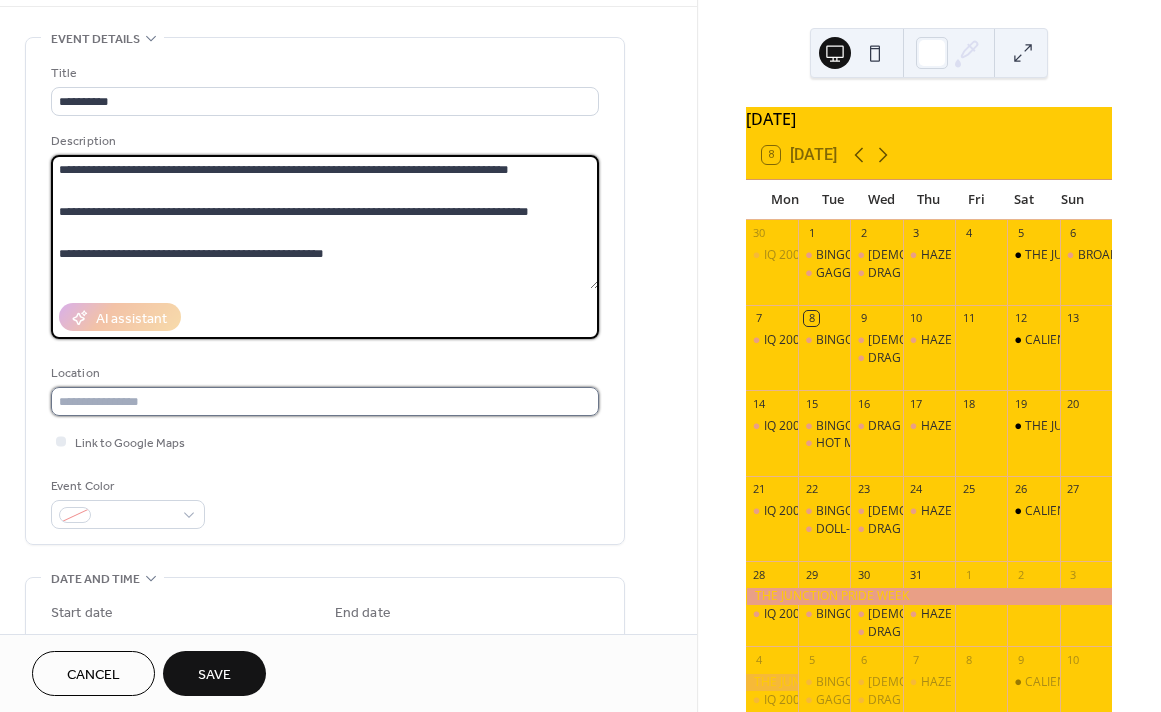 click at bounding box center (325, 401) 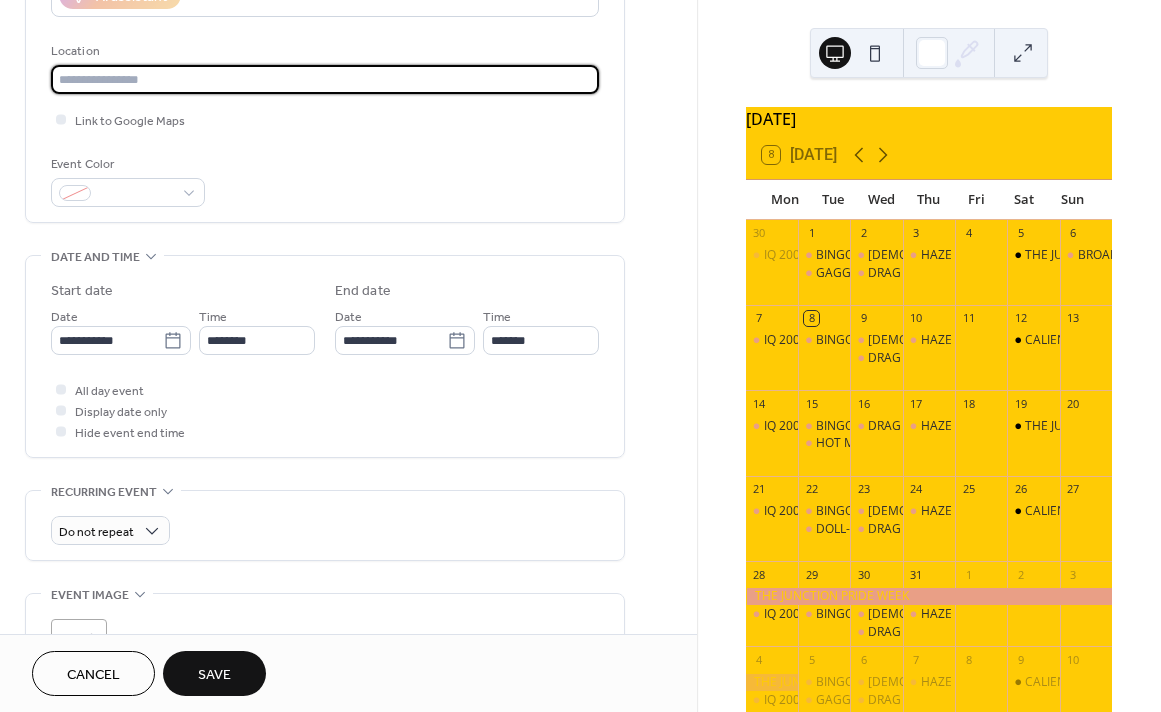 scroll, scrollTop: 394, scrollLeft: 0, axis: vertical 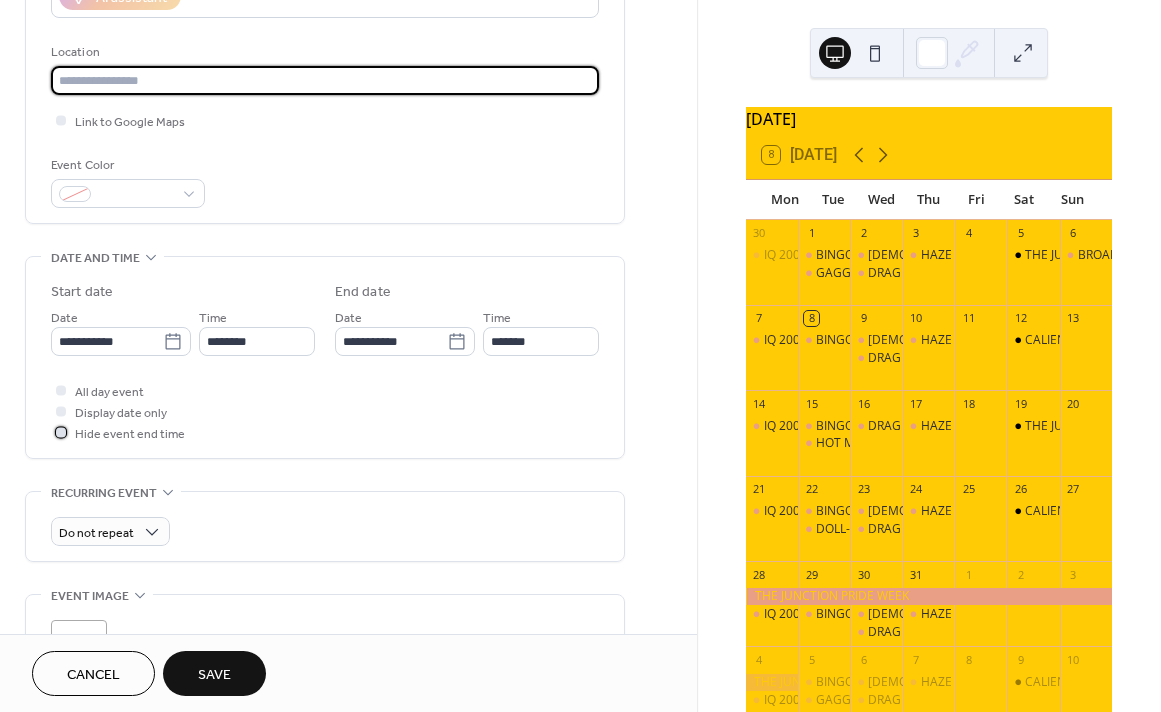 click at bounding box center (61, 432) 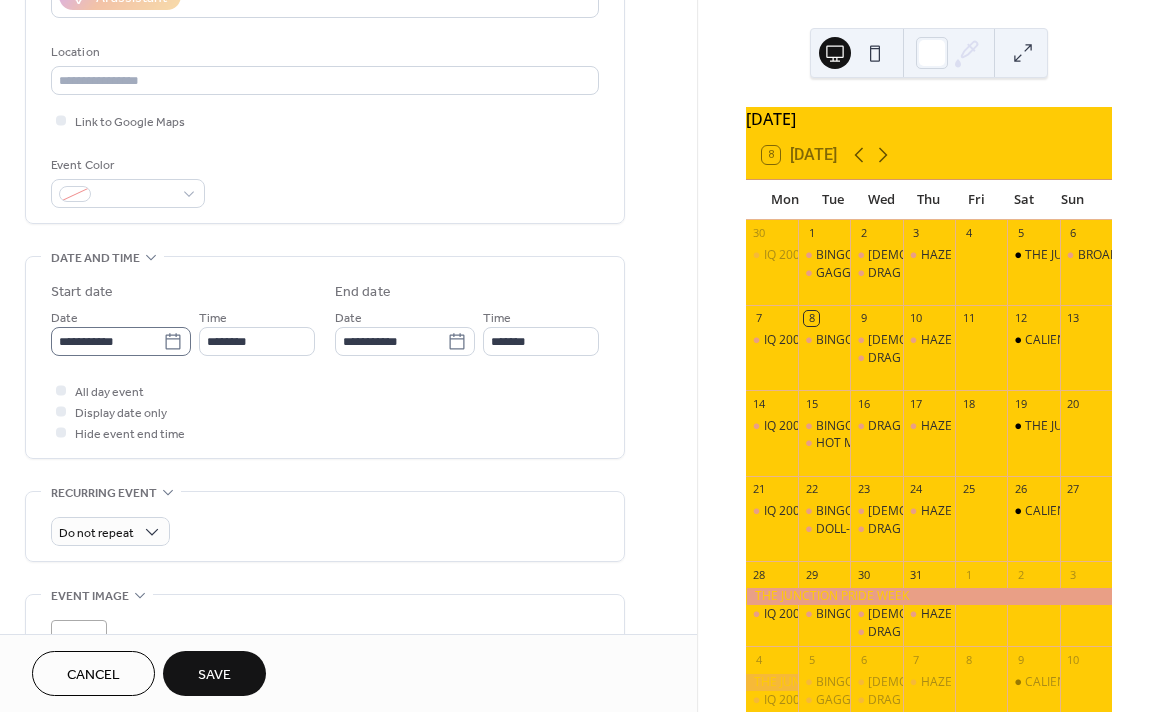 click 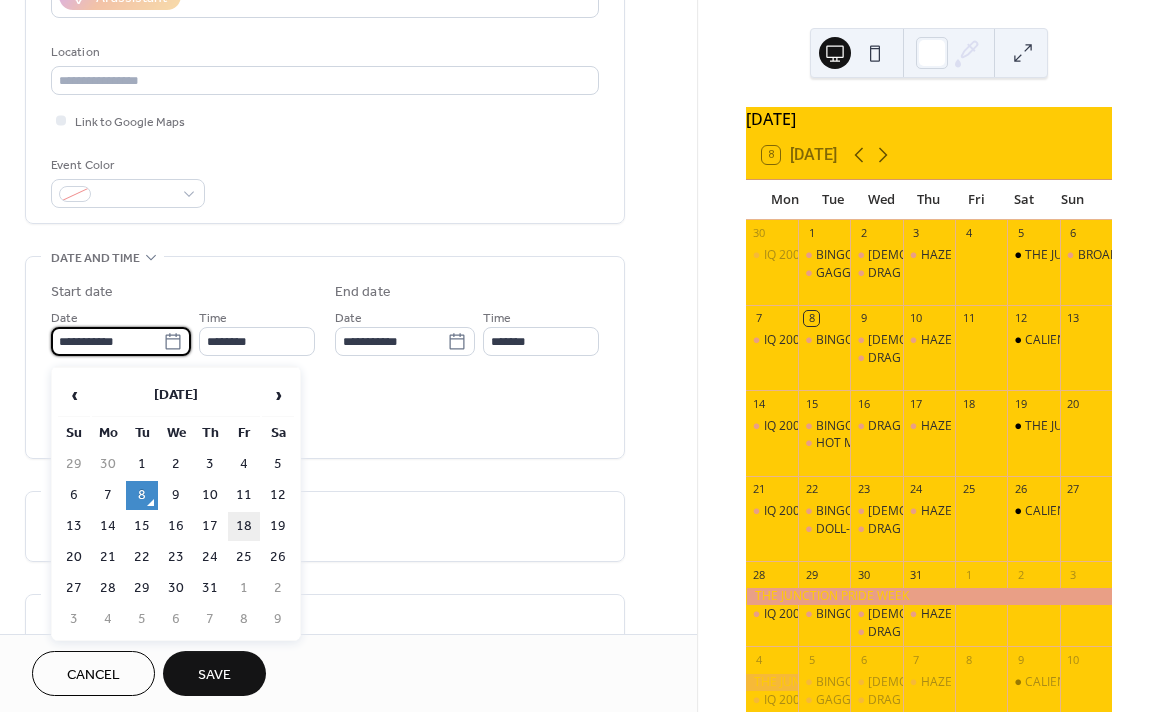click on "18" at bounding box center (244, 526) 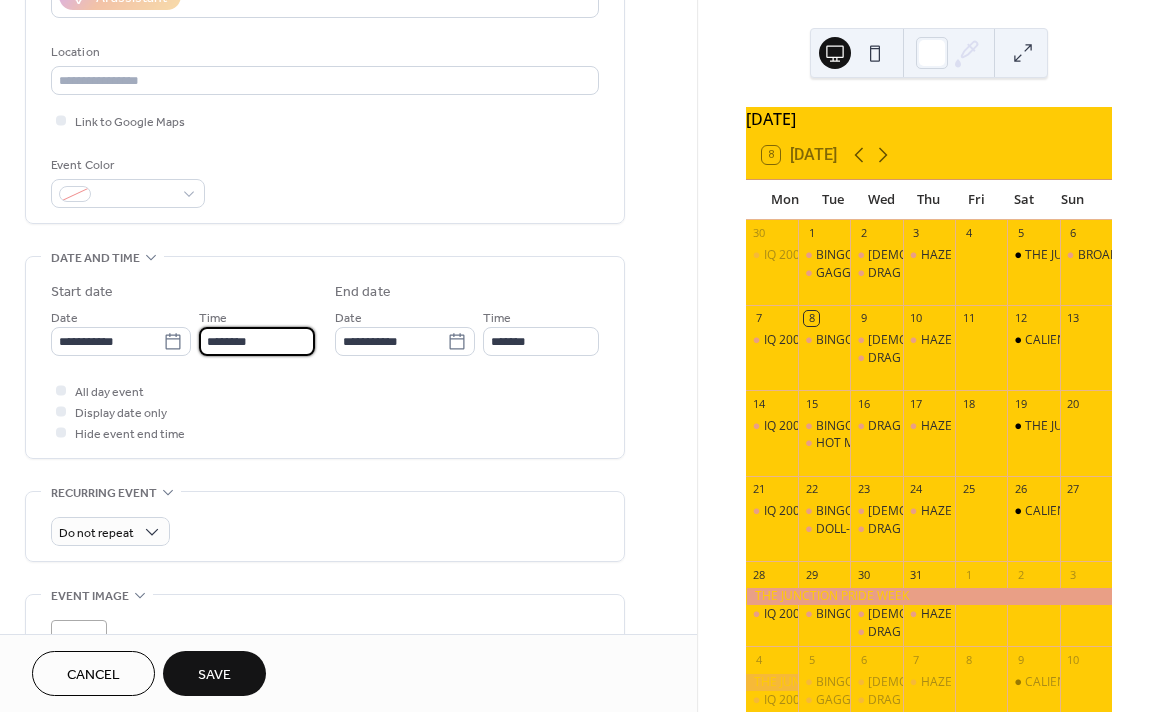 click on "********" at bounding box center (257, 341) 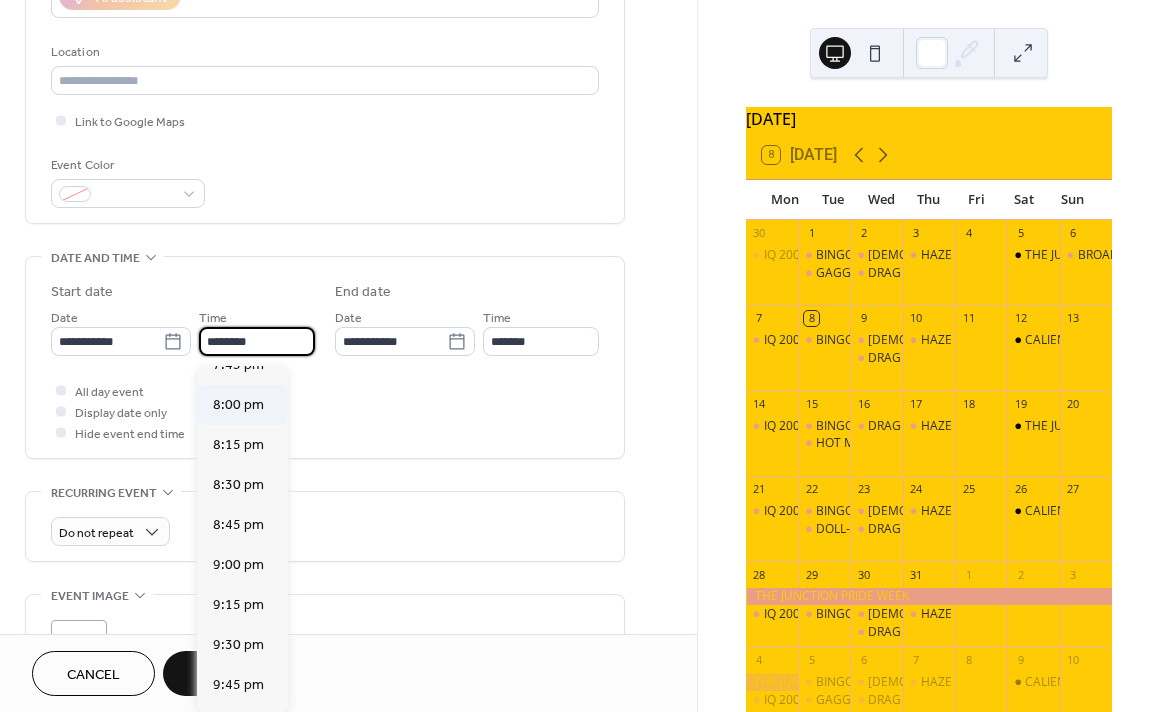 scroll, scrollTop: 3182, scrollLeft: 0, axis: vertical 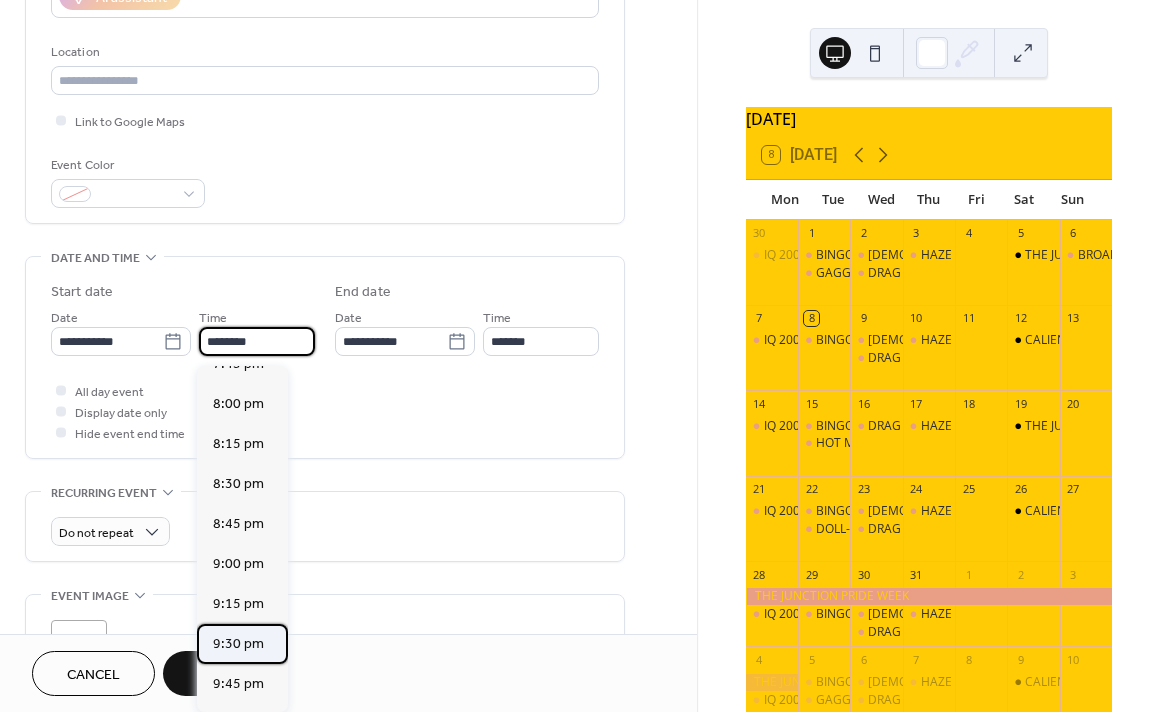 click on "9:30 pm" at bounding box center [238, 644] 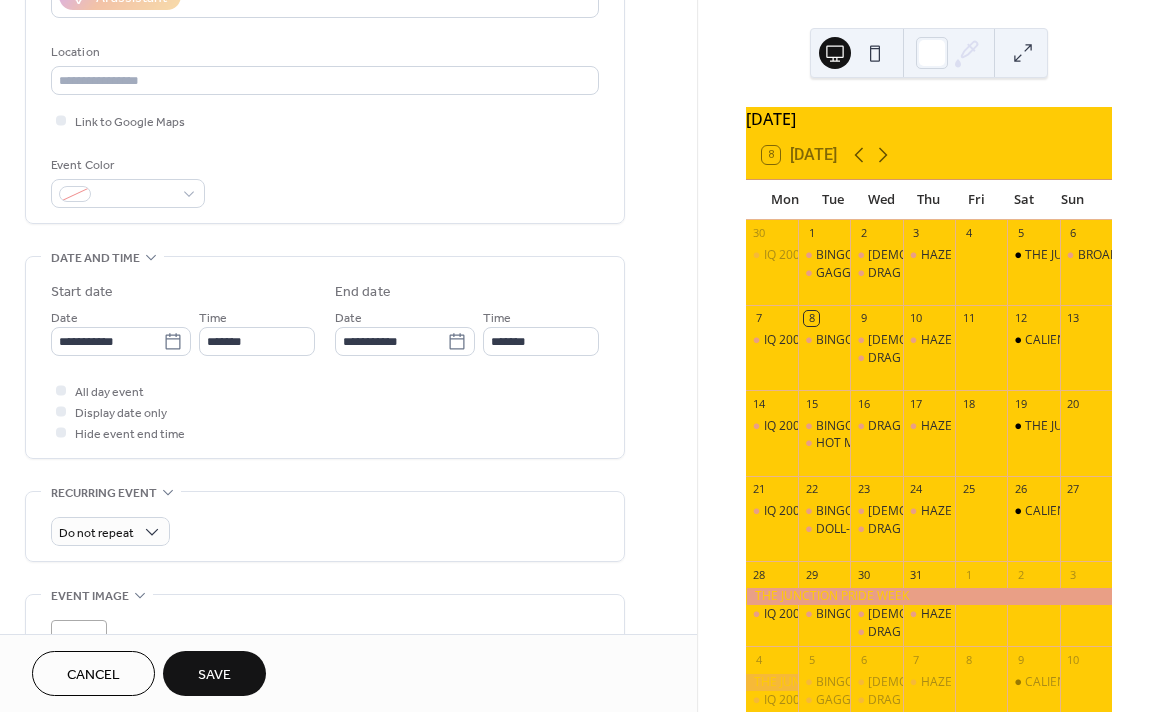 type on "*******" 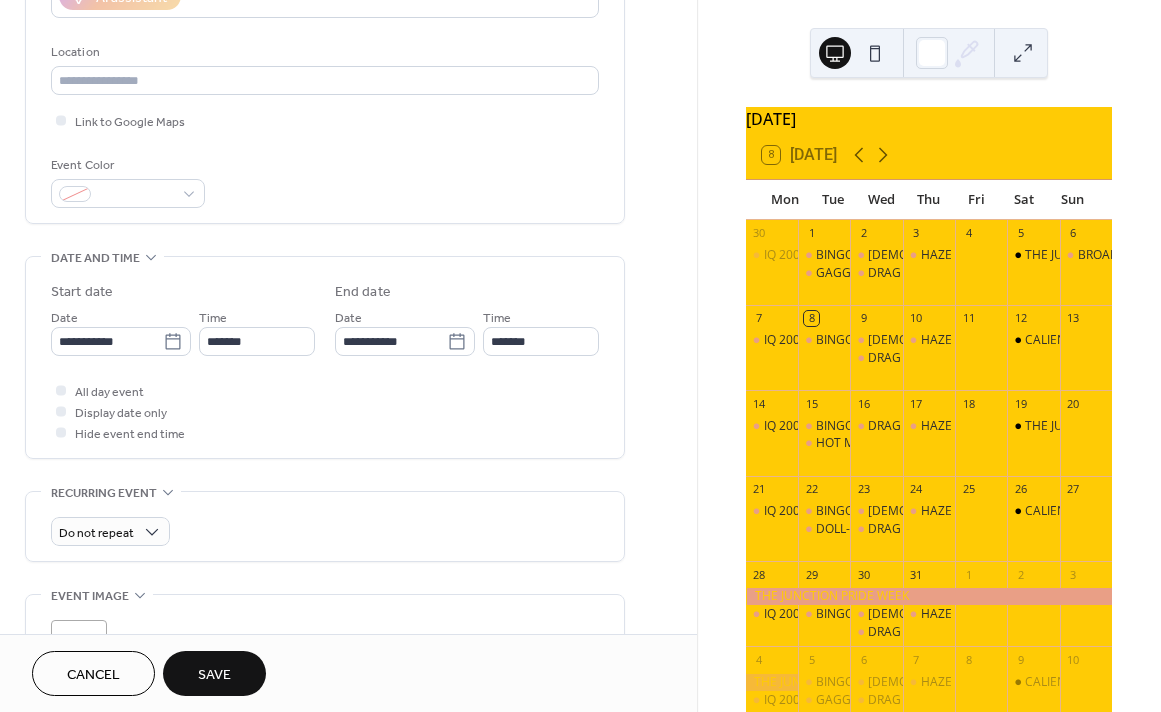 type on "********" 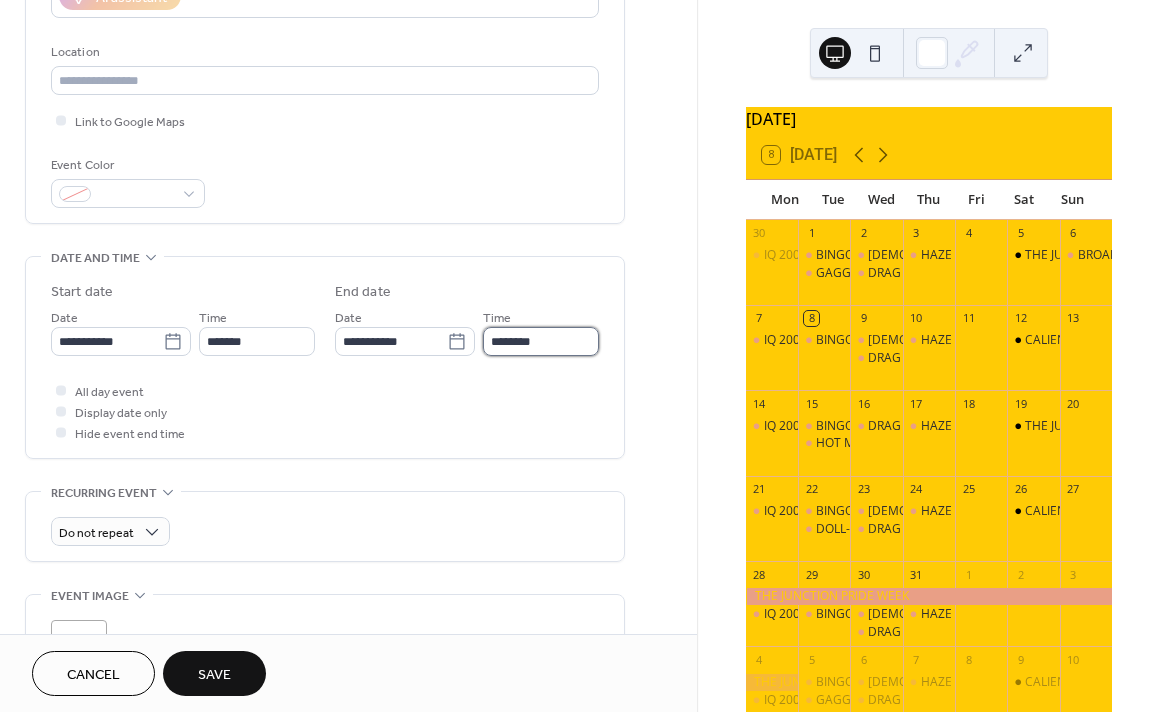 click on "********" at bounding box center [541, 341] 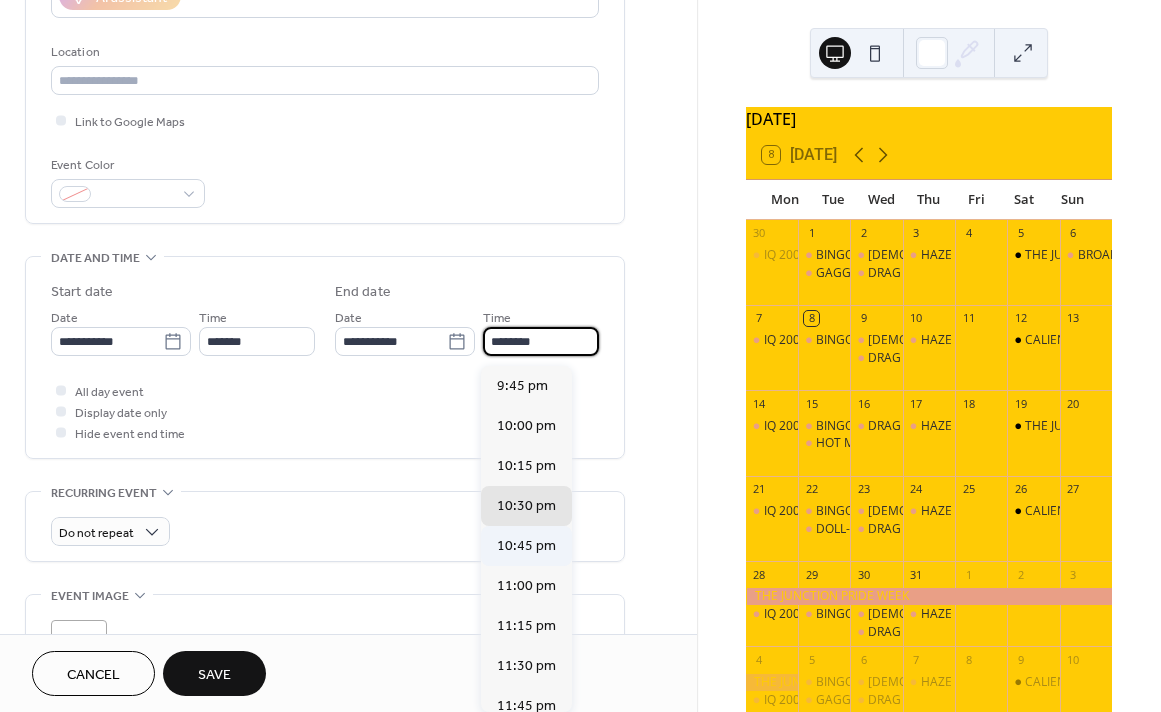 scroll, scrollTop: 0, scrollLeft: 0, axis: both 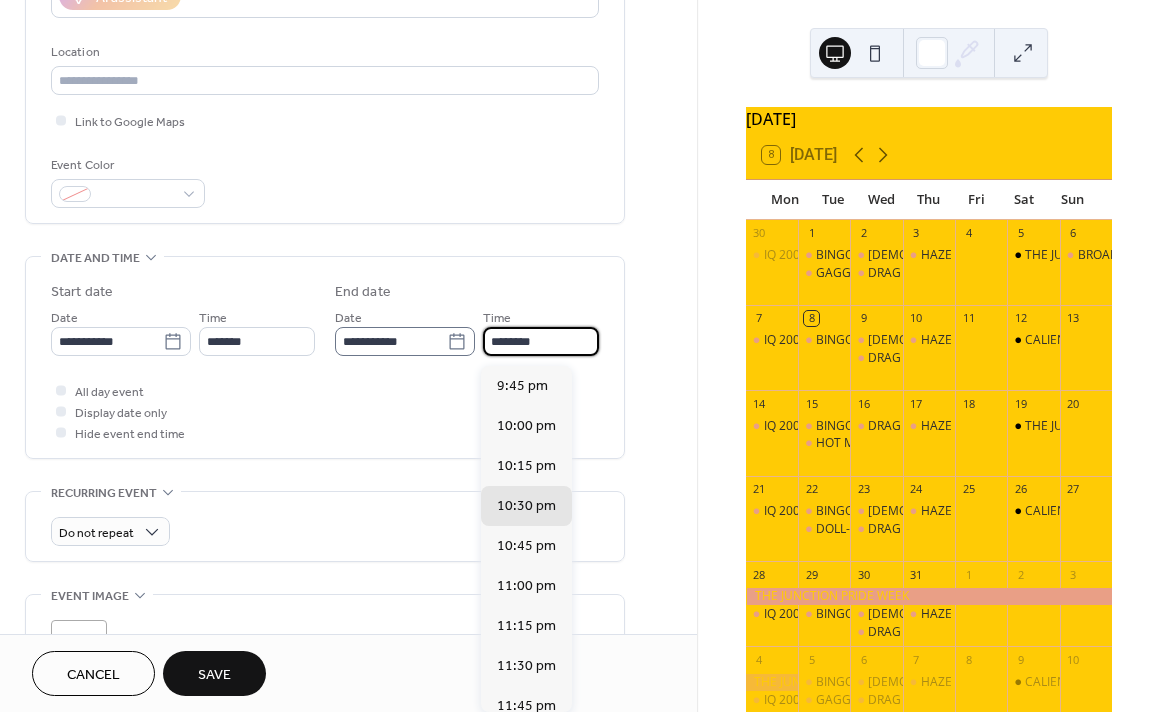 click 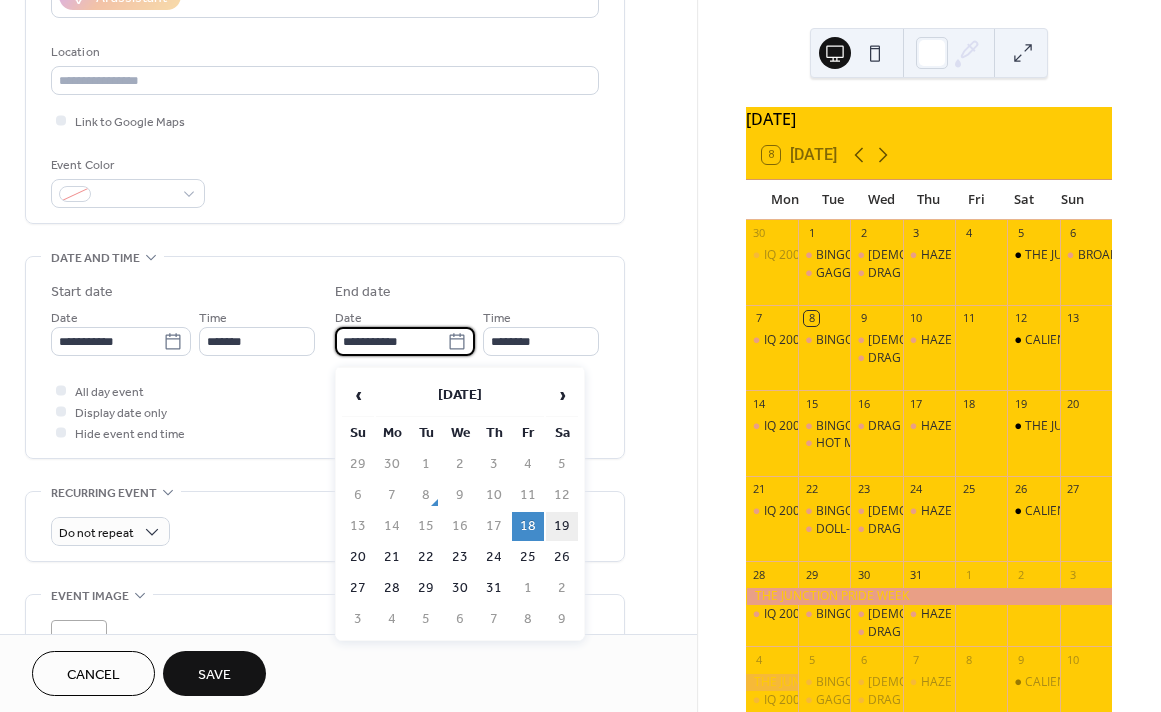 click on "19" at bounding box center [562, 526] 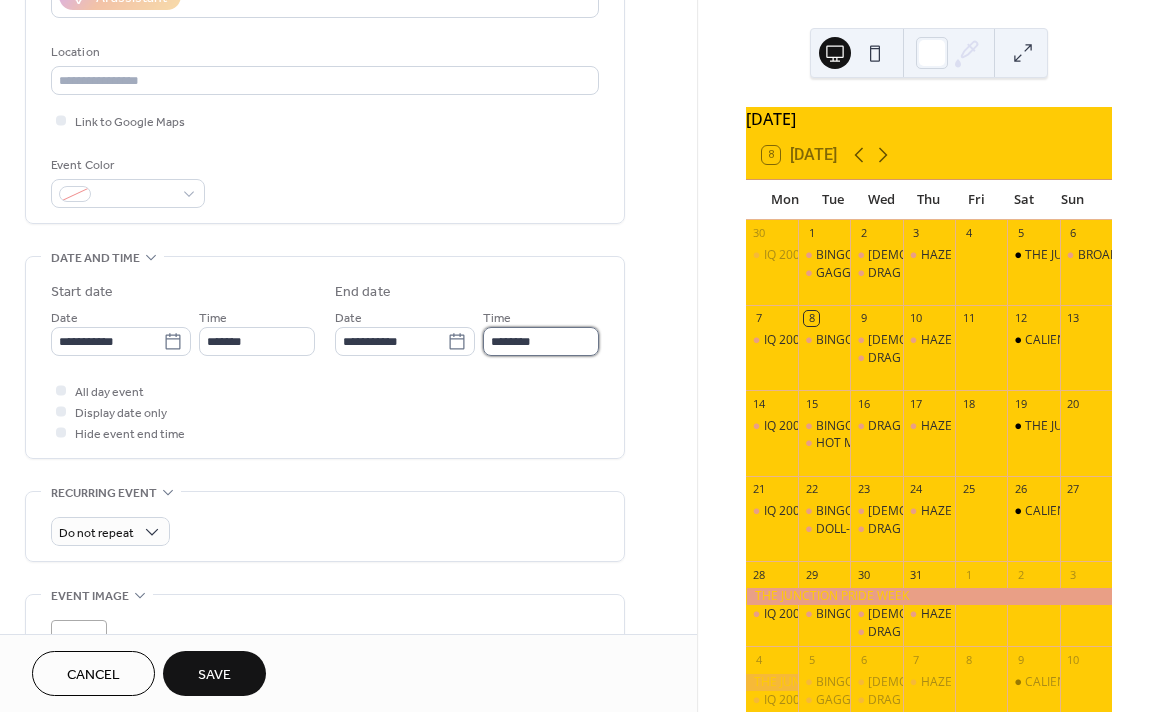 click on "********" at bounding box center (541, 341) 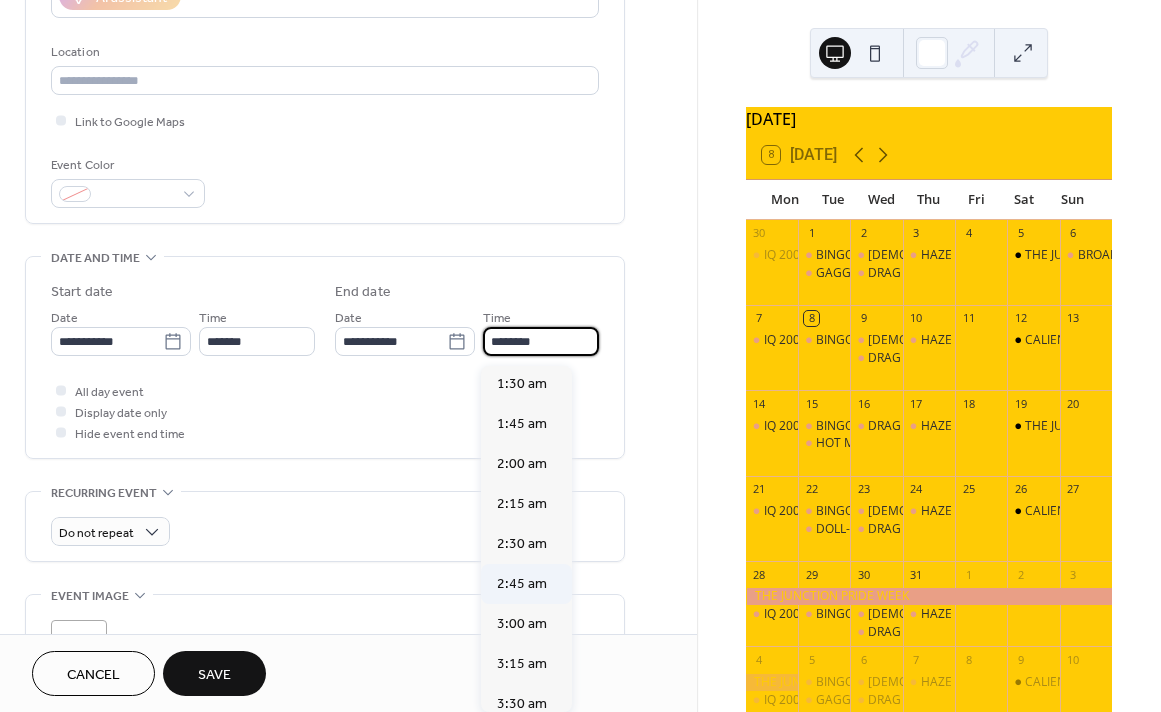 scroll, scrollTop: 273, scrollLeft: 0, axis: vertical 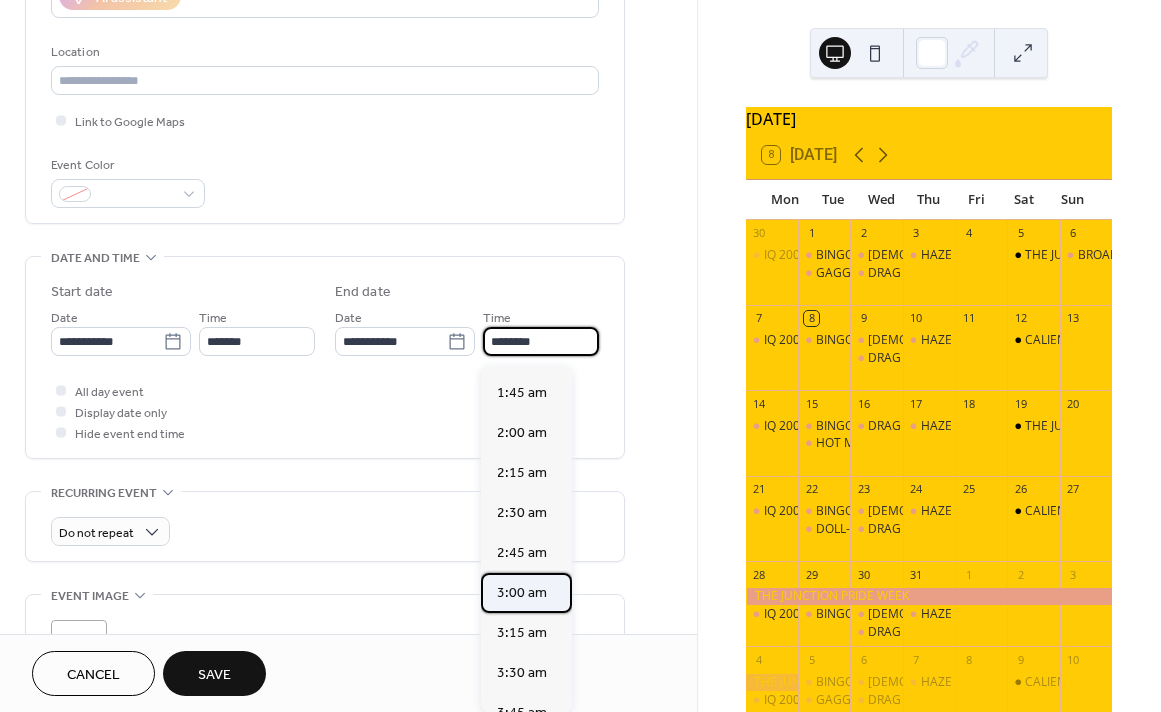 click on "3:00 am" at bounding box center [526, 593] 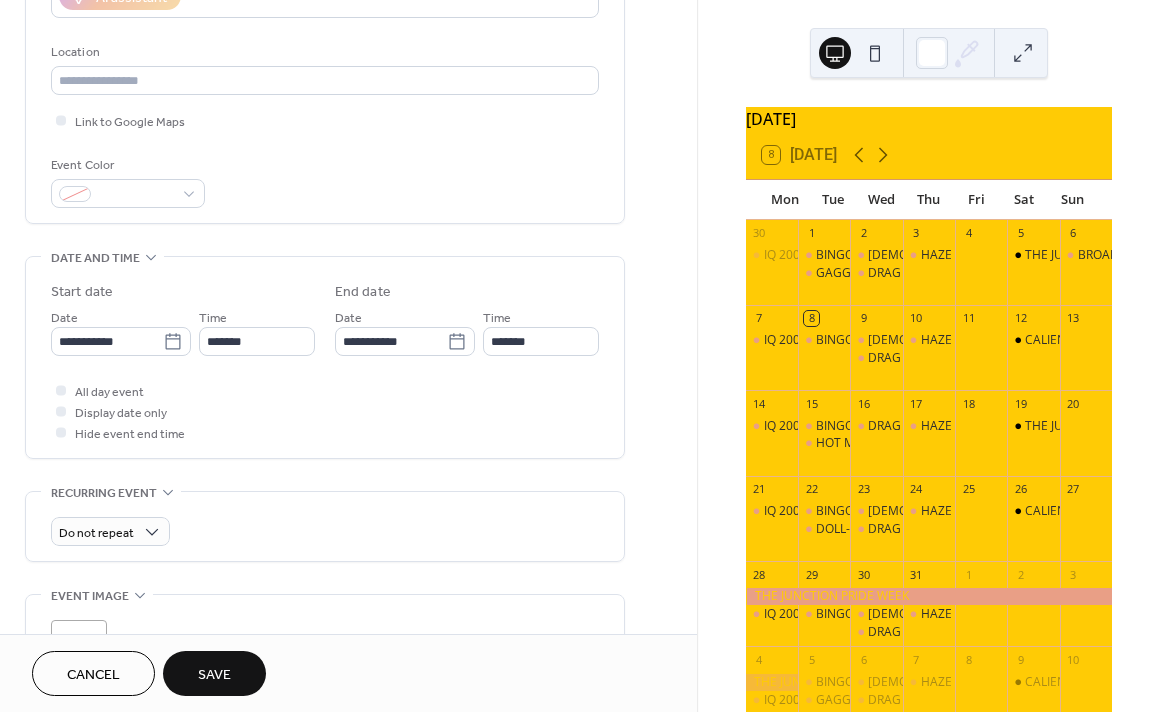click on "All day event Display date only Hide event end time" at bounding box center [325, 411] 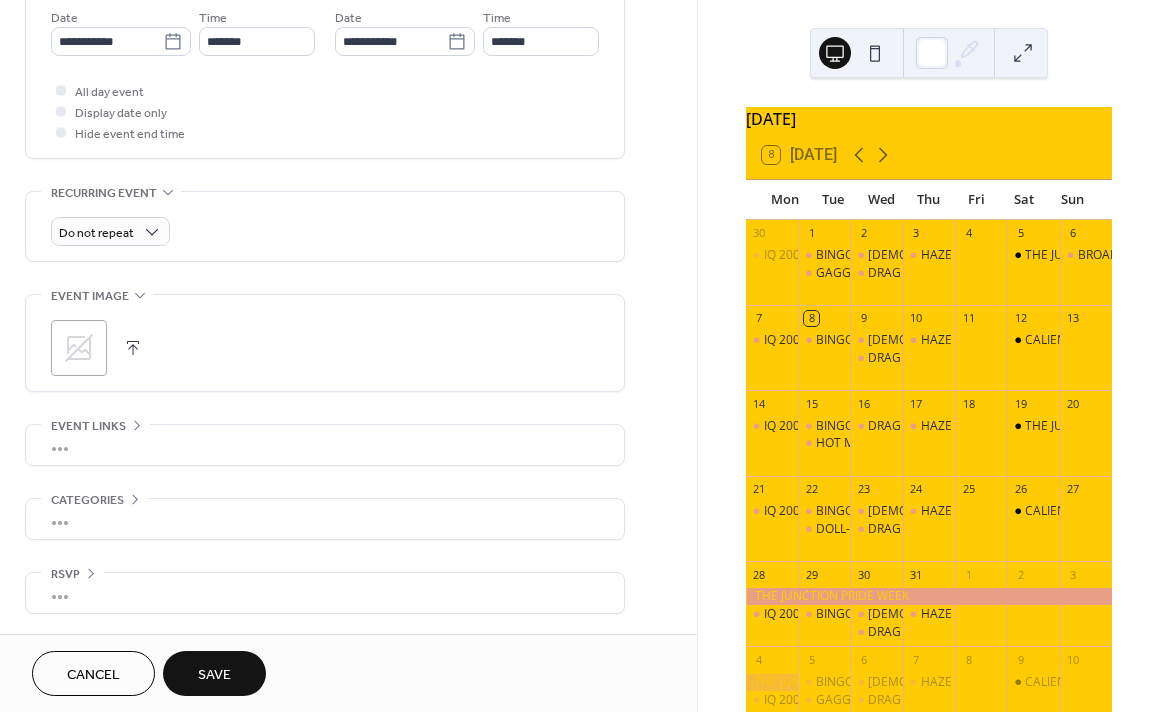 scroll, scrollTop: 700, scrollLeft: 0, axis: vertical 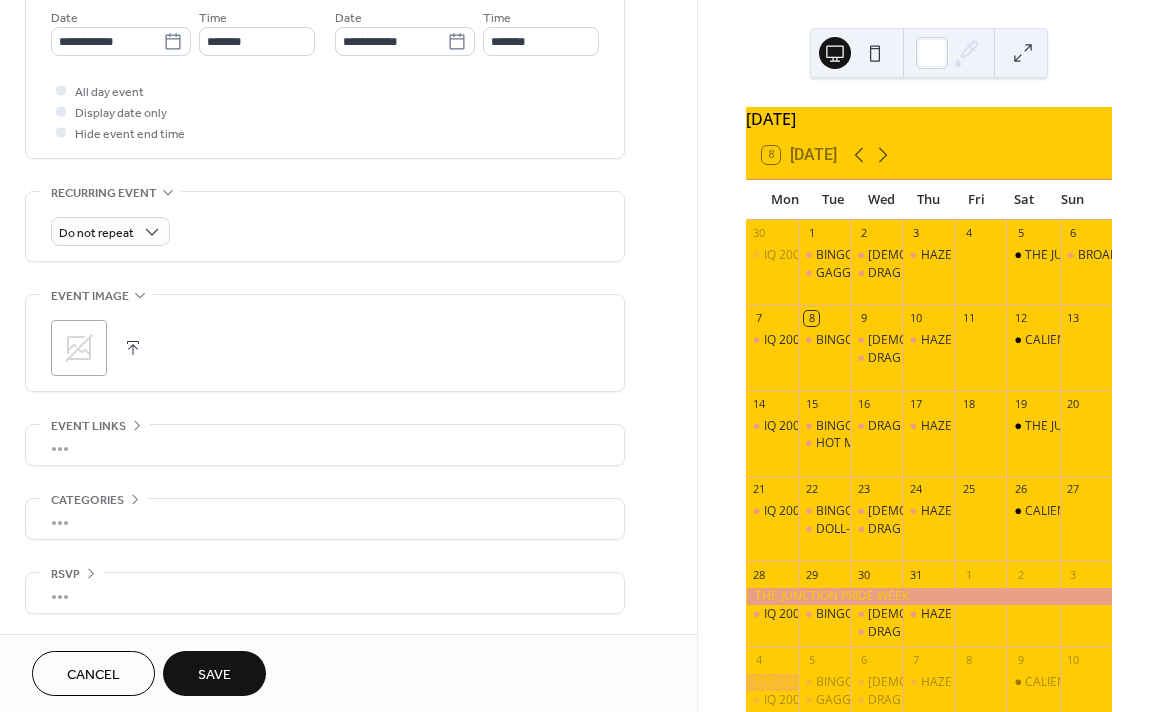 click 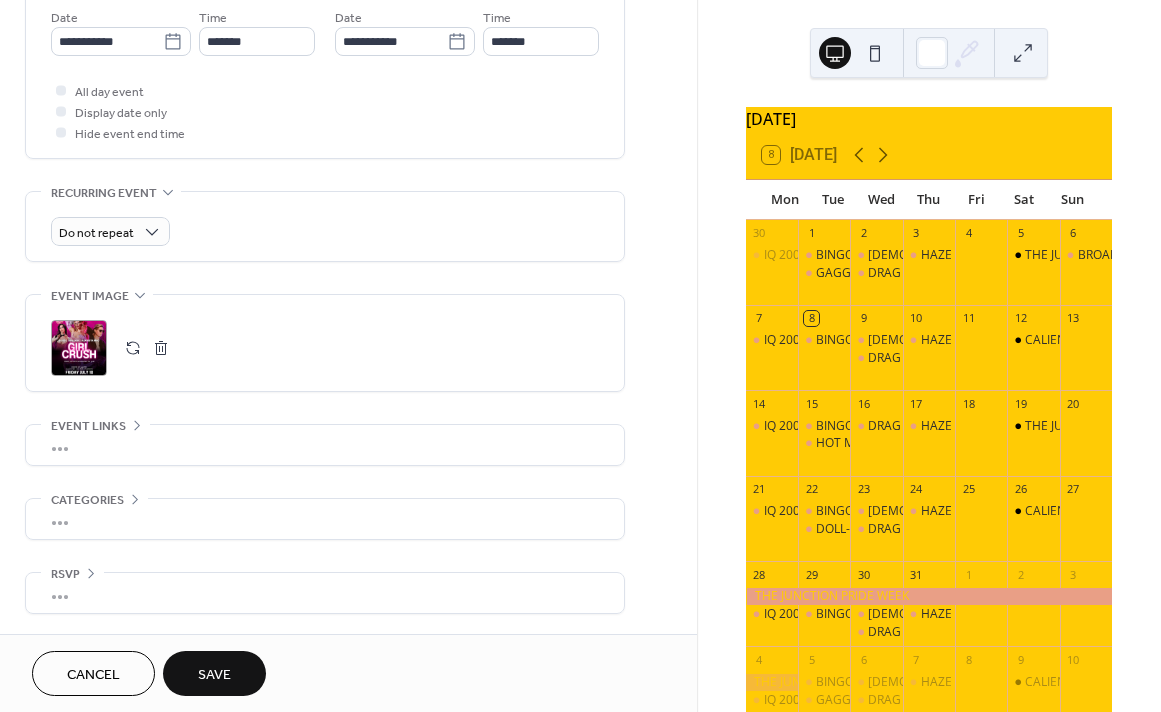 click on "RSVP" at bounding box center (65, 574) 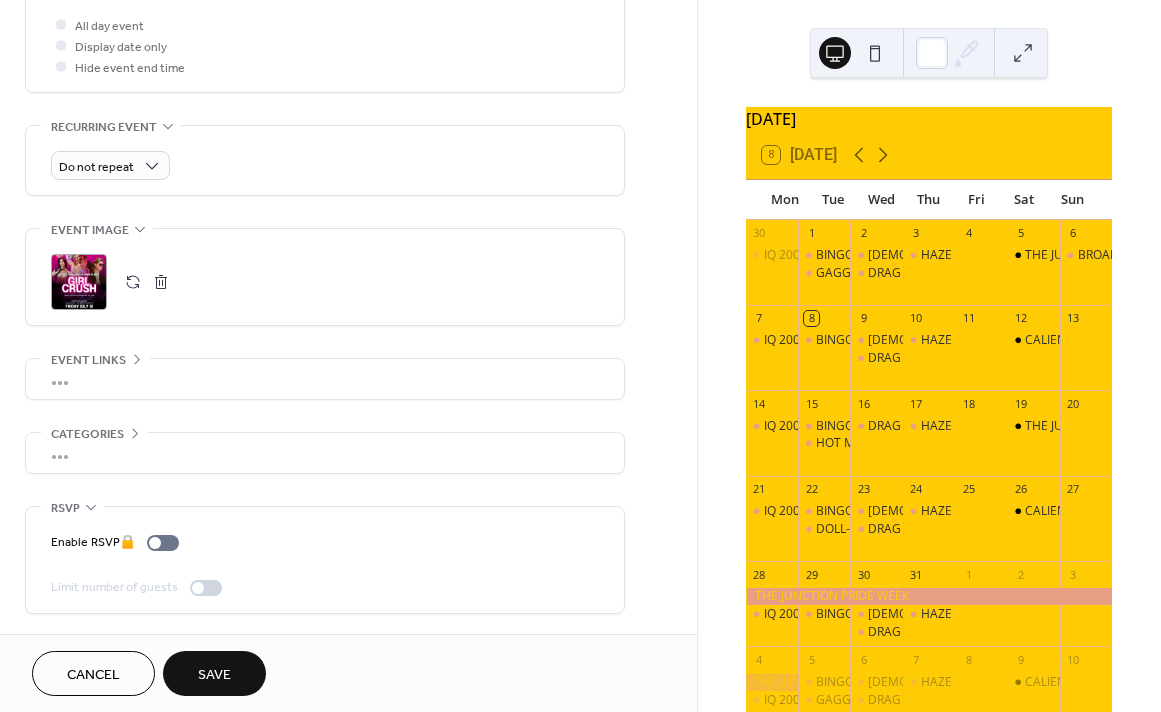 scroll, scrollTop: 766, scrollLeft: 0, axis: vertical 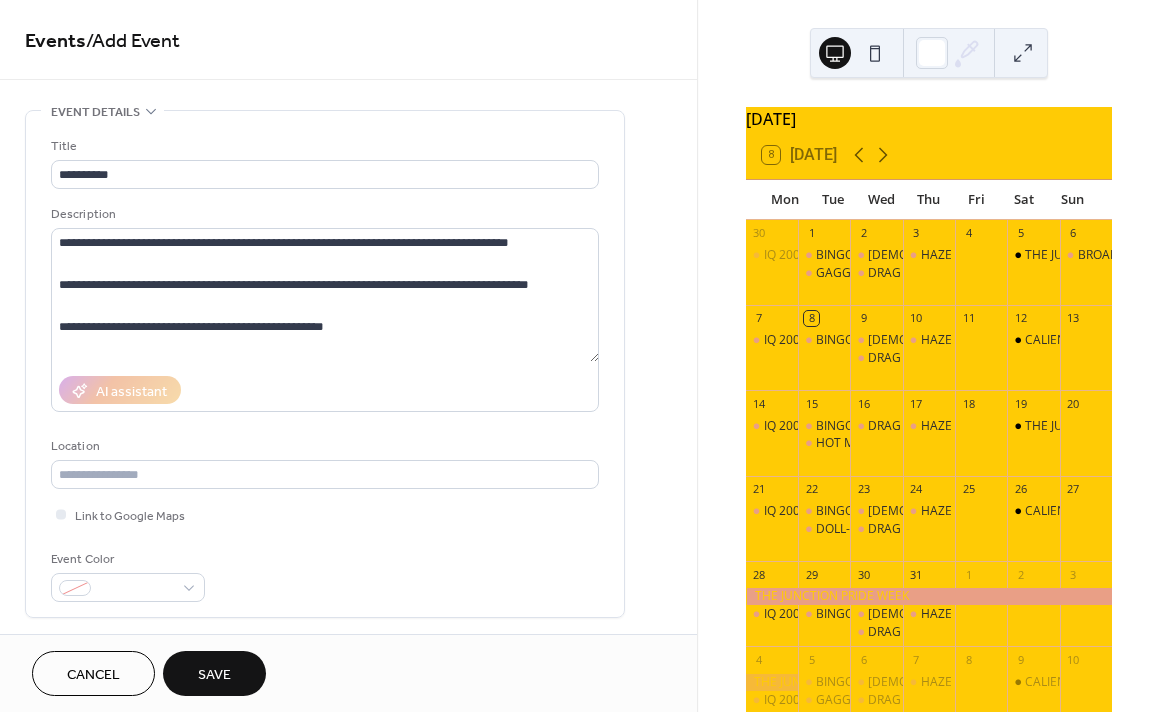click on "Save" at bounding box center (214, 675) 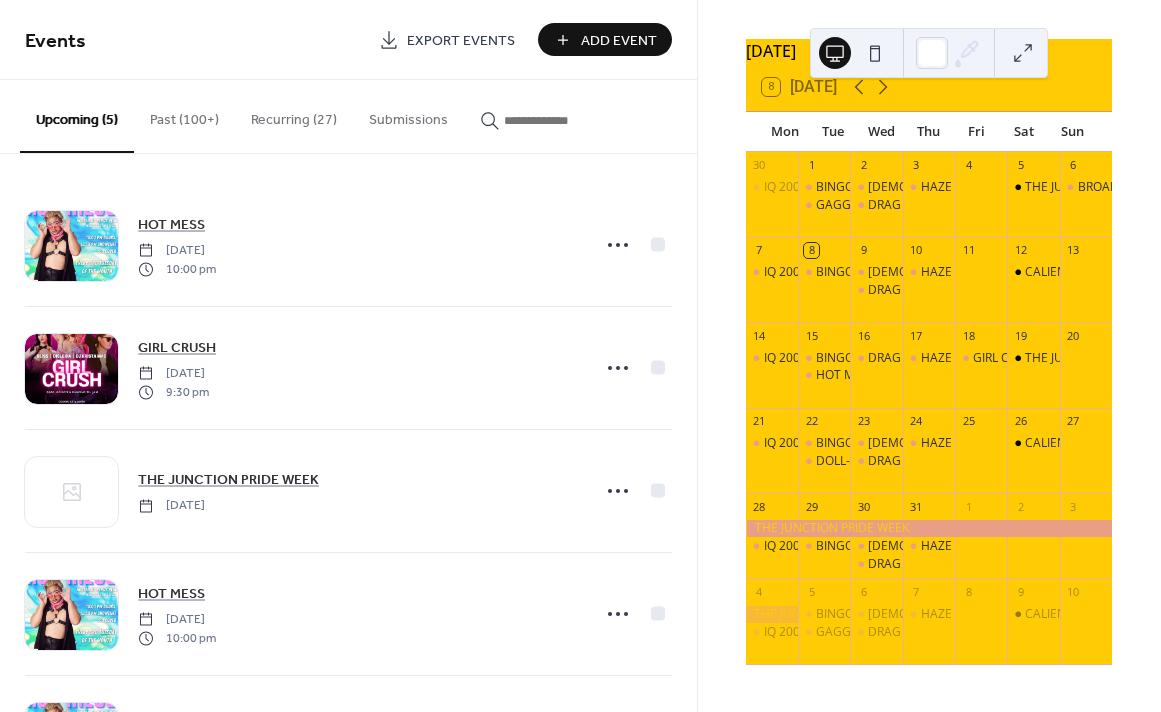 scroll, scrollTop: 79, scrollLeft: 0, axis: vertical 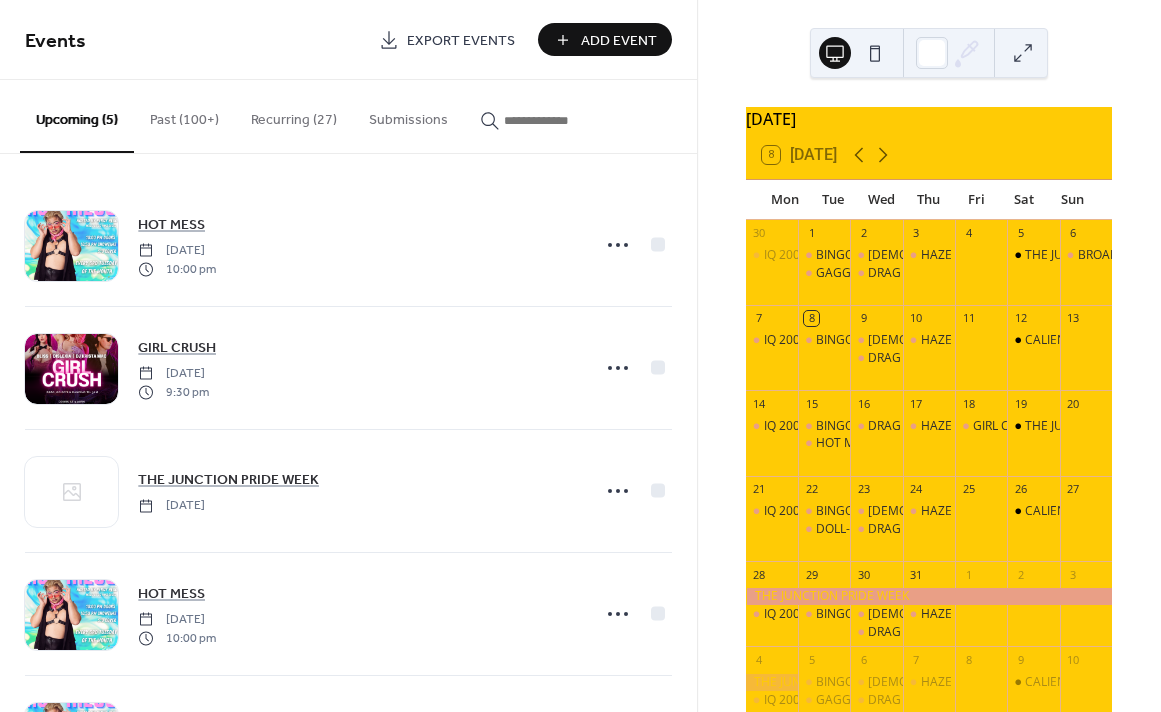 click on "Recurring  (27)" at bounding box center (294, 115) 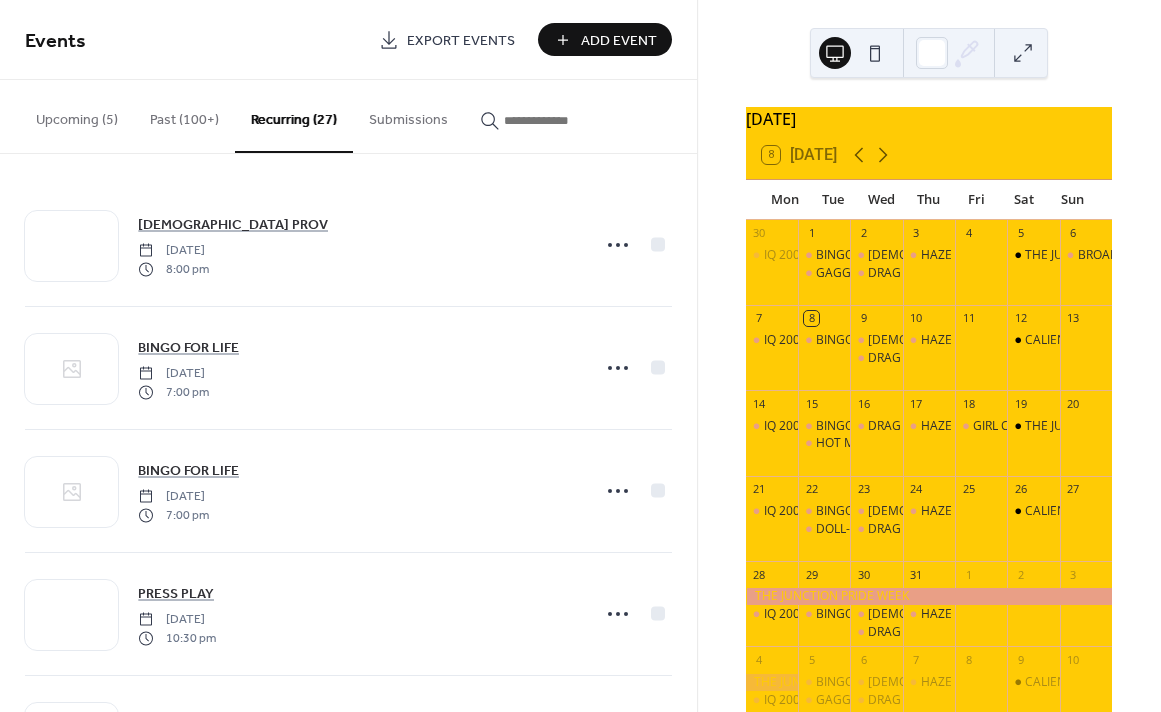 click on "Past  (100+)" at bounding box center [184, 115] 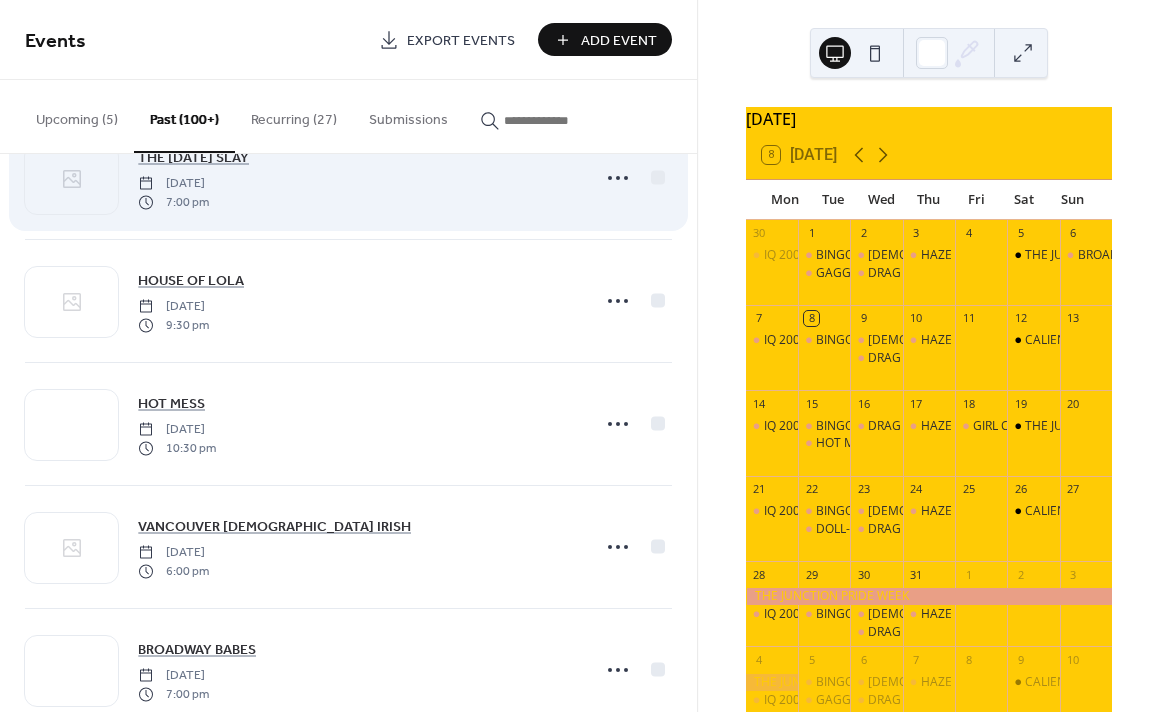 scroll, scrollTop: 2778, scrollLeft: 0, axis: vertical 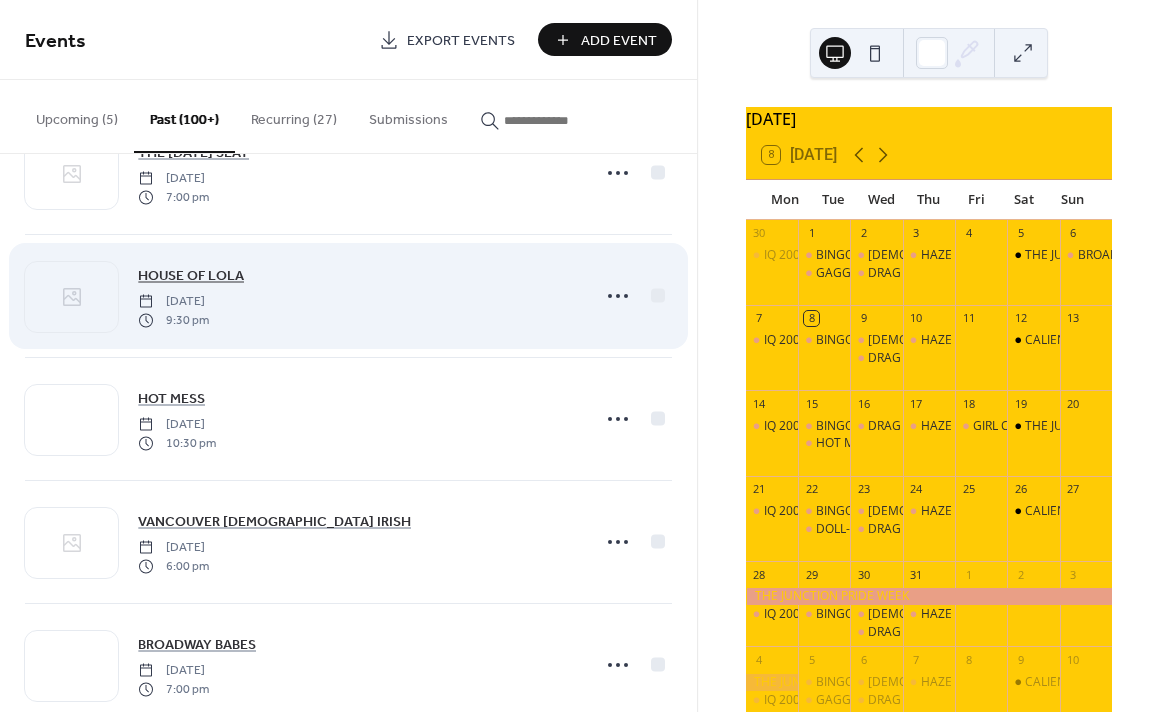 click on "HOUSE OF LOLA" at bounding box center [191, 276] 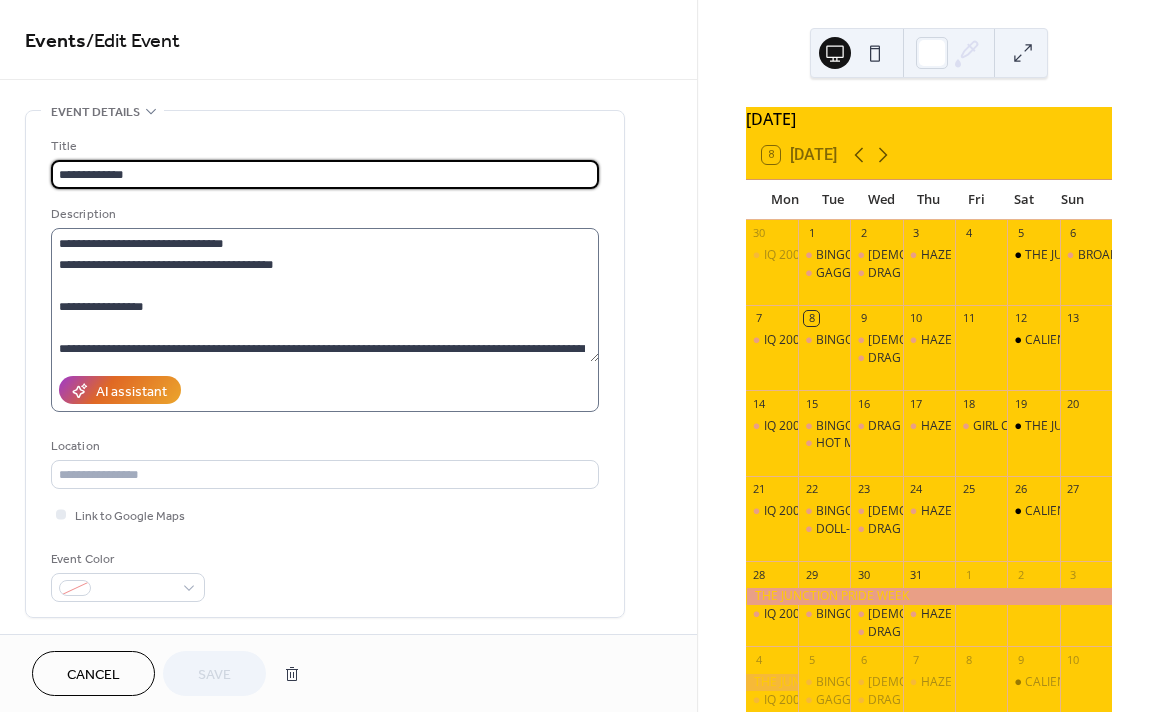 scroll, scrollTop: 85, scrollLeft: 0, axis: vertical 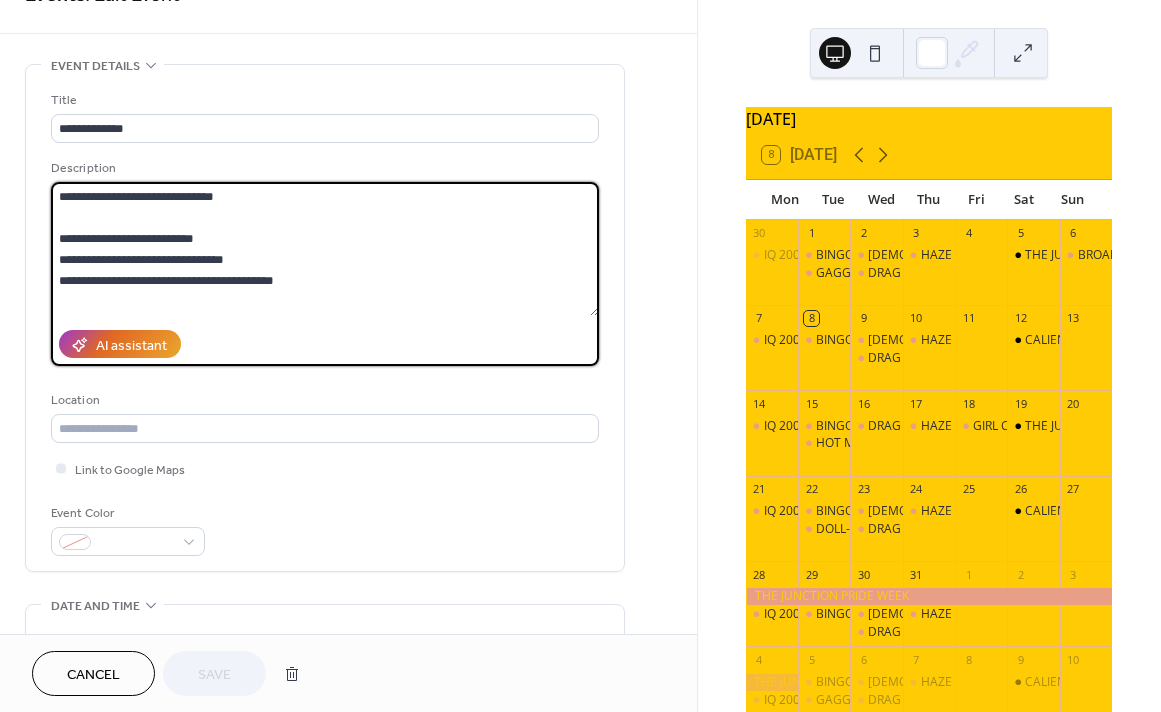 drag, startPoint x: 505, startPoint y: 306, endPoint x: 55, endPoint y: 198, distance: 462.77856 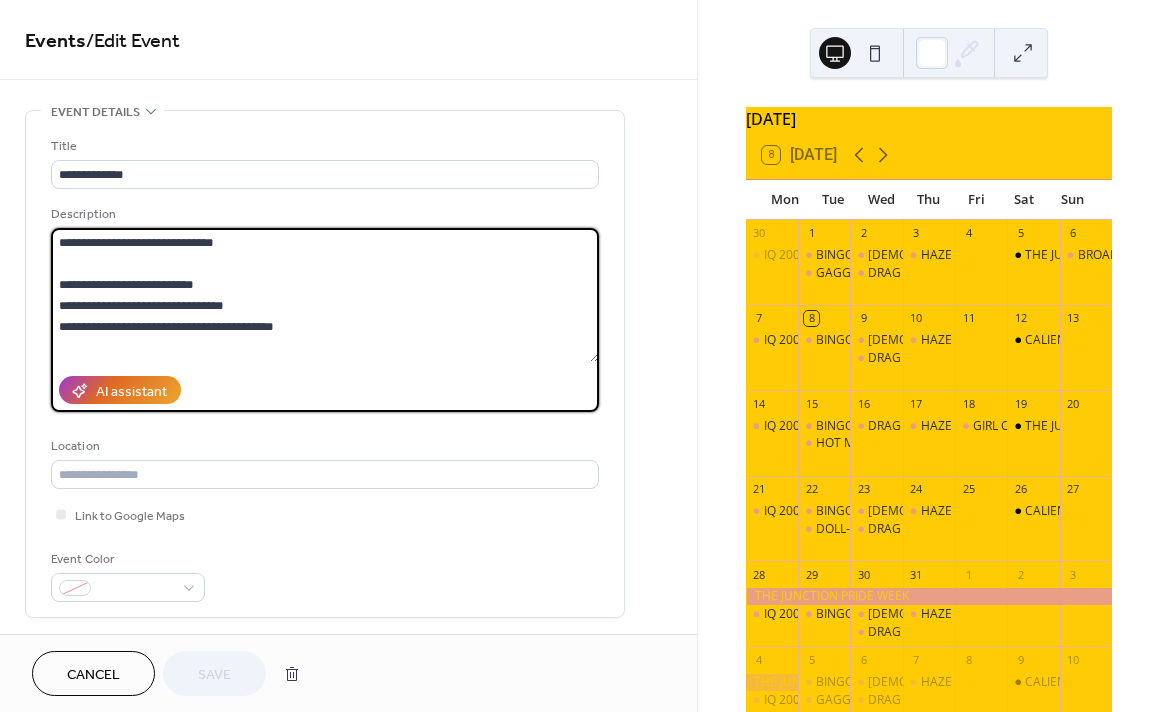 scroll, scrollTop: 0, scrollLeft: 0, axis: both 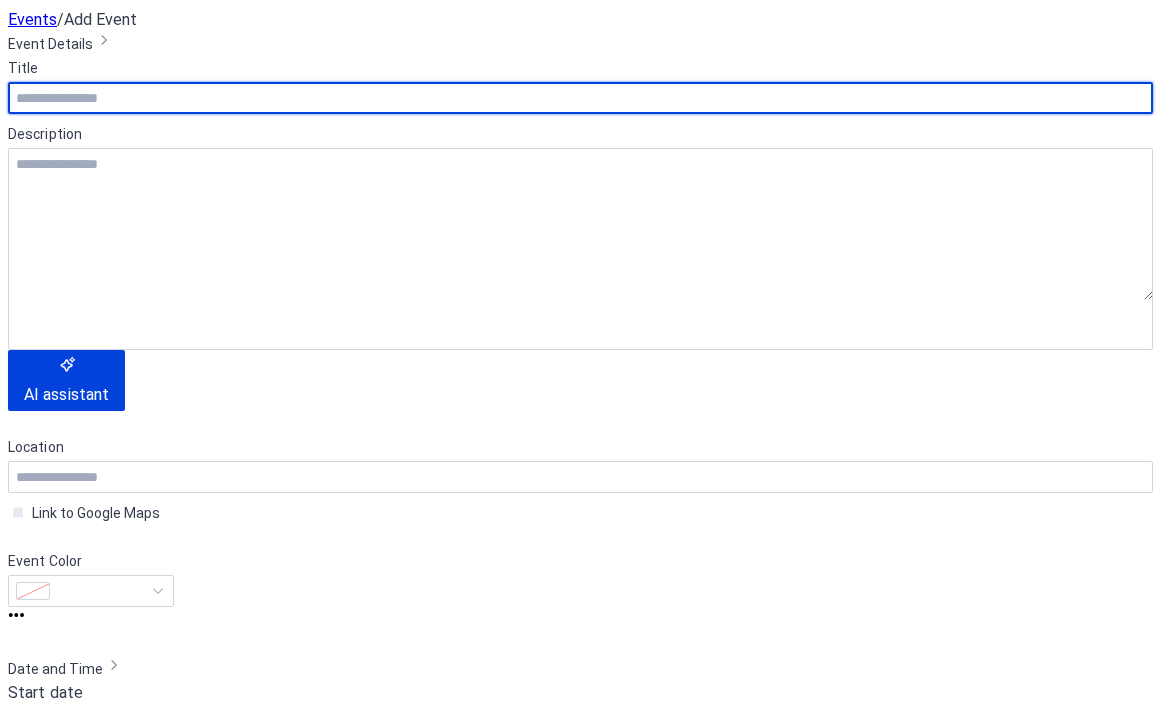click at bounding box center (580, 98) 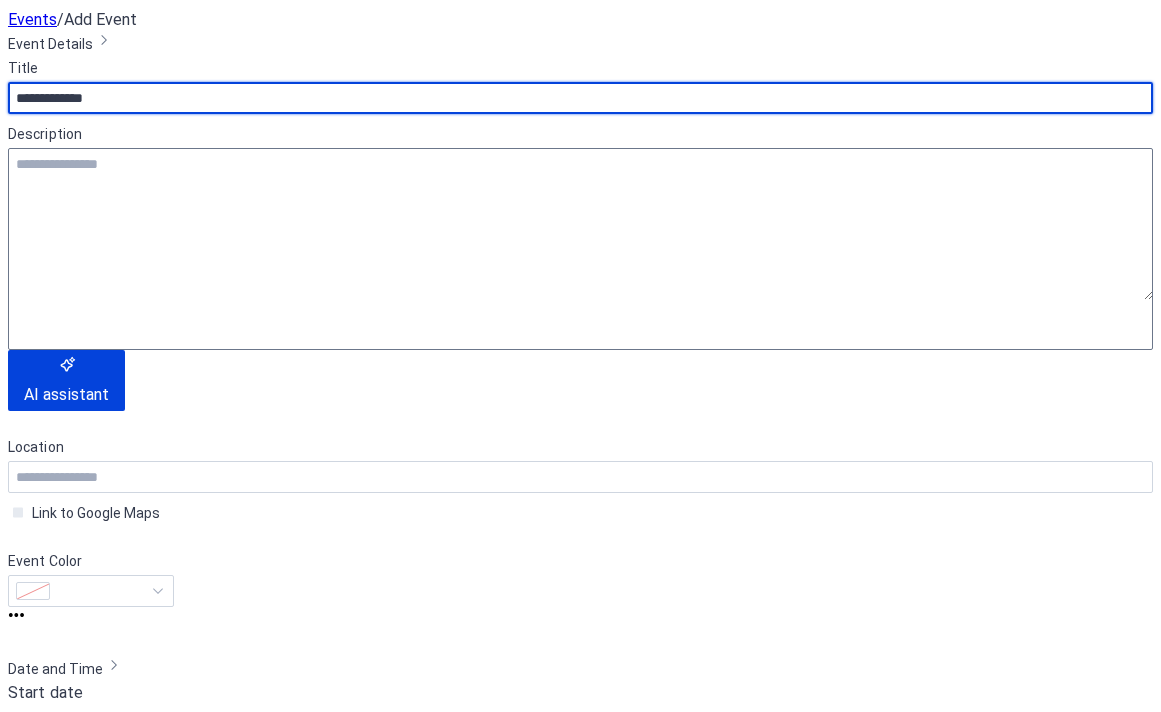 type on "**********" 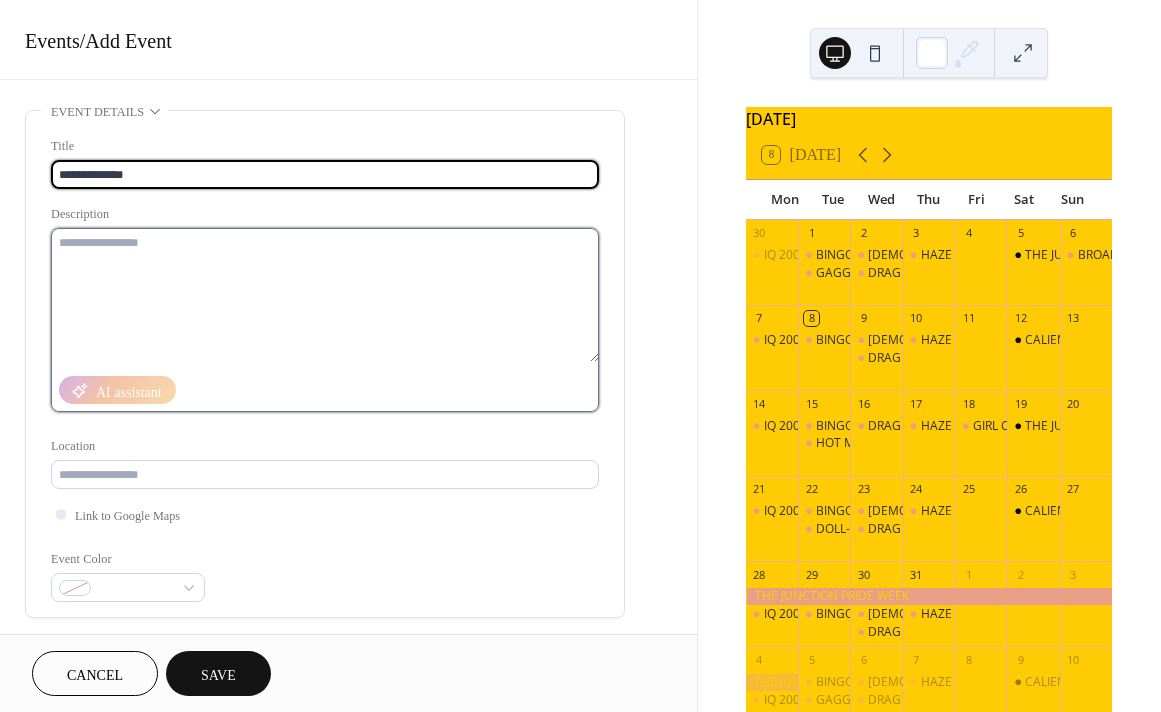 click at bounding box center (325, 295) 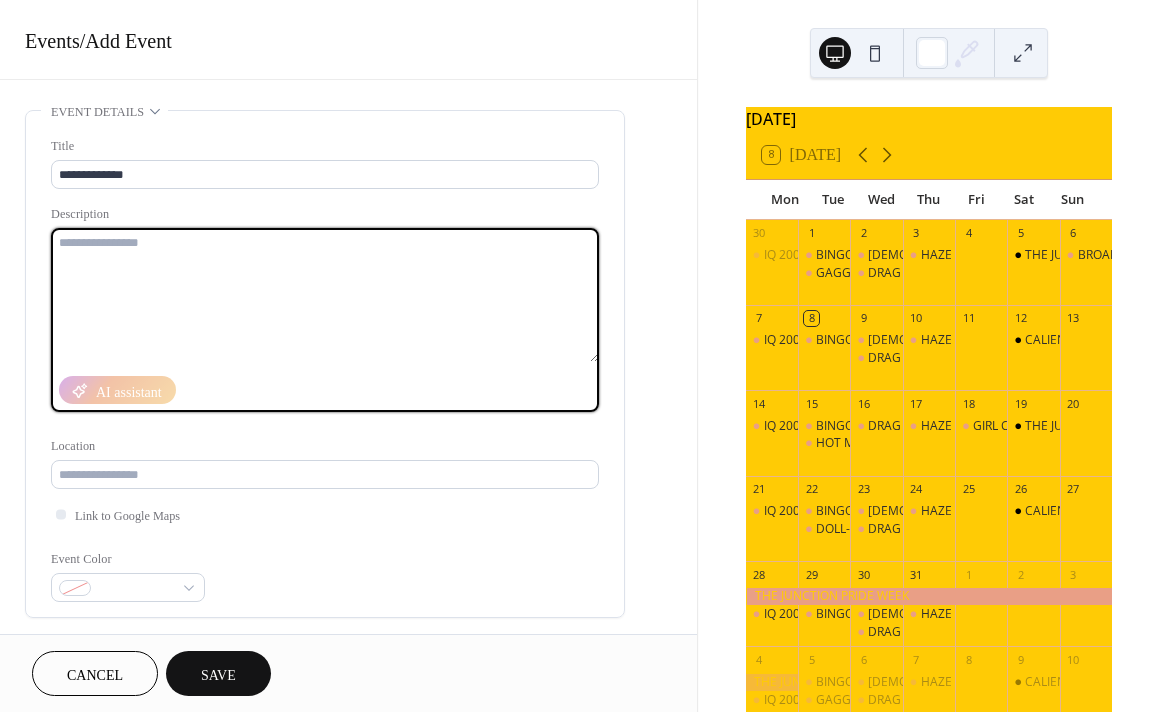 paste on "**********" 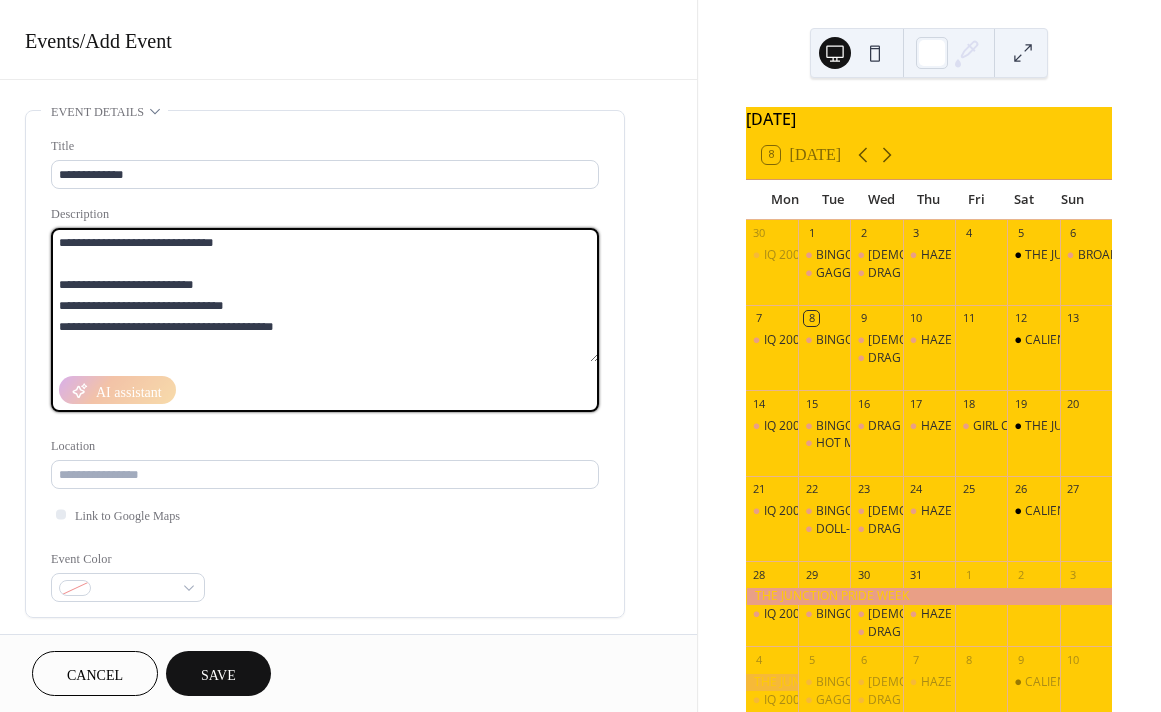 scroll, scrollTop: 0, scrollLeft: 0, axis: both 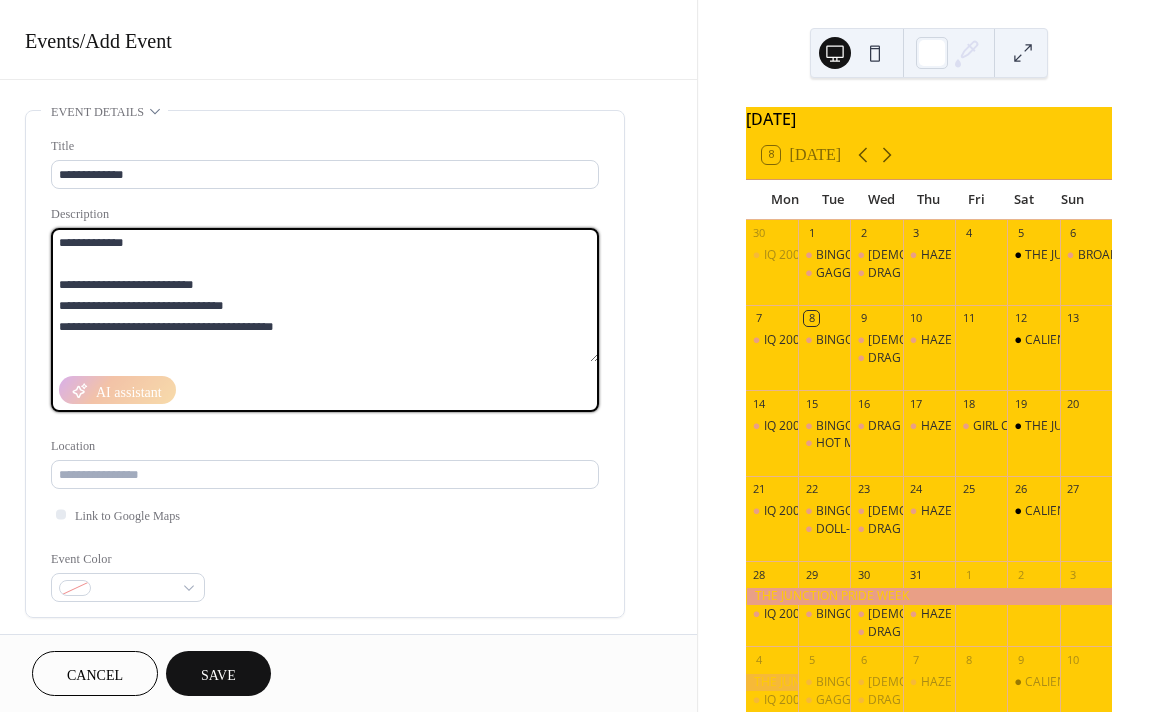 drag, startPoint x: 234, startPoint y: 328, endPoint x: 131, endPoint y: 323, distance: 103.121284 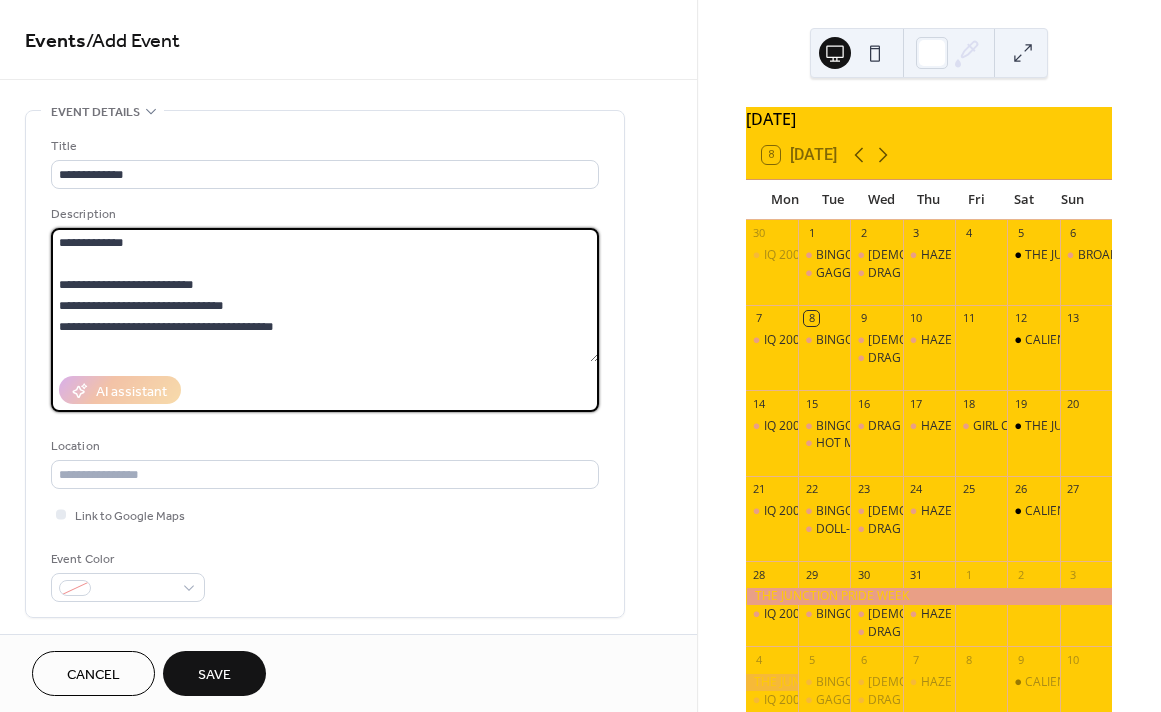 click on "**********" at bounding box center [325, 295] 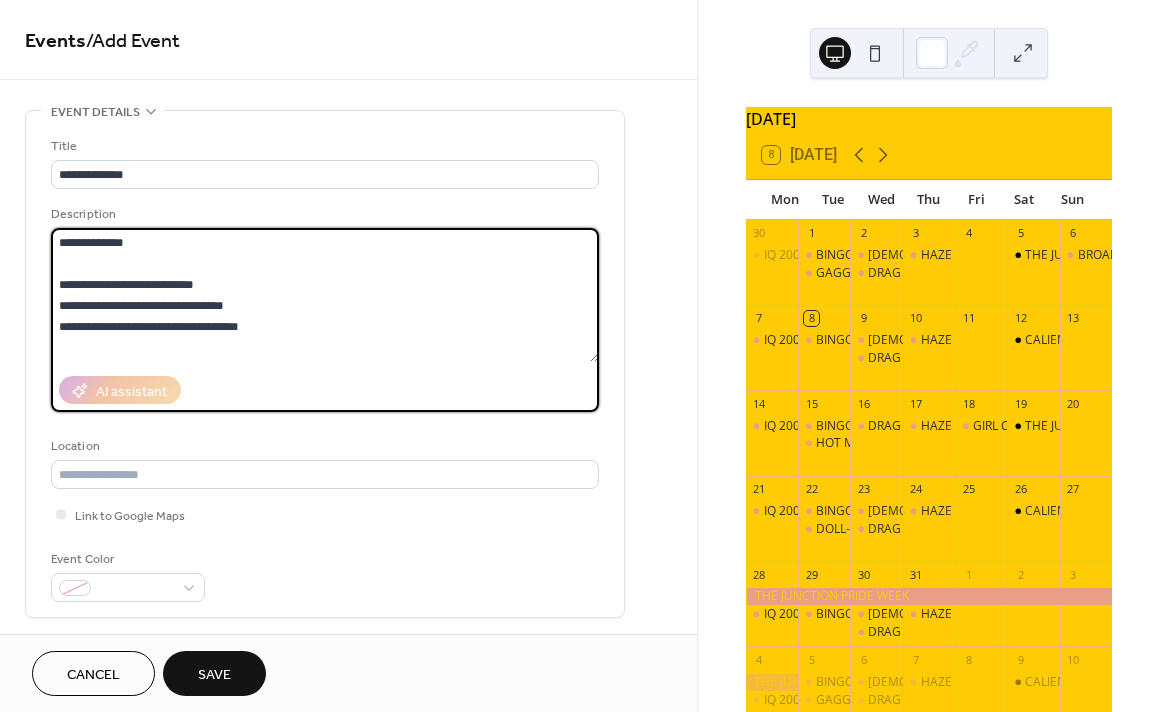 click on "**********" at bounding box center [325, 295] 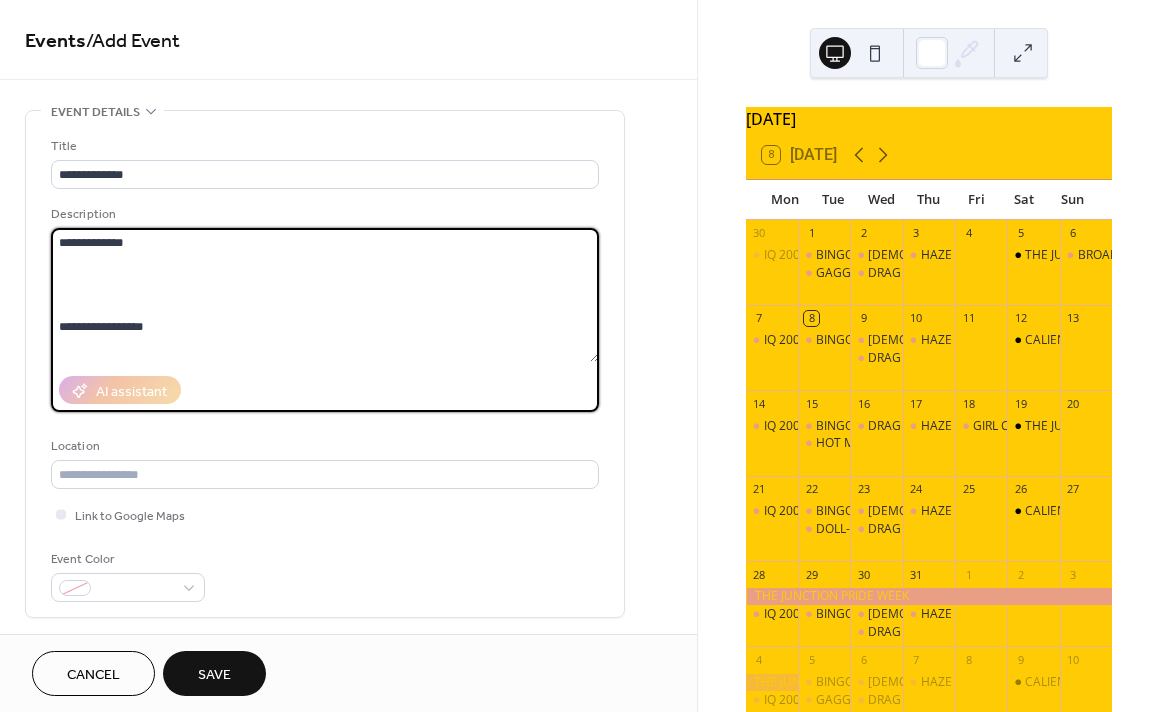 paste on "**********" 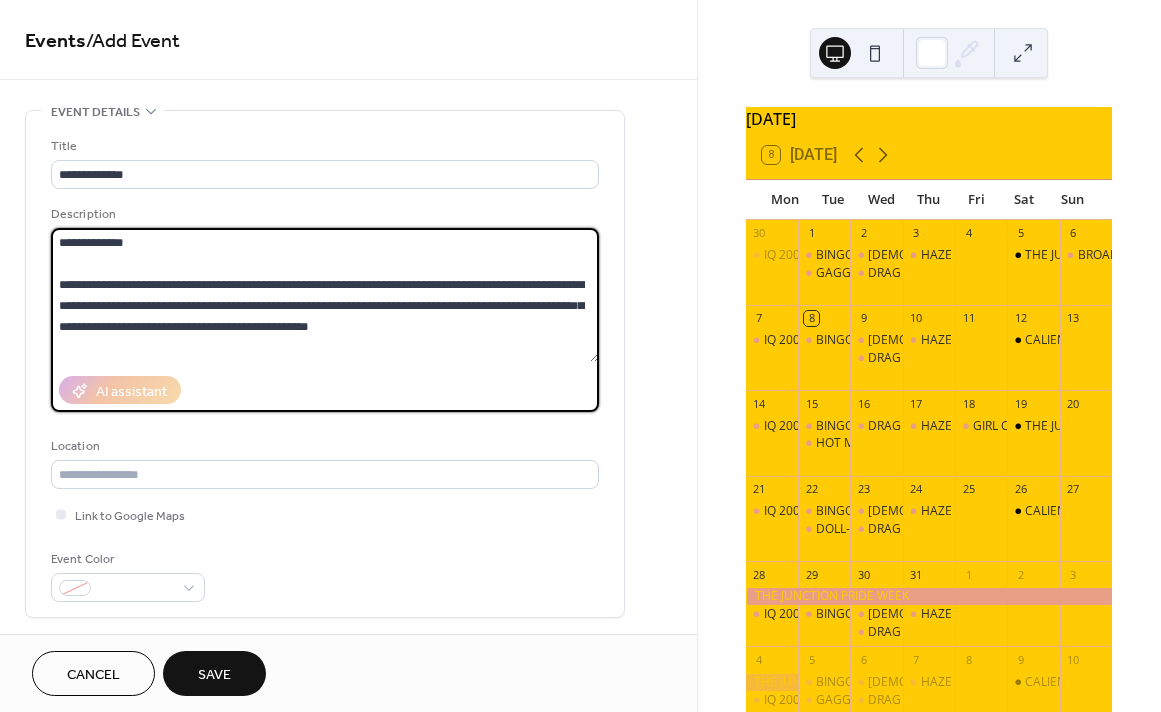 scroll, scrollTop: 0, scrollLeft: 0, axis: both 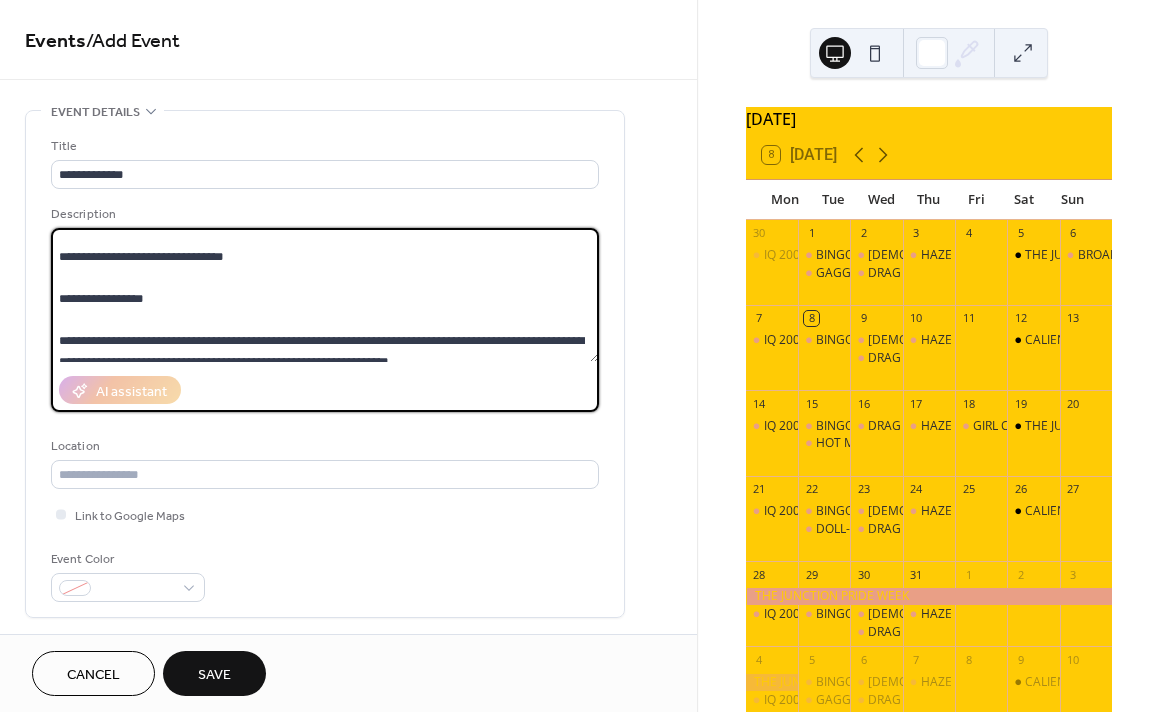 click on "**********" at bounding box center (325, 295) 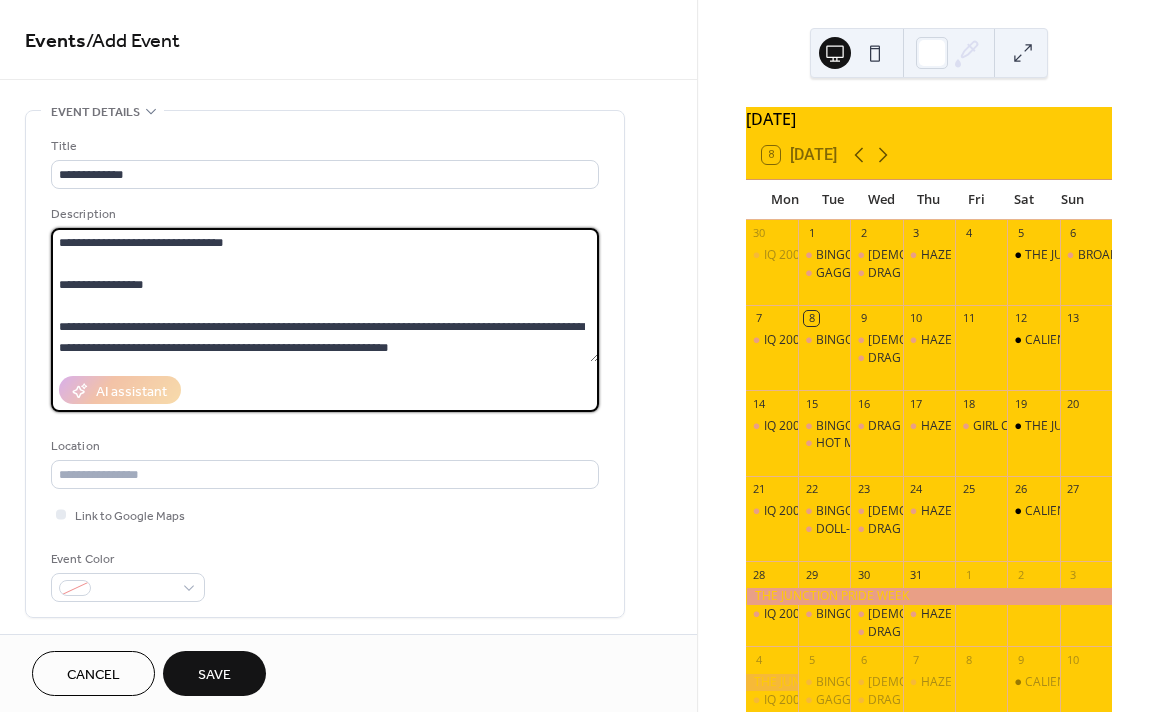 scroll, scrollTop: 126, scrollLeft: 0, axis: vertical 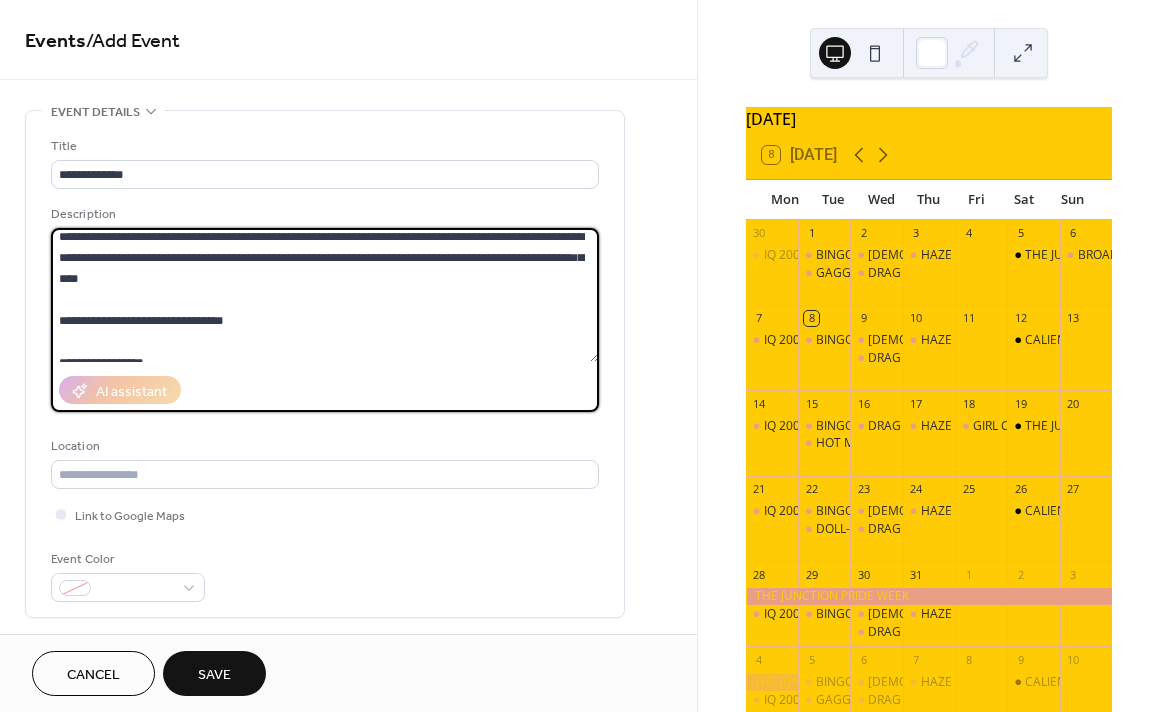 click on "**********" at bounding box center [325, 295] 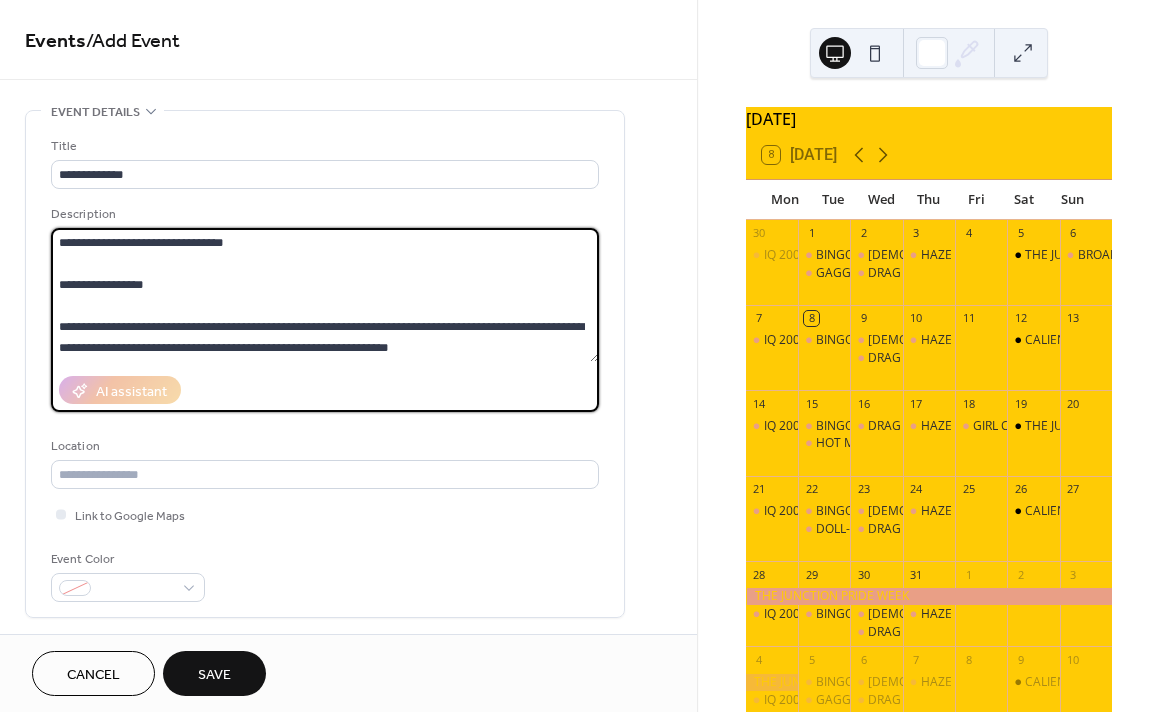 scroll, scrollTop: 126, scrollLeft: 0, axis: vertical 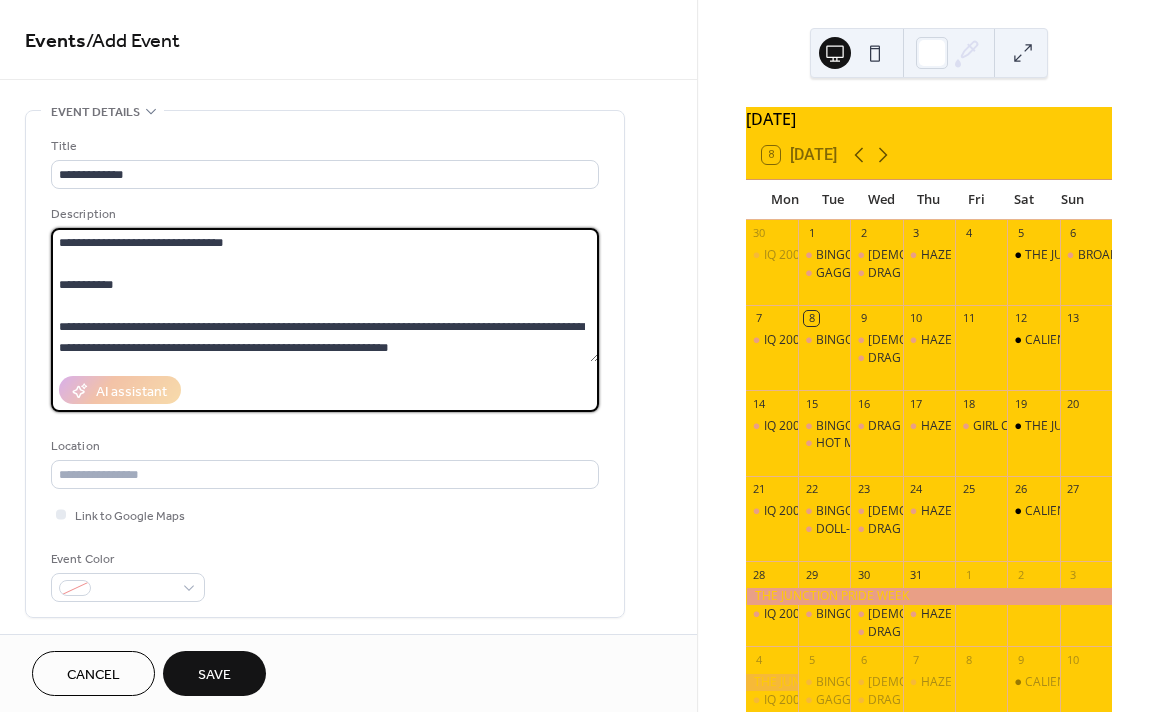 click on "**********" at bounding box center [325, 295] 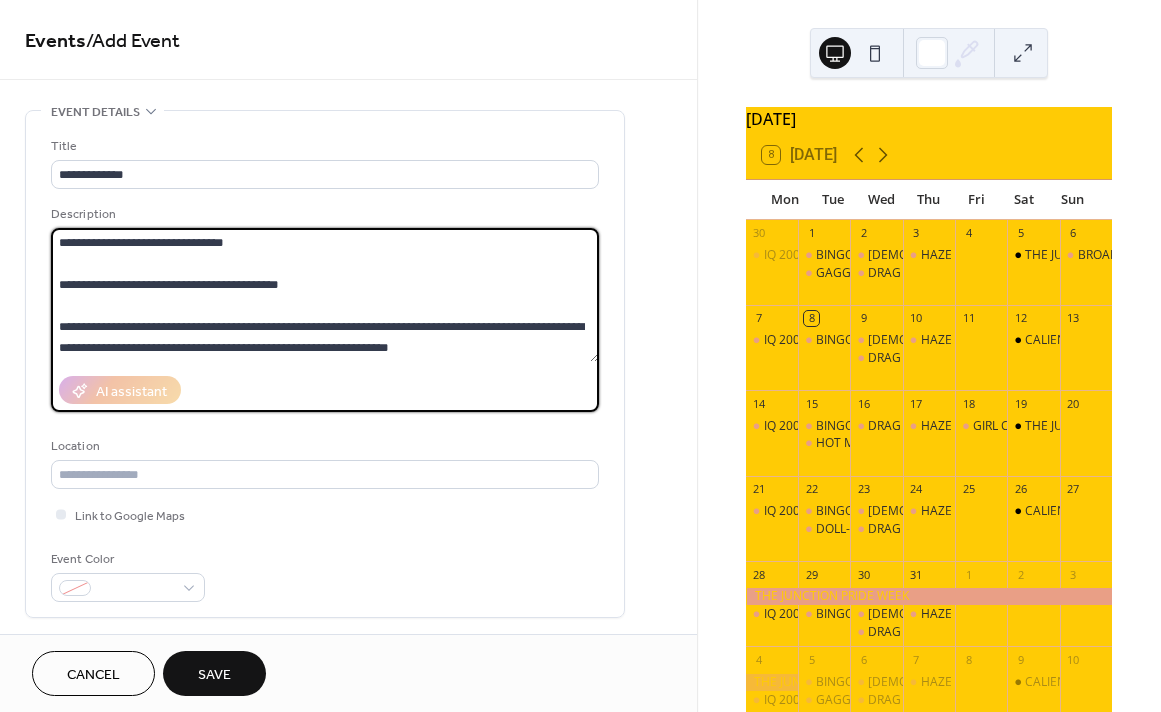 click on "**********" at bounding box center (325, 295) 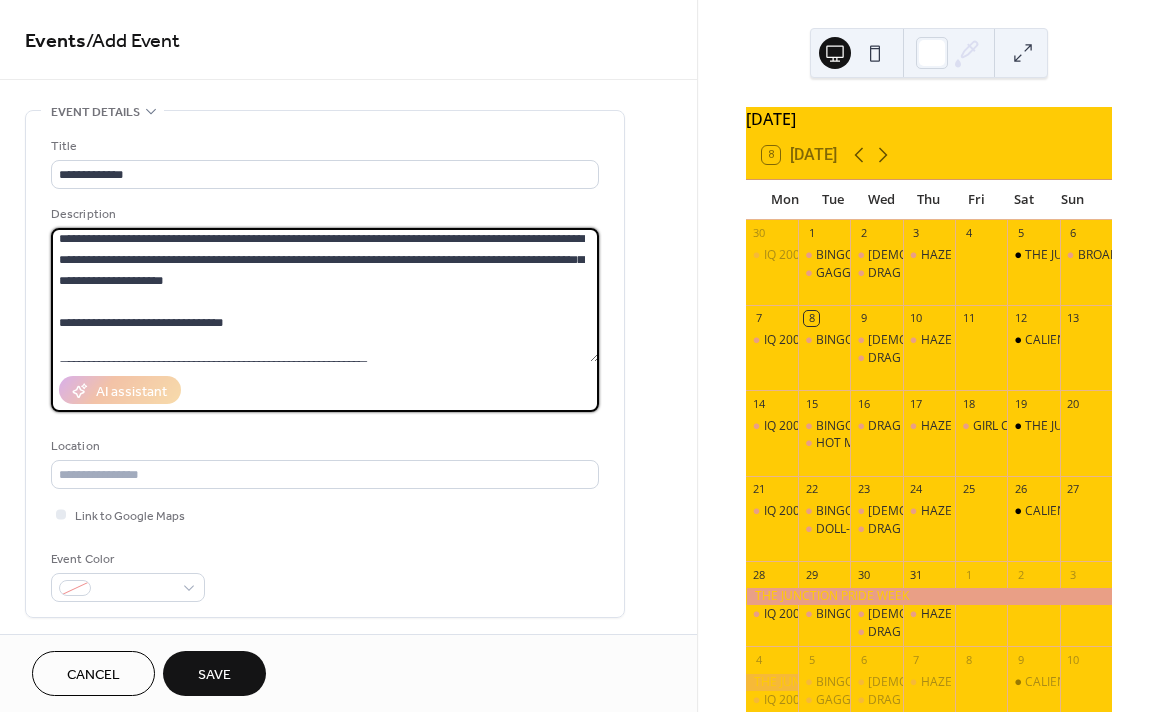 scroll, scrollTop: 48, scrollLeft: 0, axis: vertical 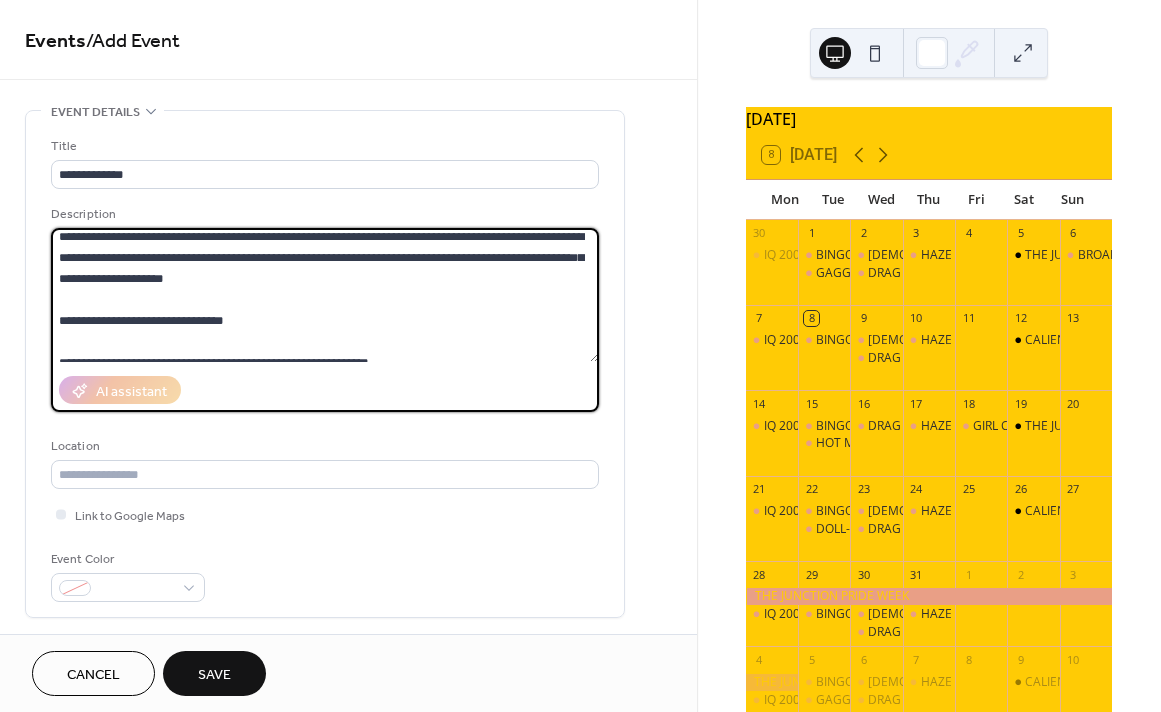 click on "**********" at bounding box center [325, 295] 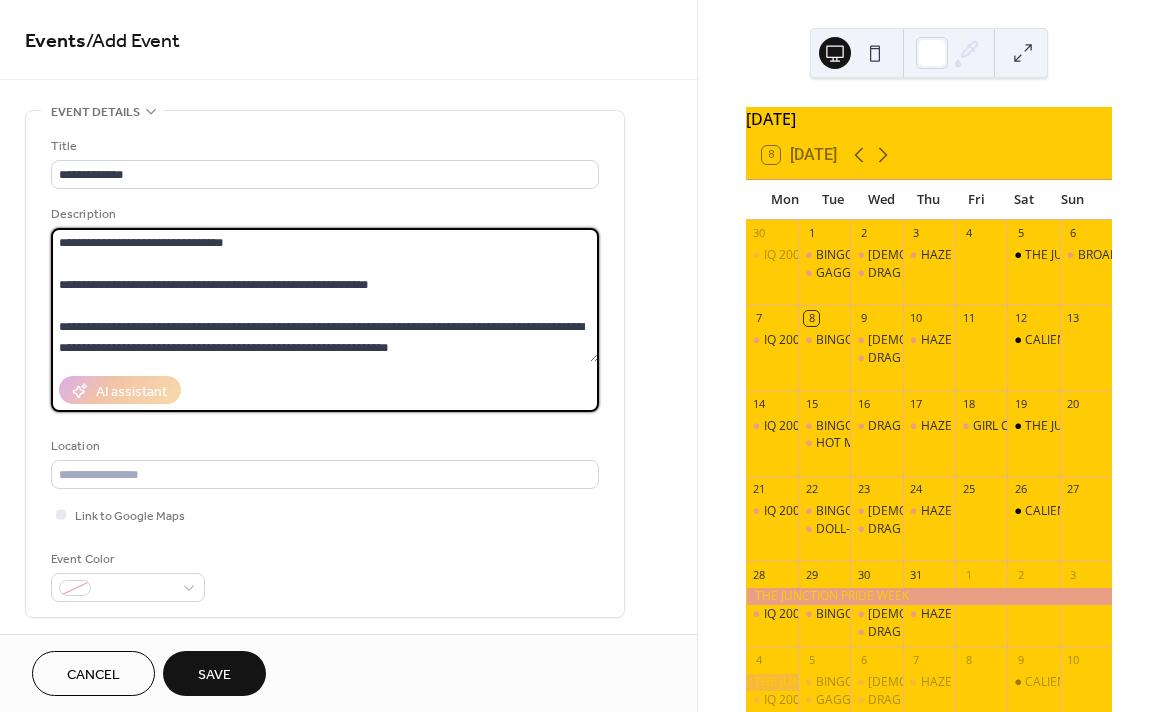 scroll, scrollTop: 147, scrollLeft: 0, axis: vertical 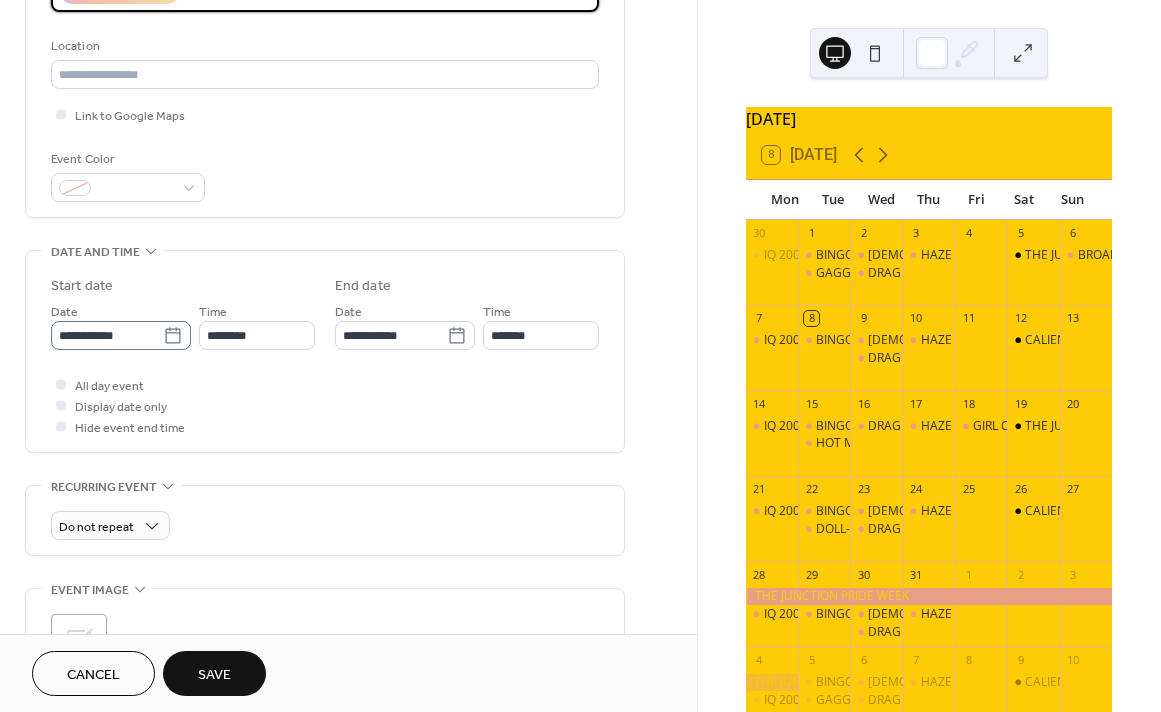 type on "**********" 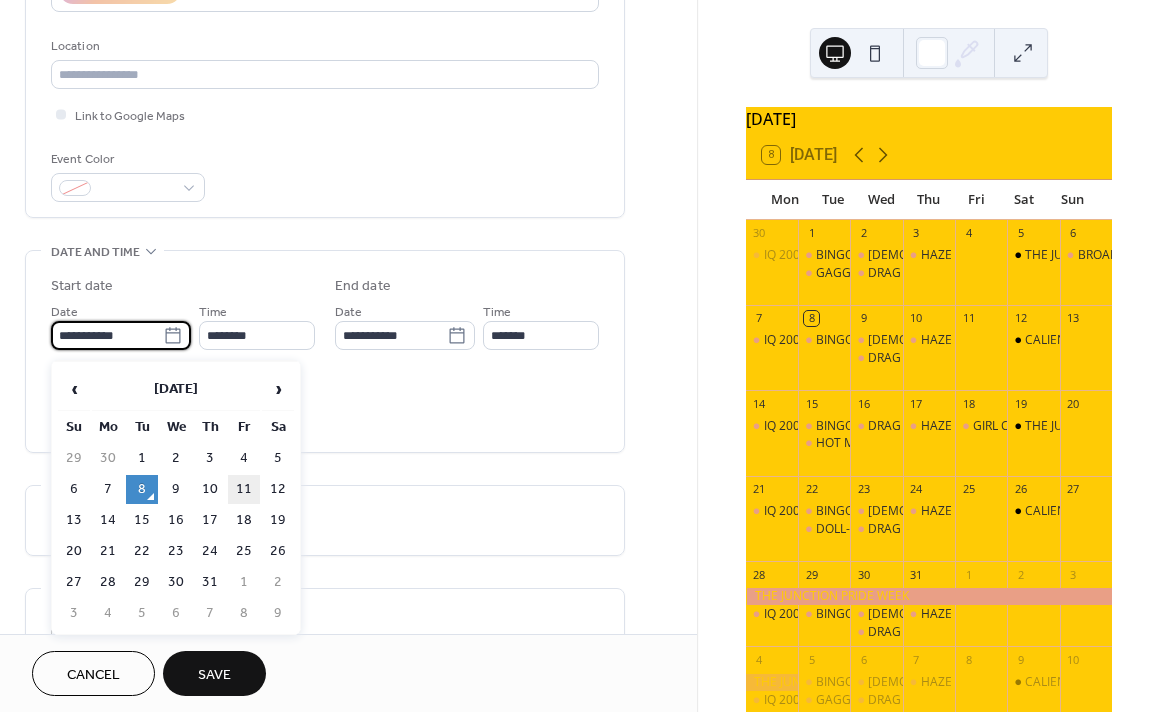 click on "11" at bounding box center (244, 489) 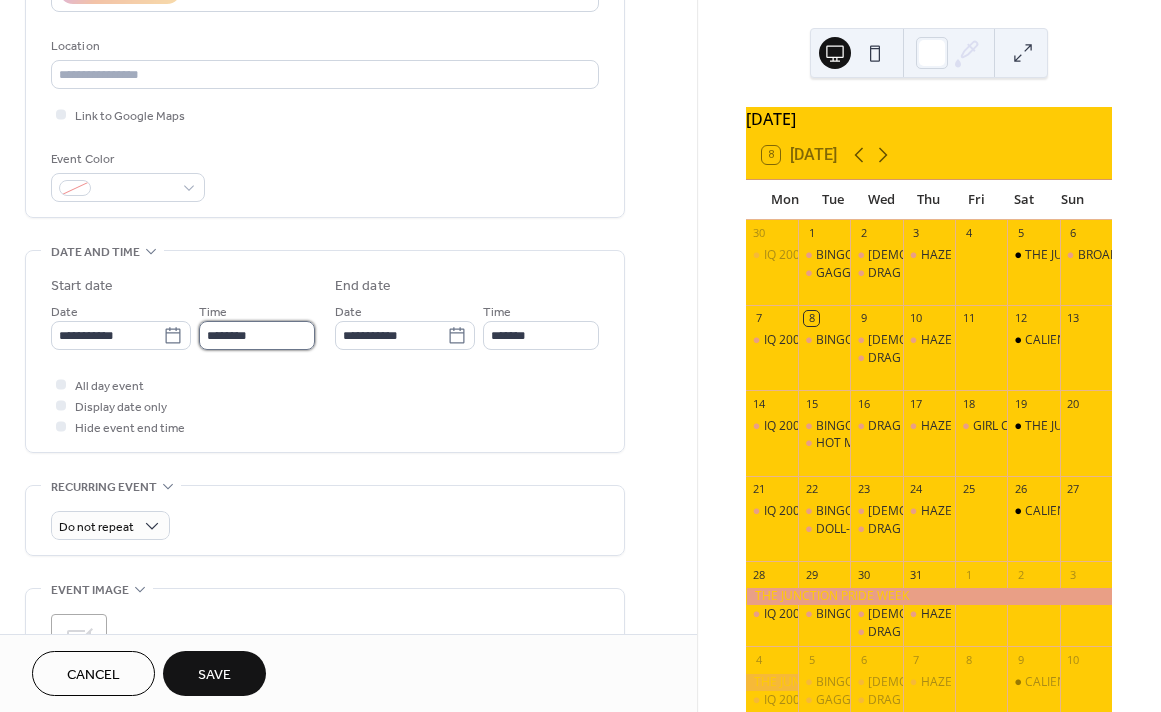 click on "********" at bounding box center (257, 335) 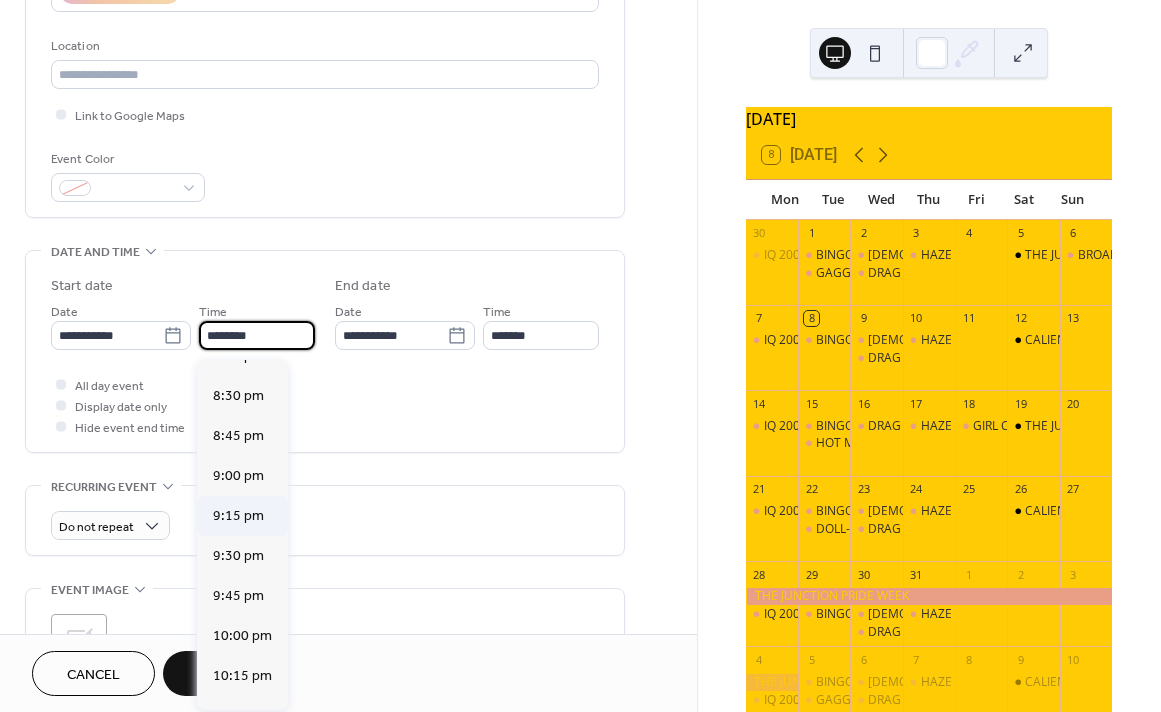 scroll, scrollTop: 3268, scrollLeft: 0, axis: vertical 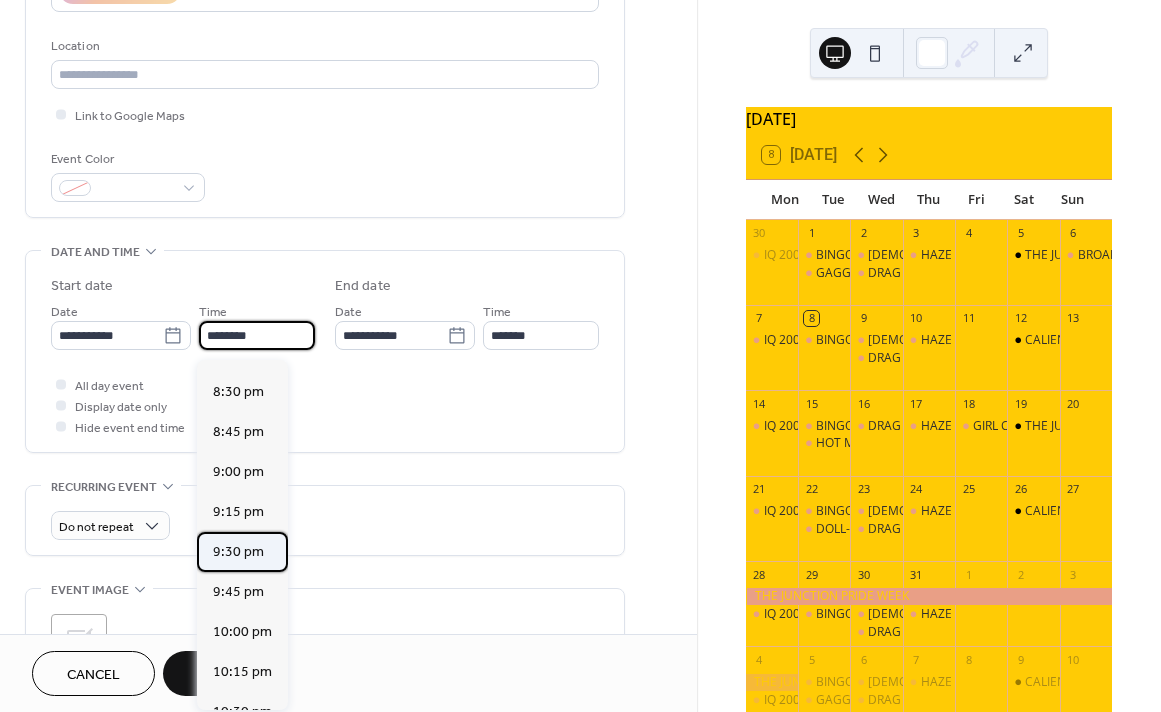 click on "9:30 pm" at bounding box center [238, 552] 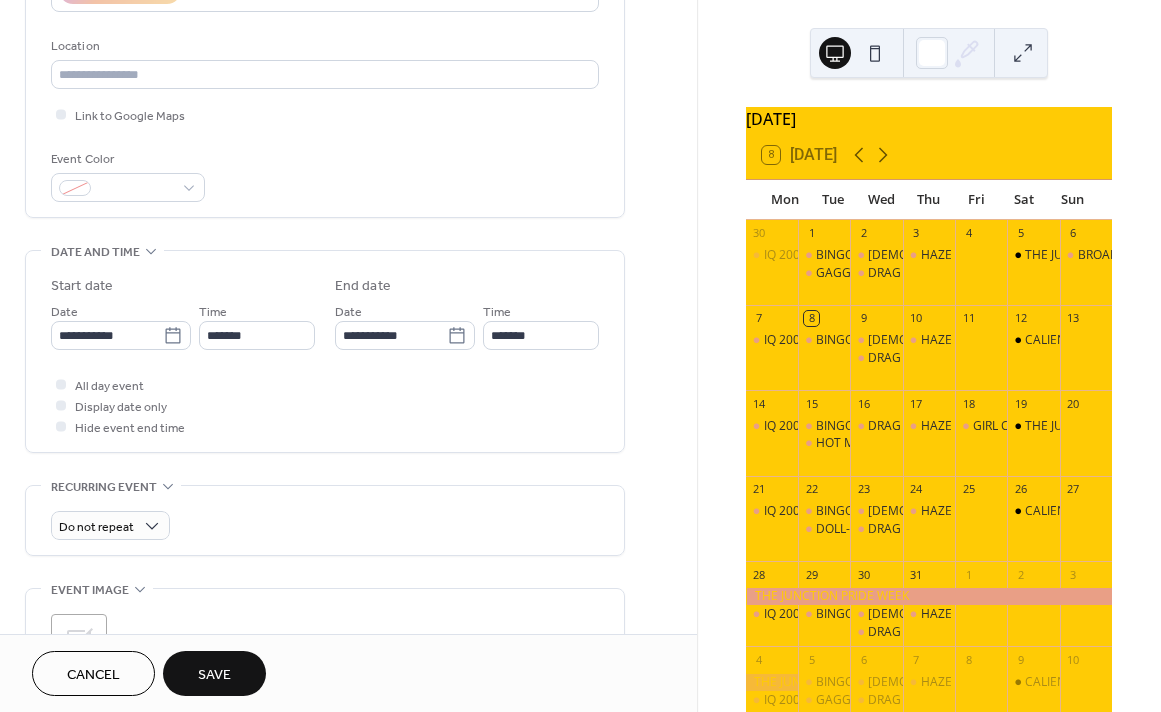 type on "*******" 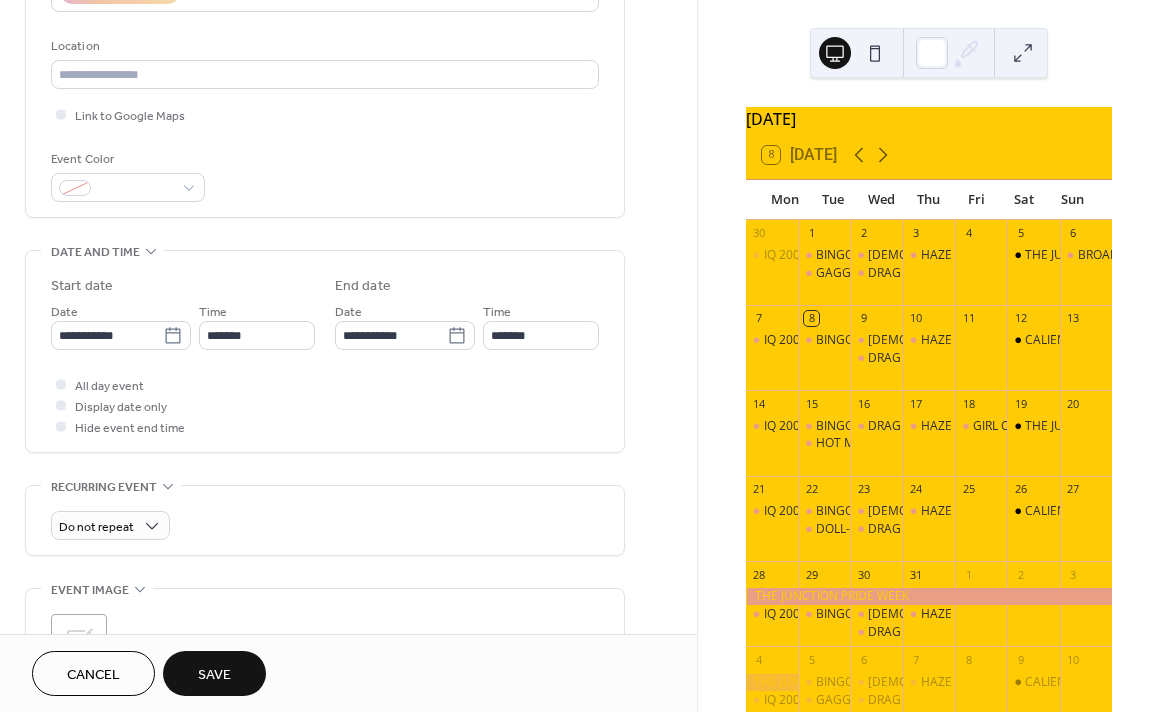 type on "********" 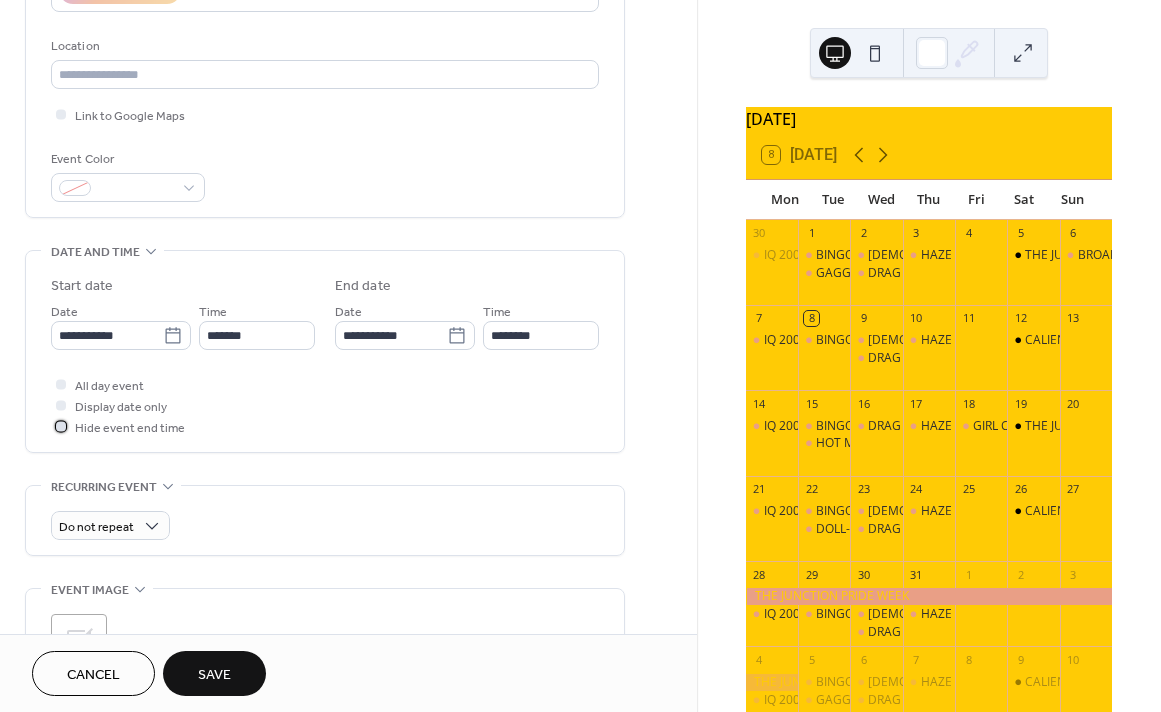 click at bounding box center (61, 426) 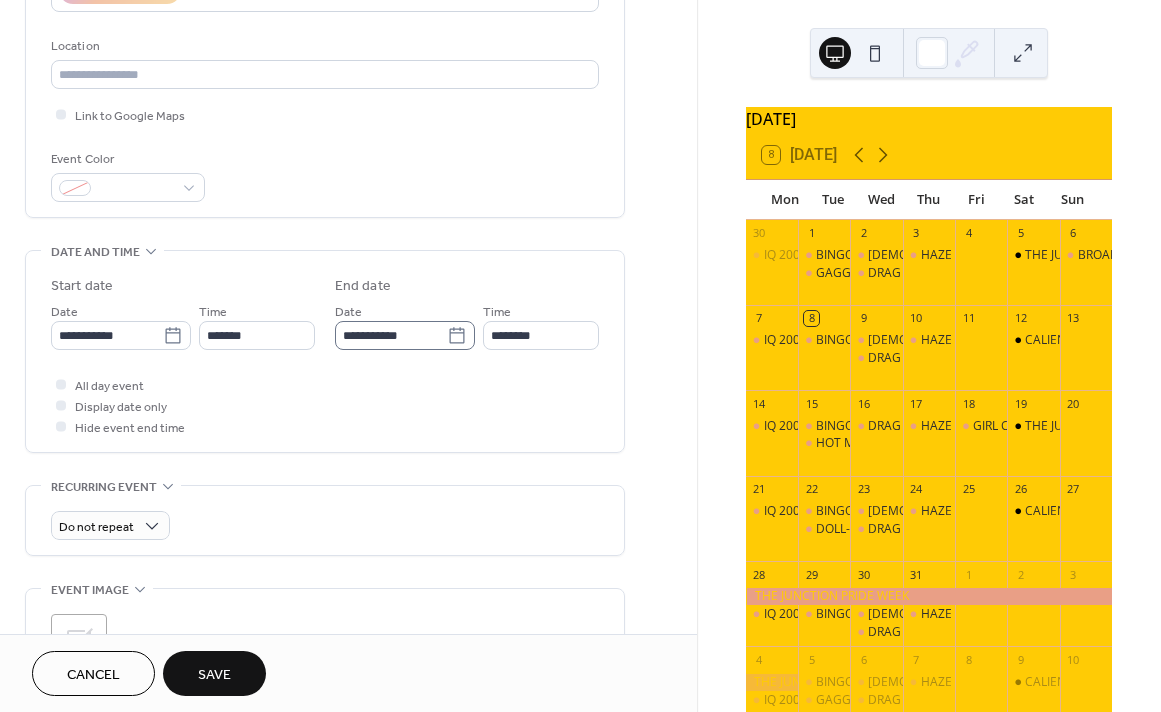click 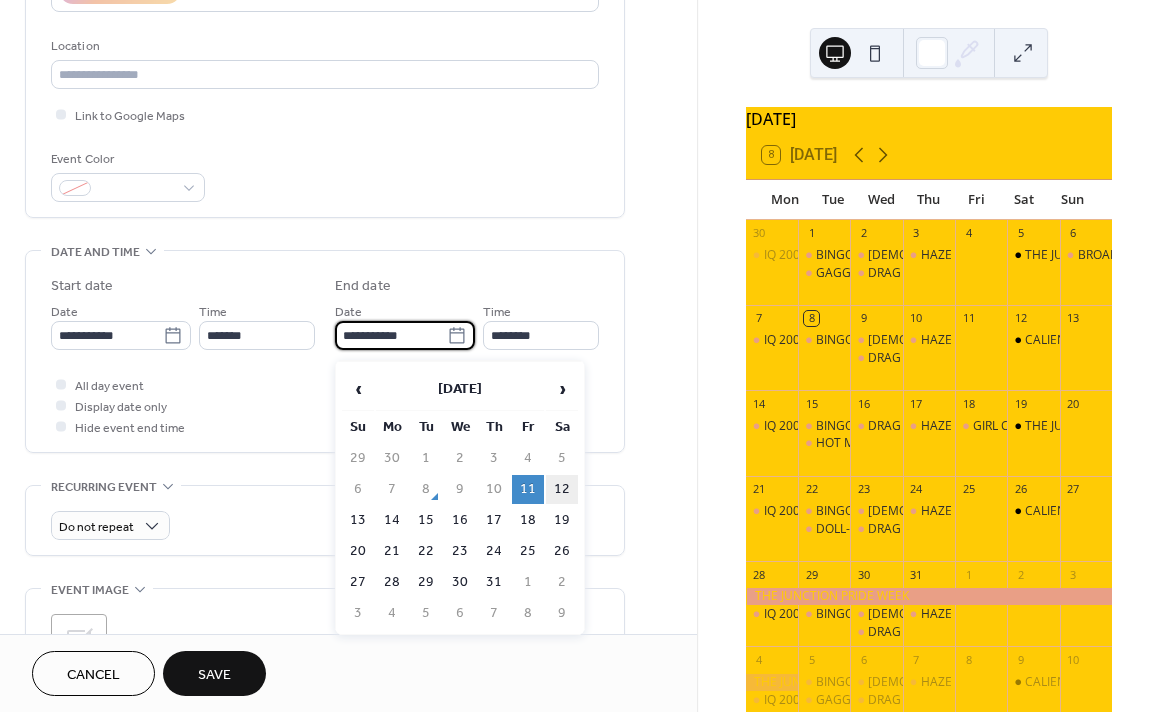 click on "12" at bounding box center (562, 489) 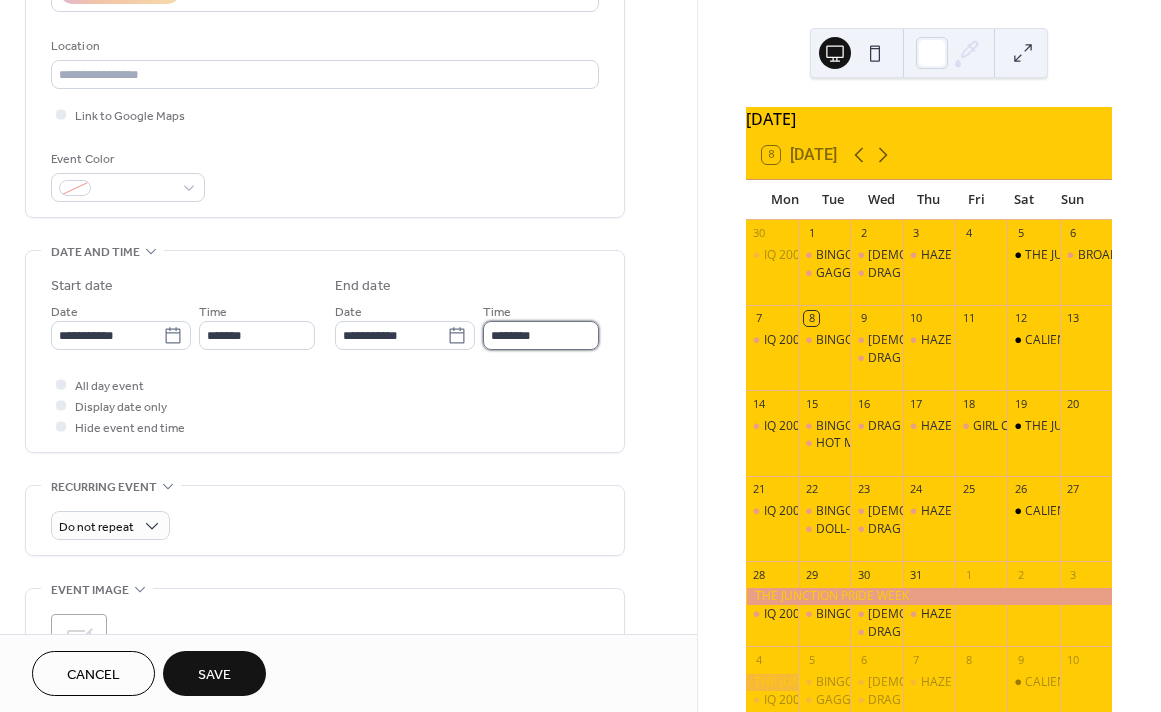 click on "********" at bounding box center (541, 335) 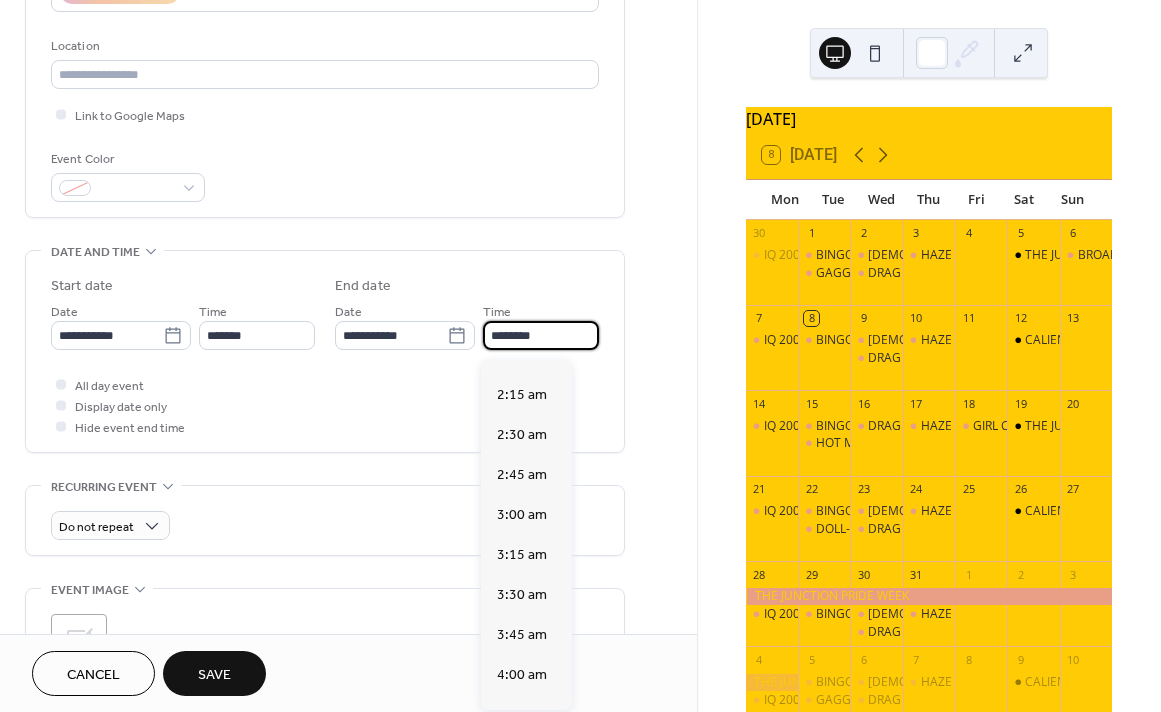 scroll, scrollTop: 344, scrollLeft: 0, axis: vertical 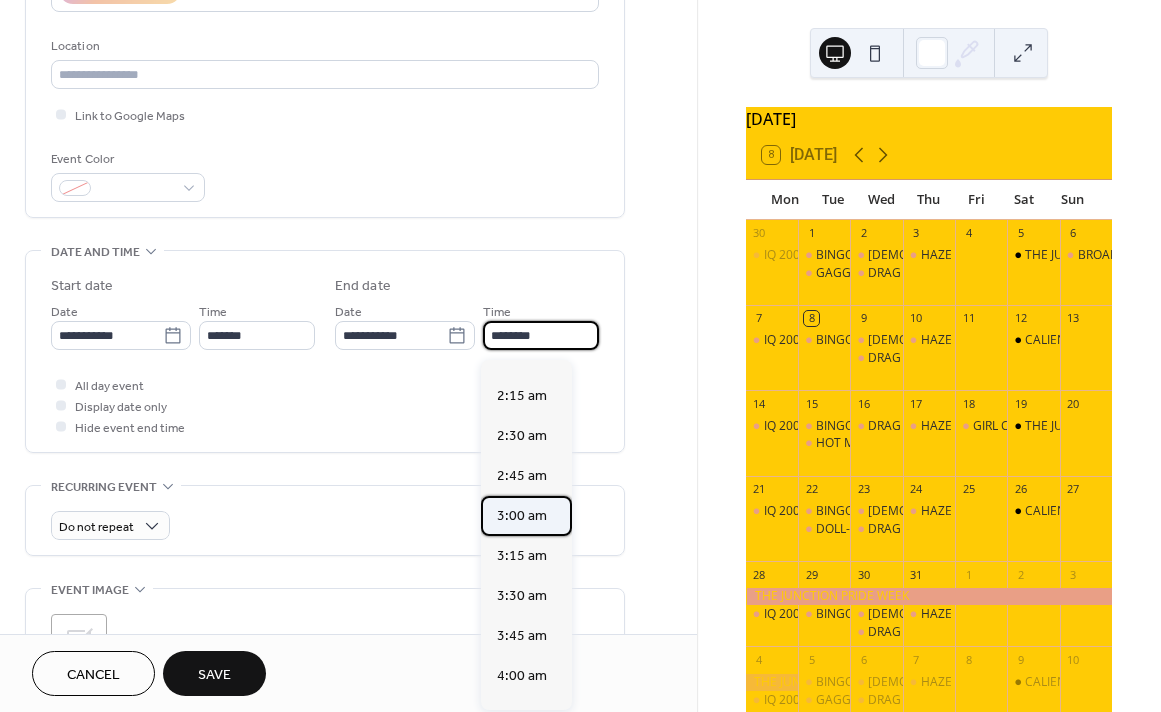 click on "3:00 am" at bounding box center (522, 516) 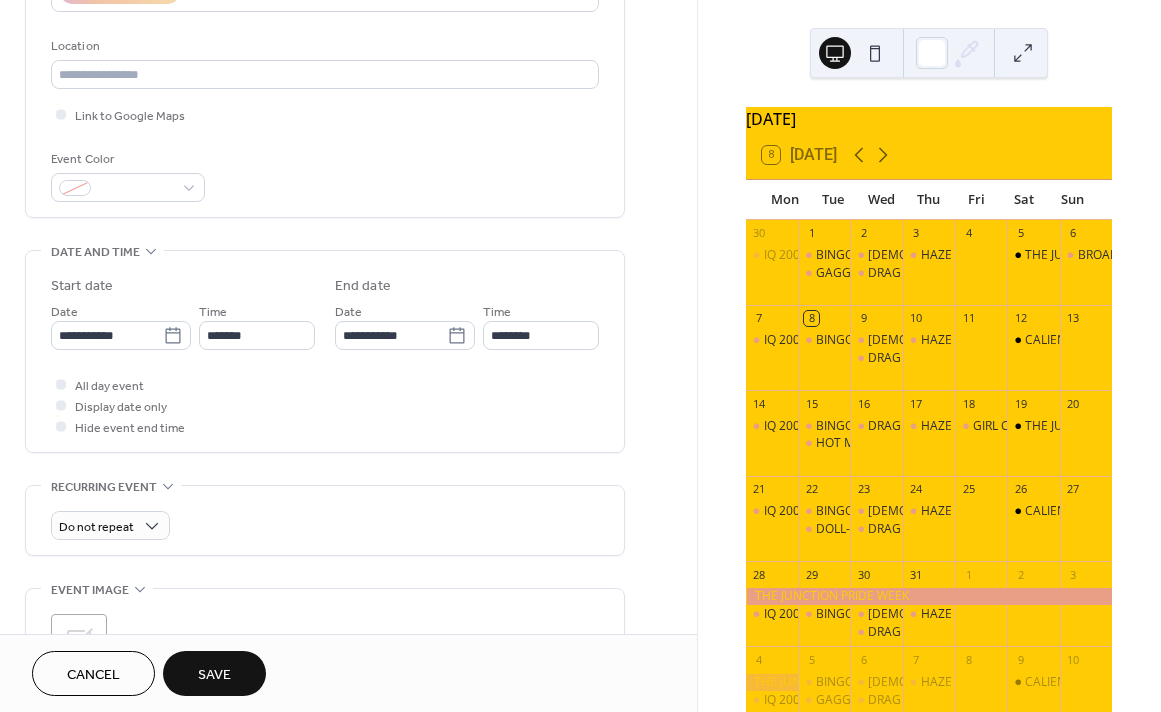 type on "*******" 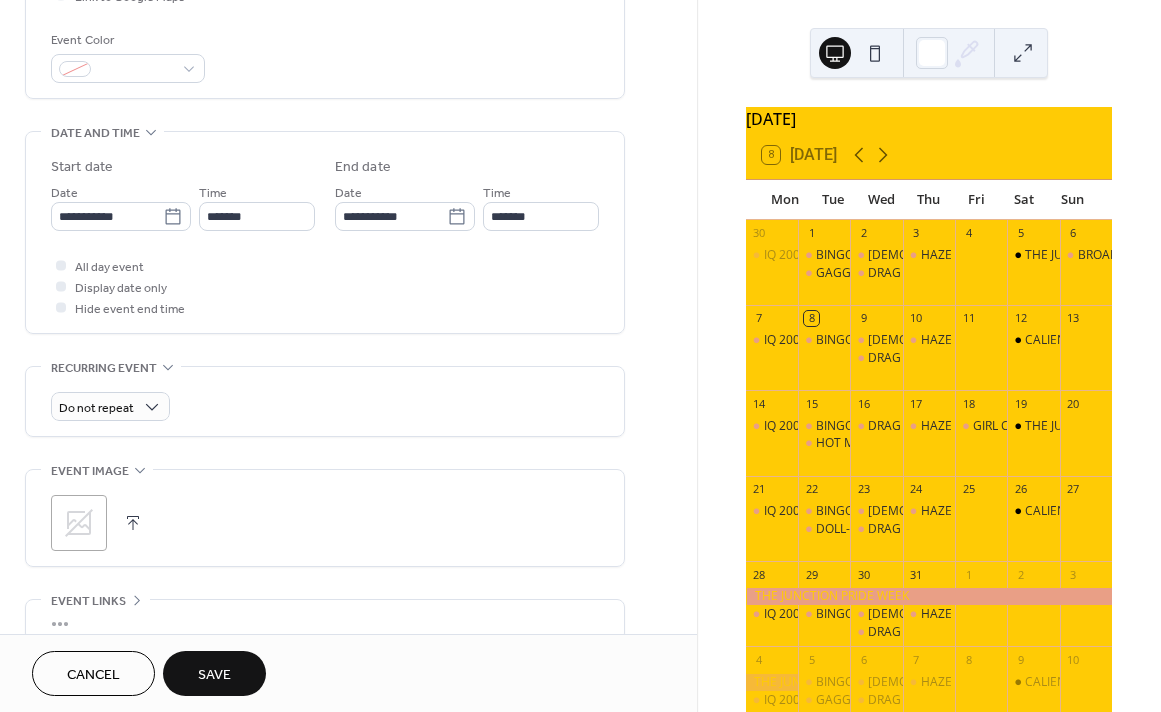 scroll, scrollTop: 663, scrollLeft: 0, axis: vertical 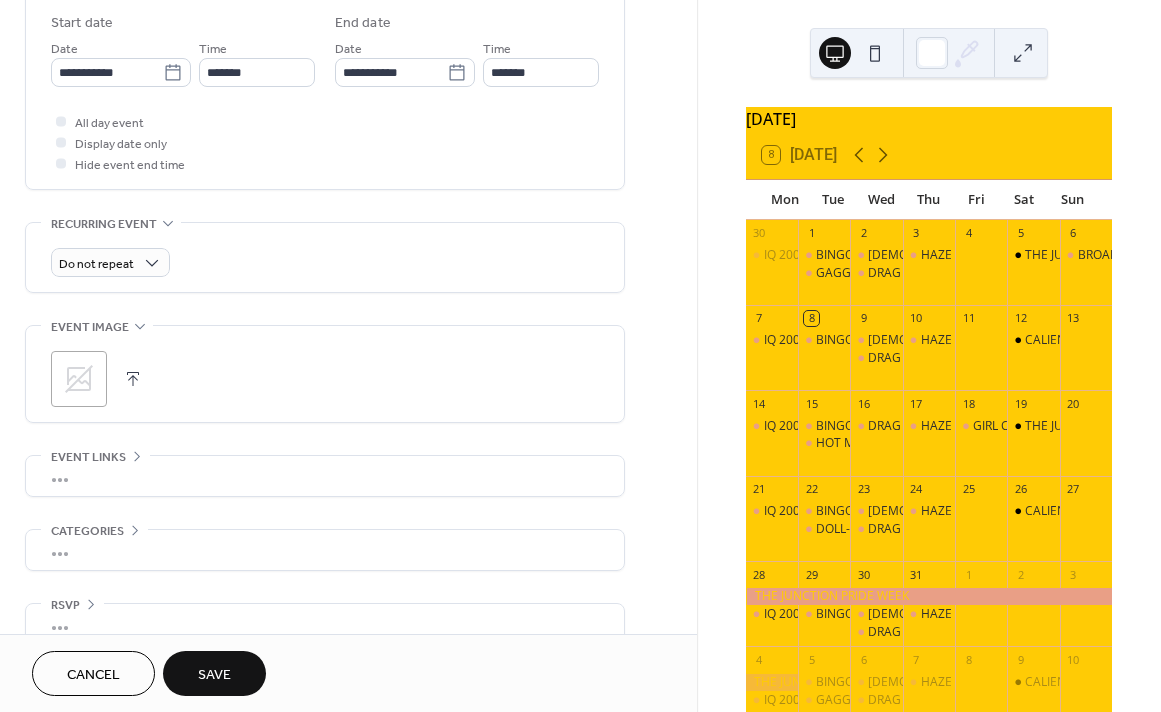 click 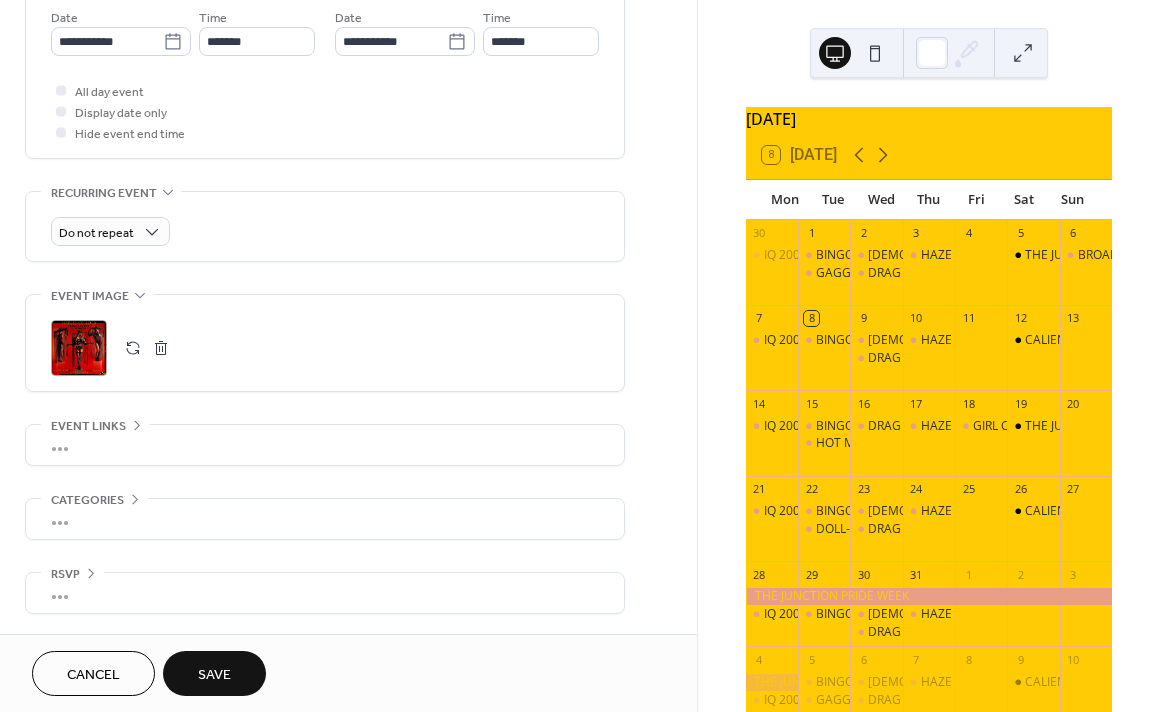 scroll, scrollTop: 700, scrollLeft: 0, axis: vertical 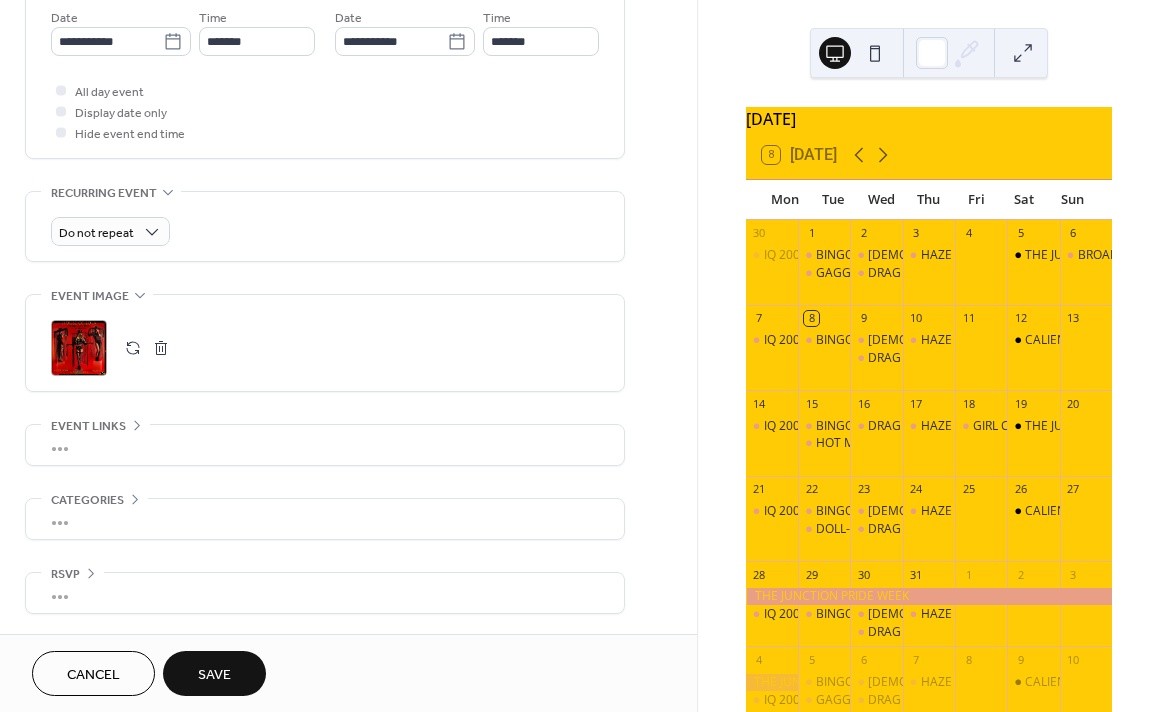 click on "Save" at bounding box center [214, 675] 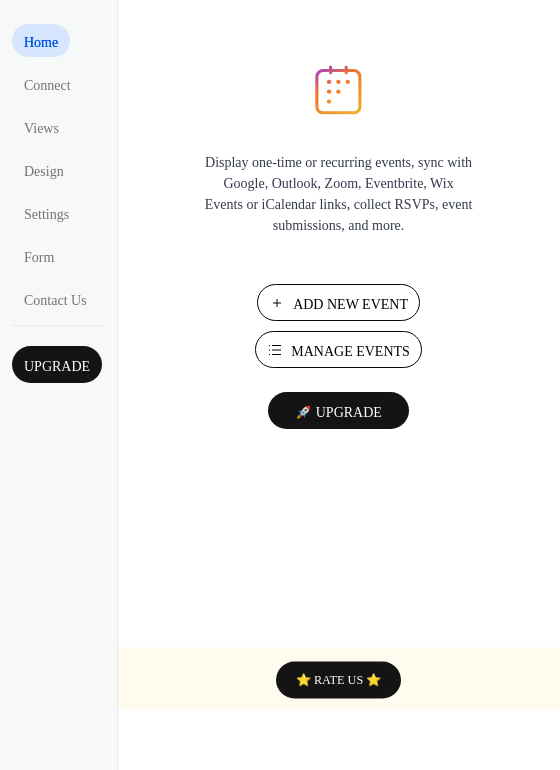 scroll, scrollTop: 0, scrollLeft: 0, axis: both 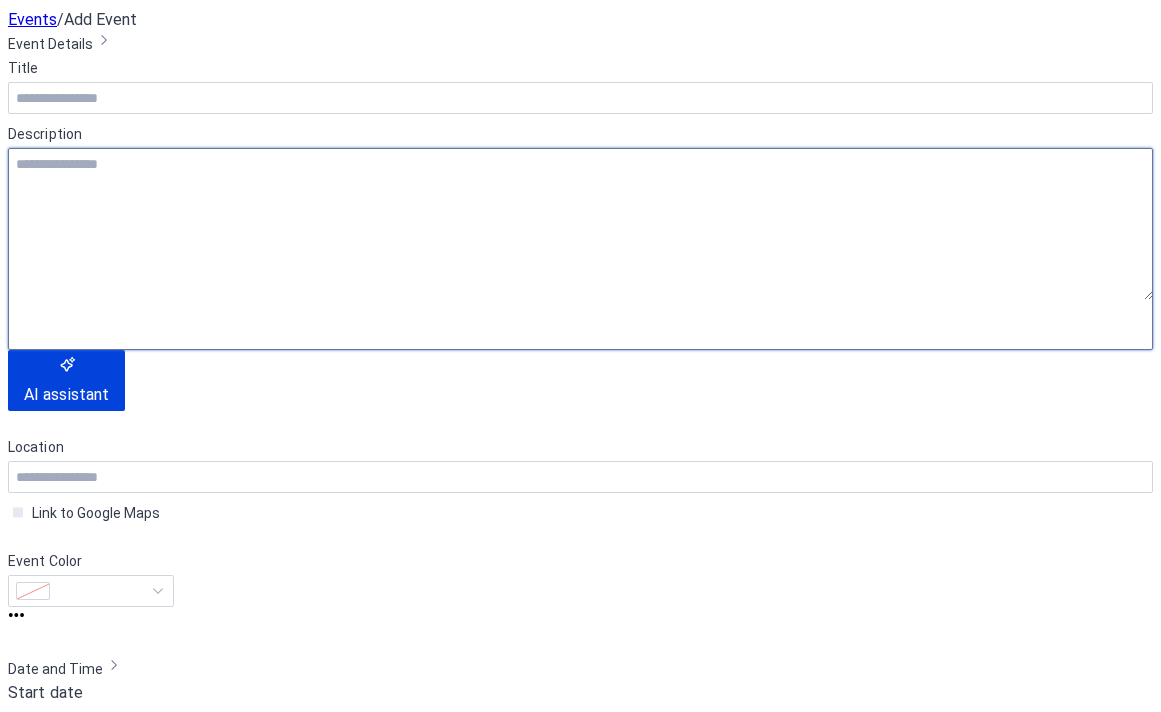 click at bounding box center (580, 224) 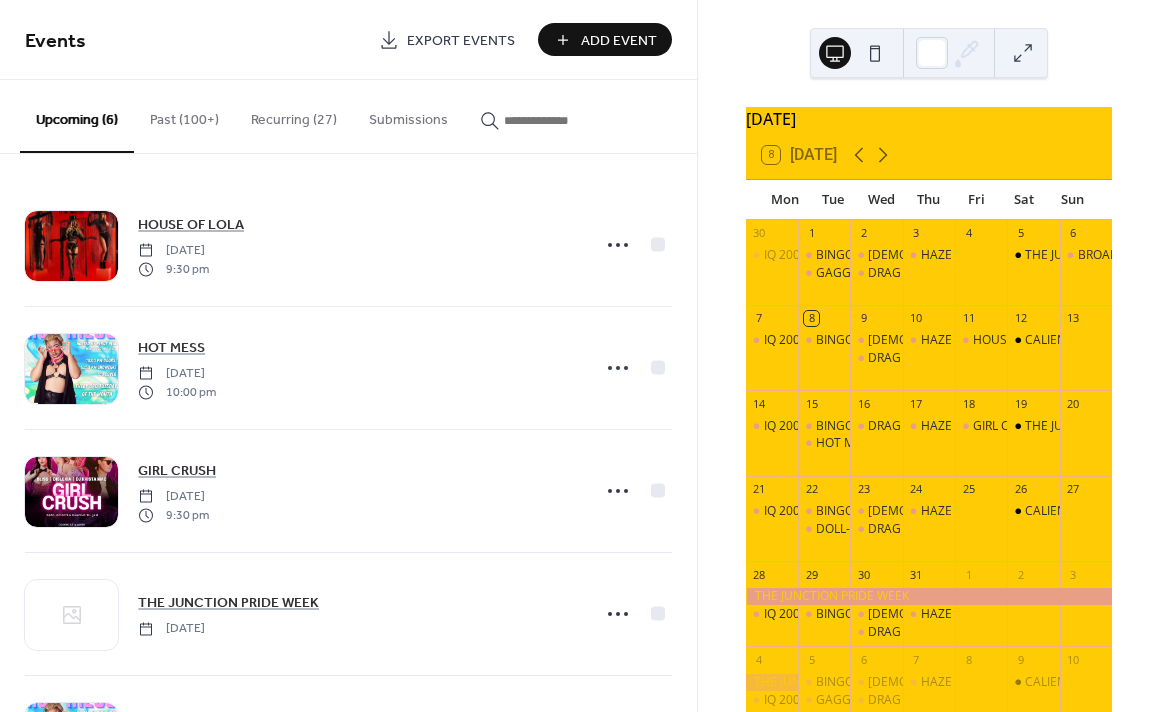 scroll, scrollTop: 0, scrollLeft: 0, axis: both 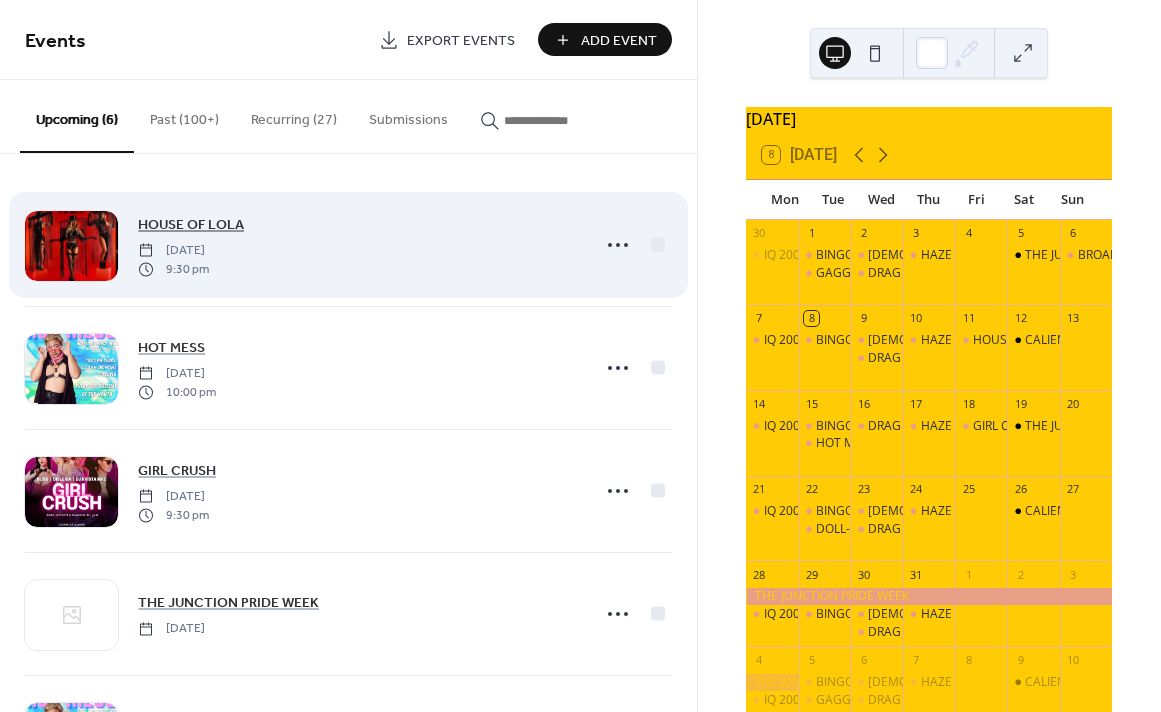 click on "HOUSE OF LOLA" at bounding box center (191, 225) 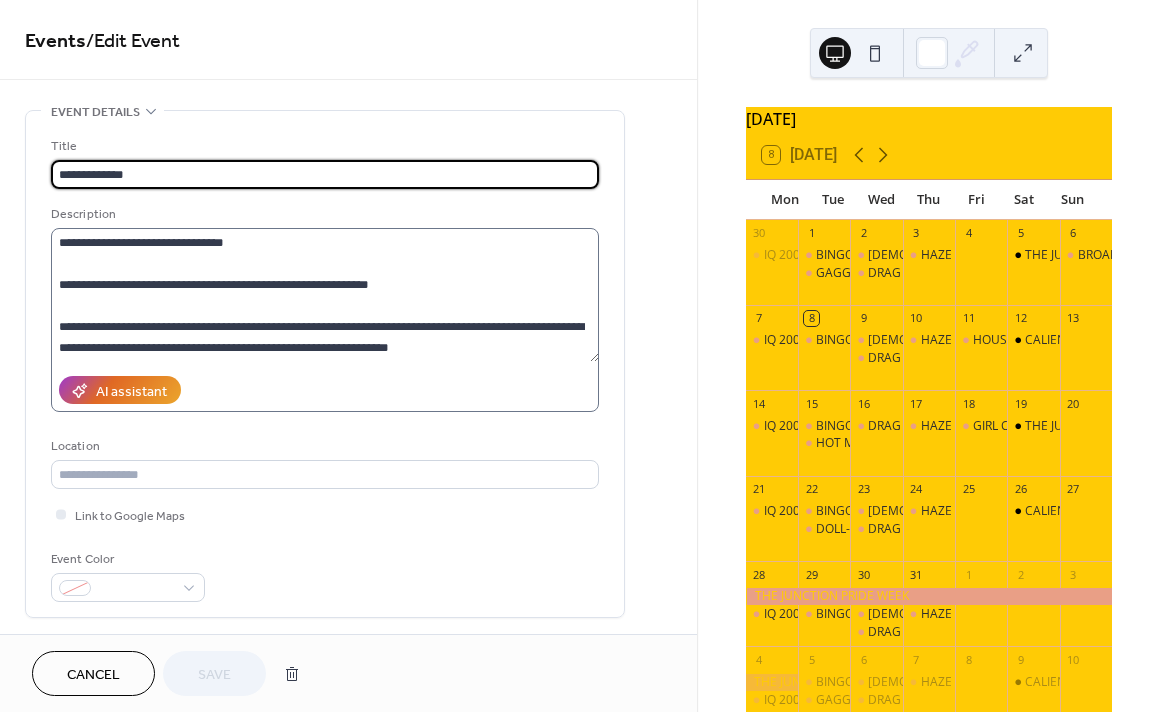 scroll, scrollTop: 147, scrollLeft: 0, axis: vertical 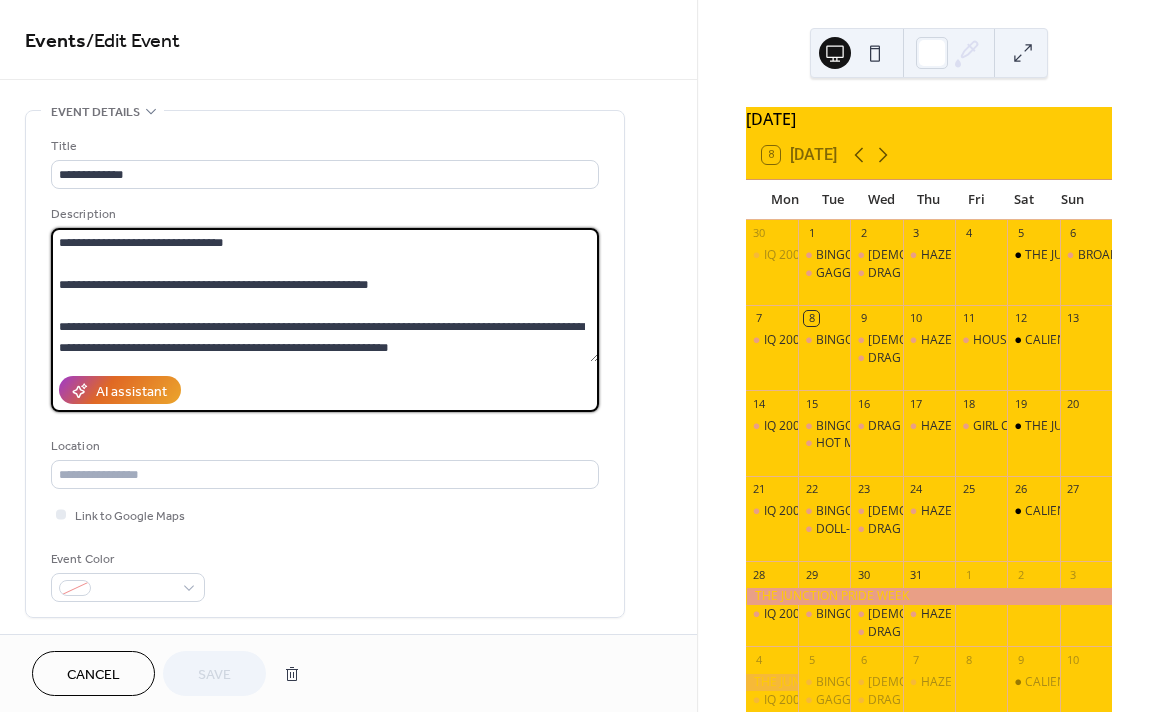 drag, startPoint x: 511, startPoint y: 354, endPoint x: 45, endPoint y: 329, distance: 466.6701 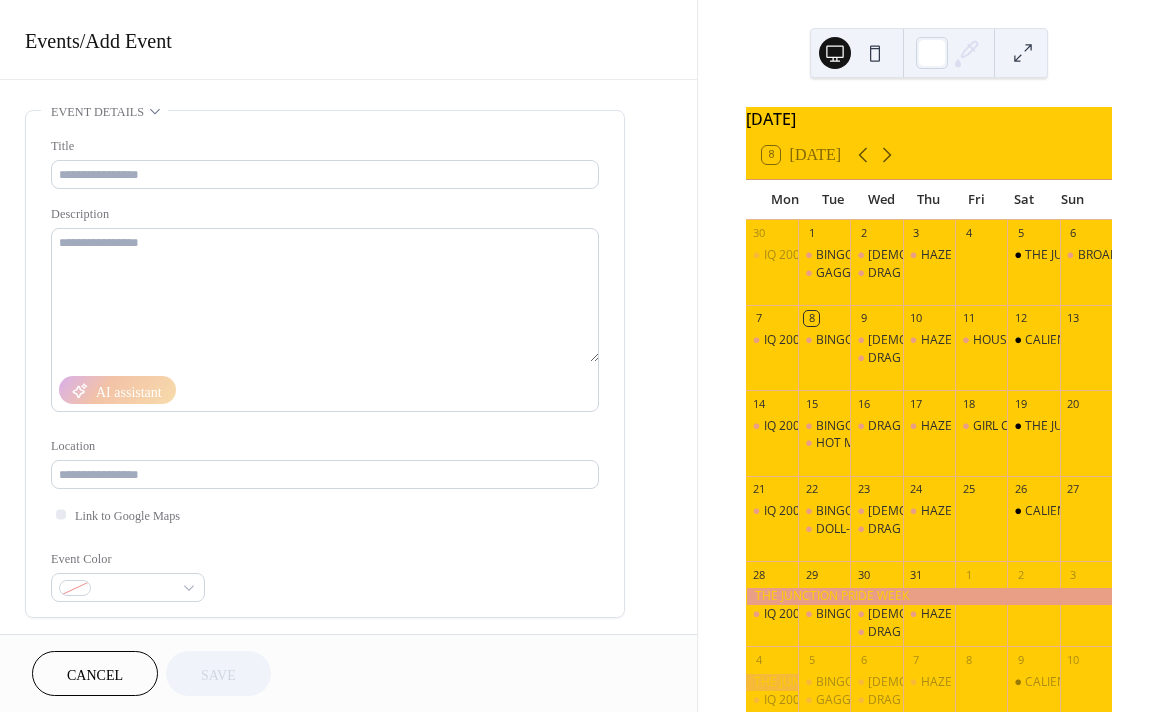 scroll, scrollTop: 0, scrollLeft: 0, axis: both 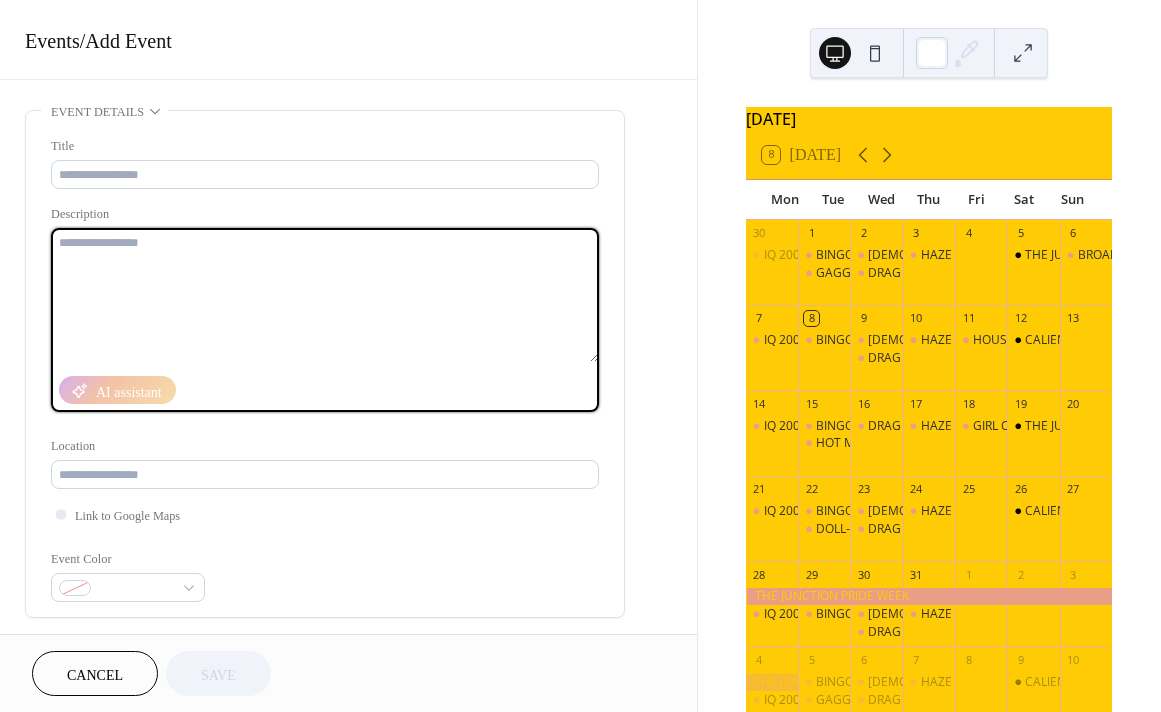 click at bounding box center [325, 295] 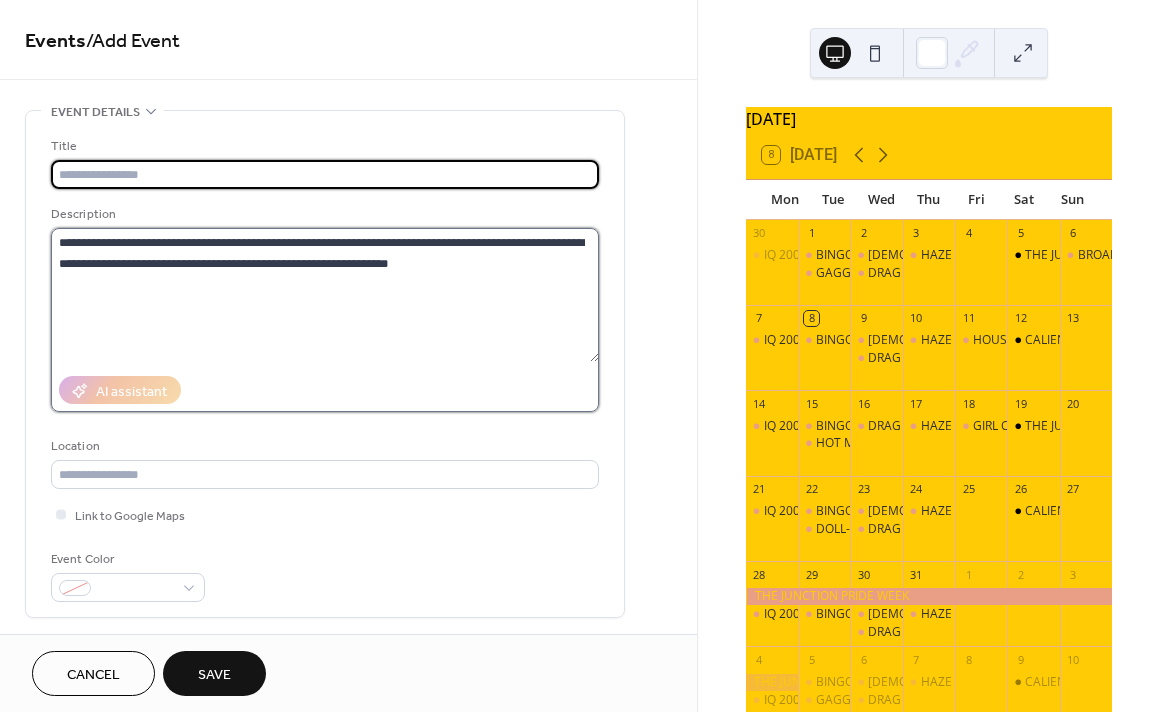 click on "**********" at bounding box center (325, 295) 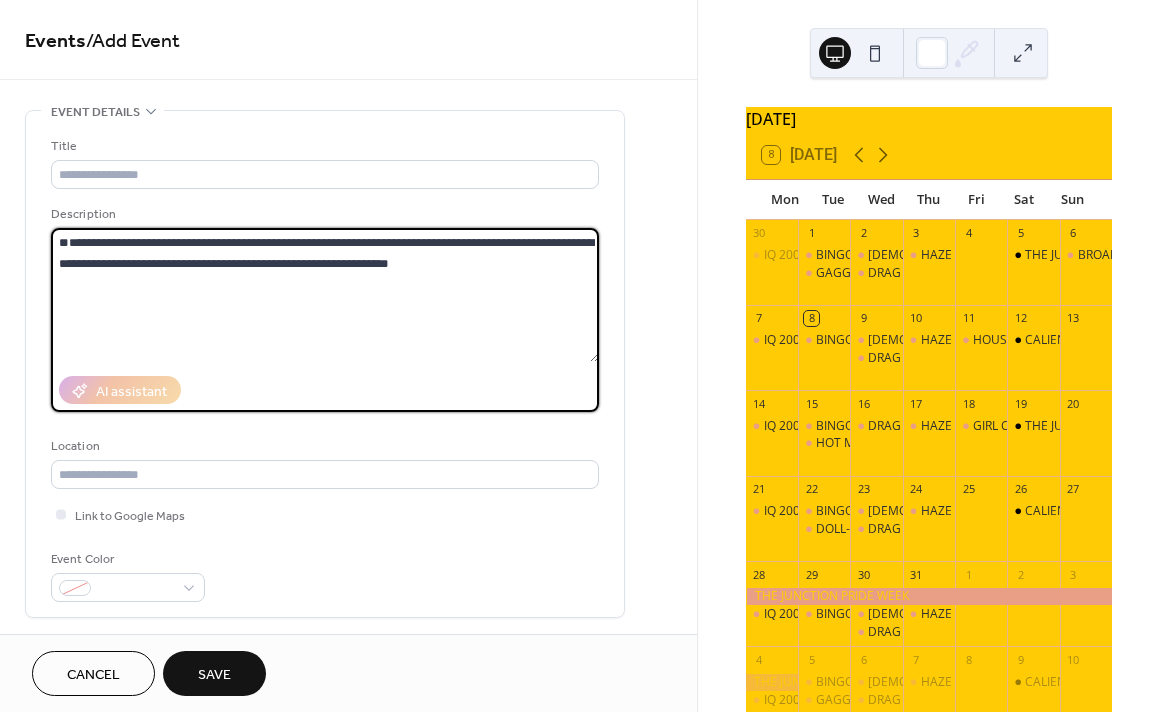 click on "**********" at bounding box center [325, 295] 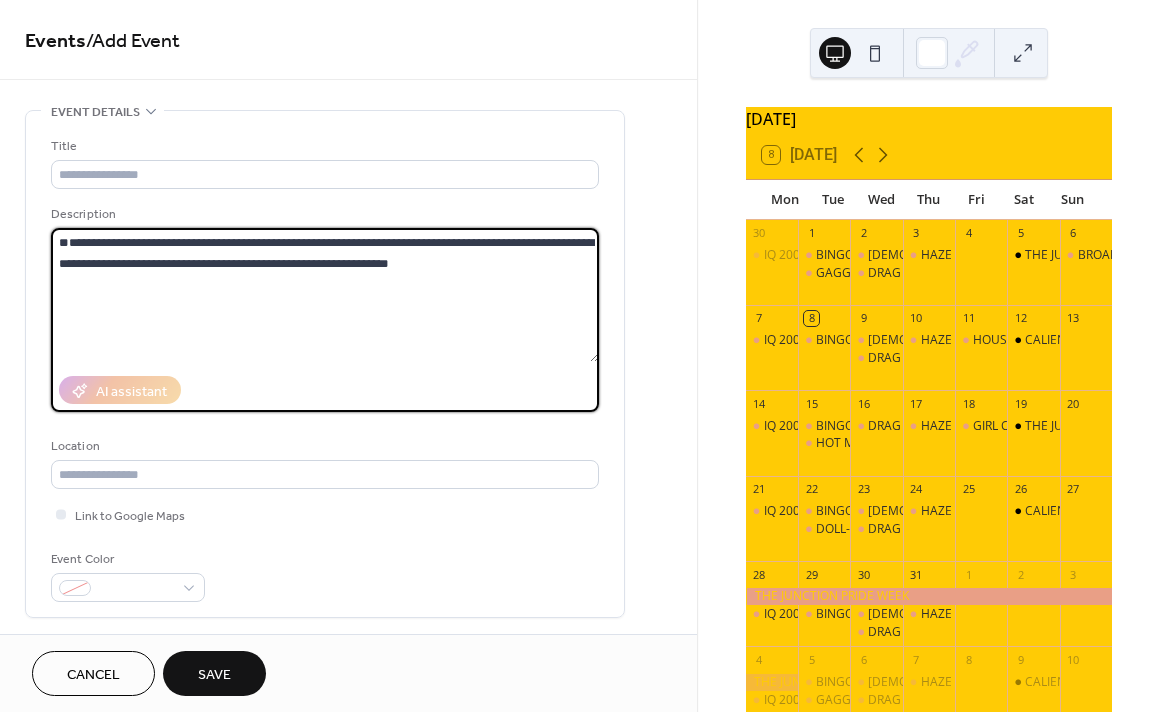 paste on "**********" 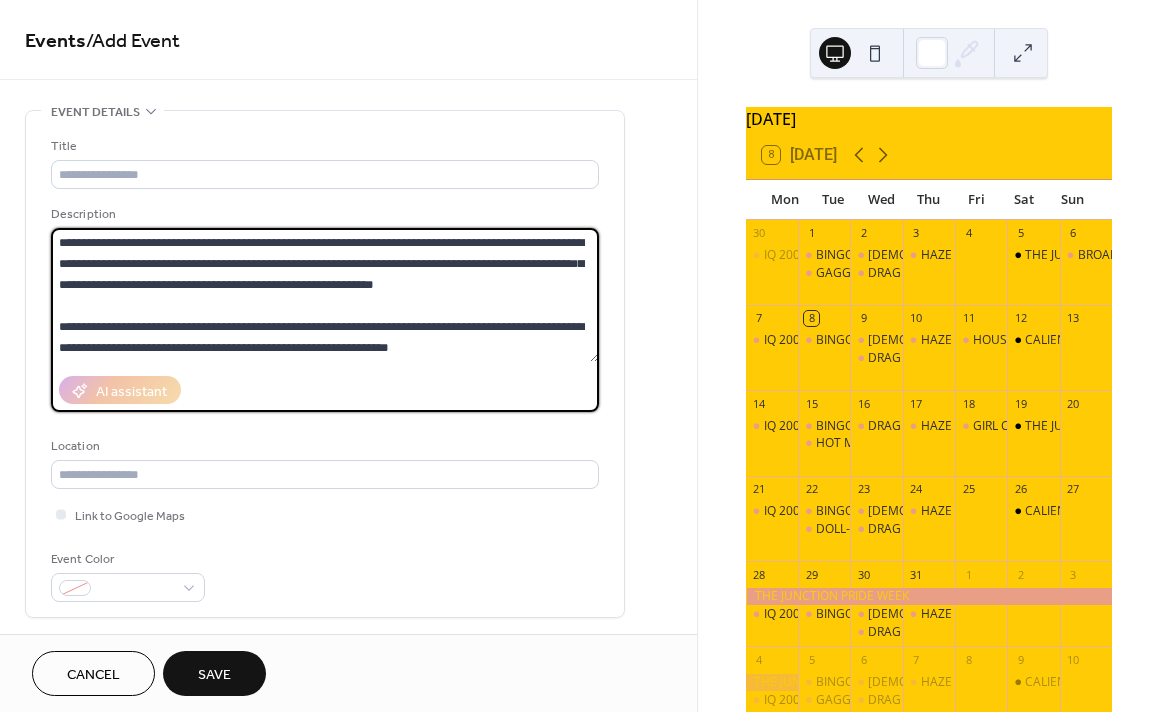 click on "**********" at bounding box center [325, 295] 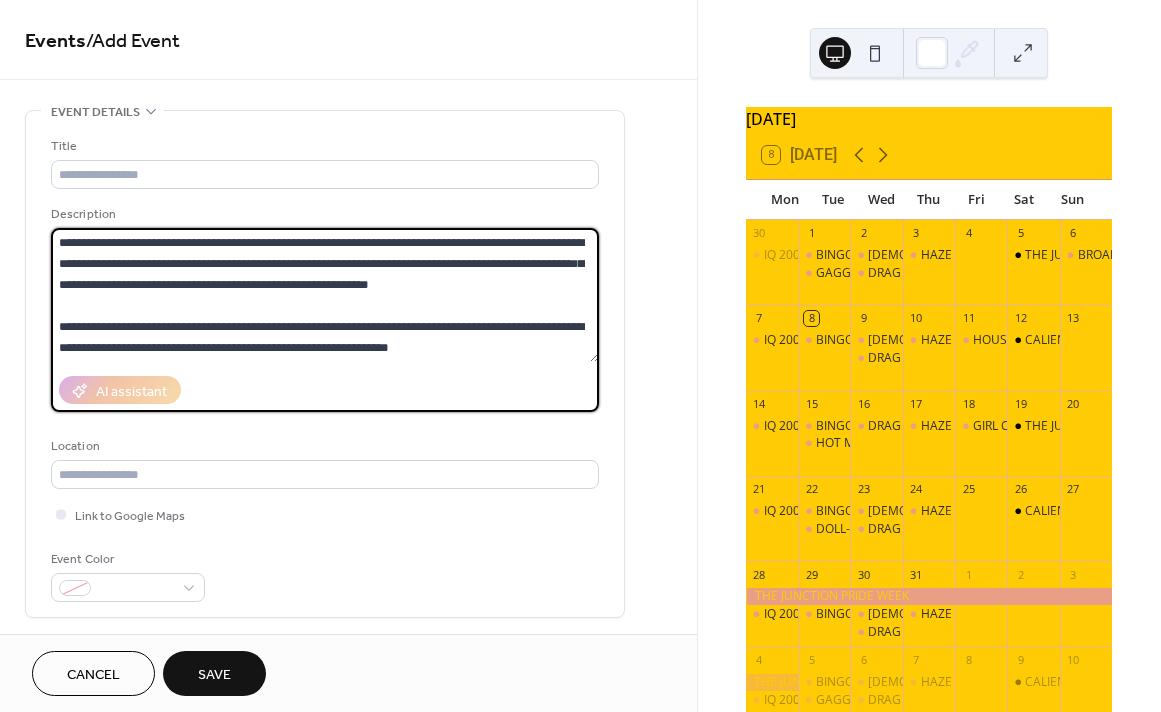 click on "**********" at bounding box center [325, 295] 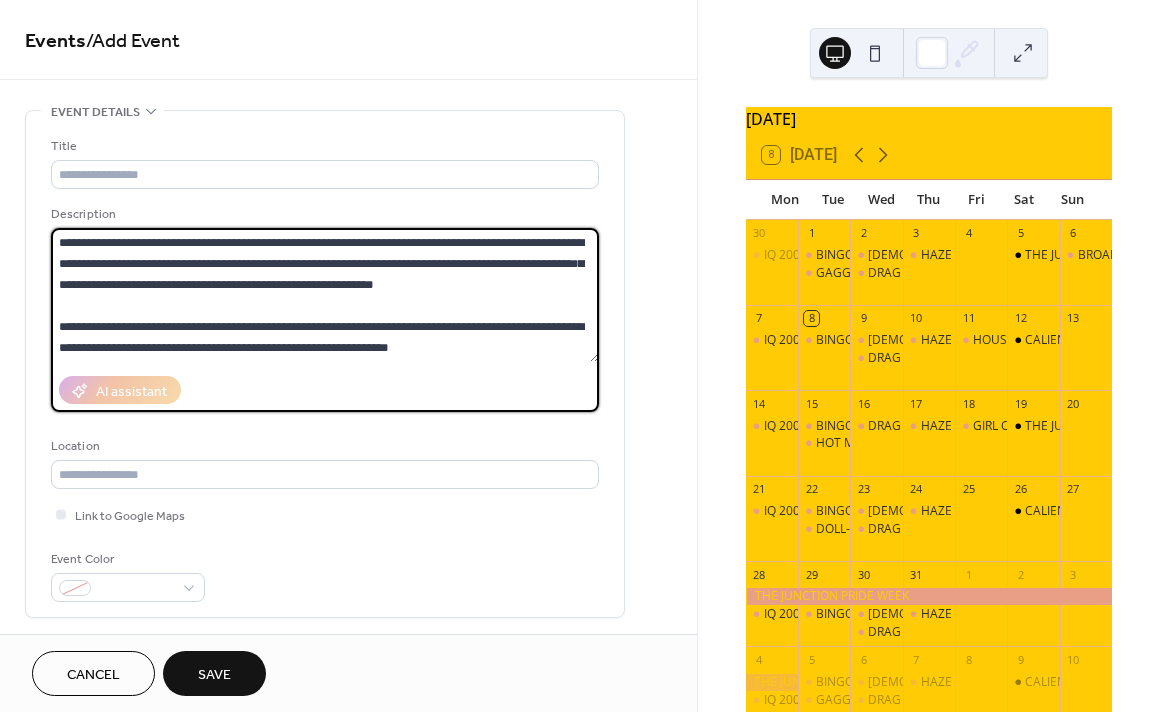click on "**********" at bounding box center [325, 295] 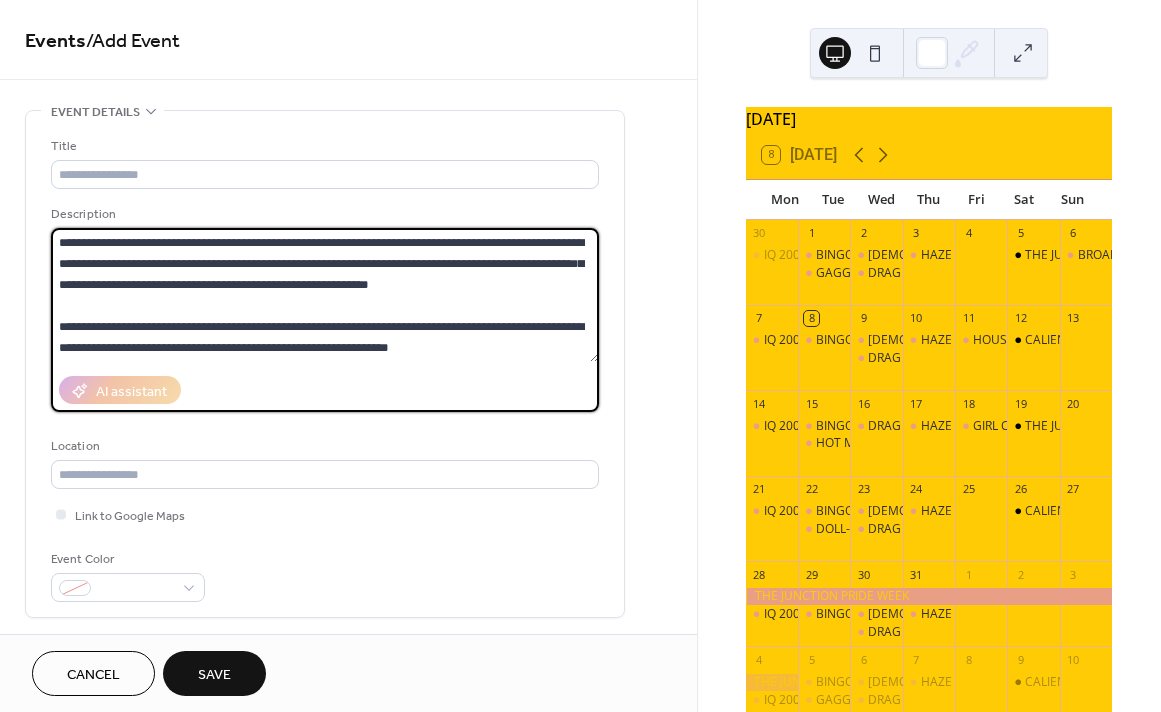 click on "**********" at bounding box center [325, 295] 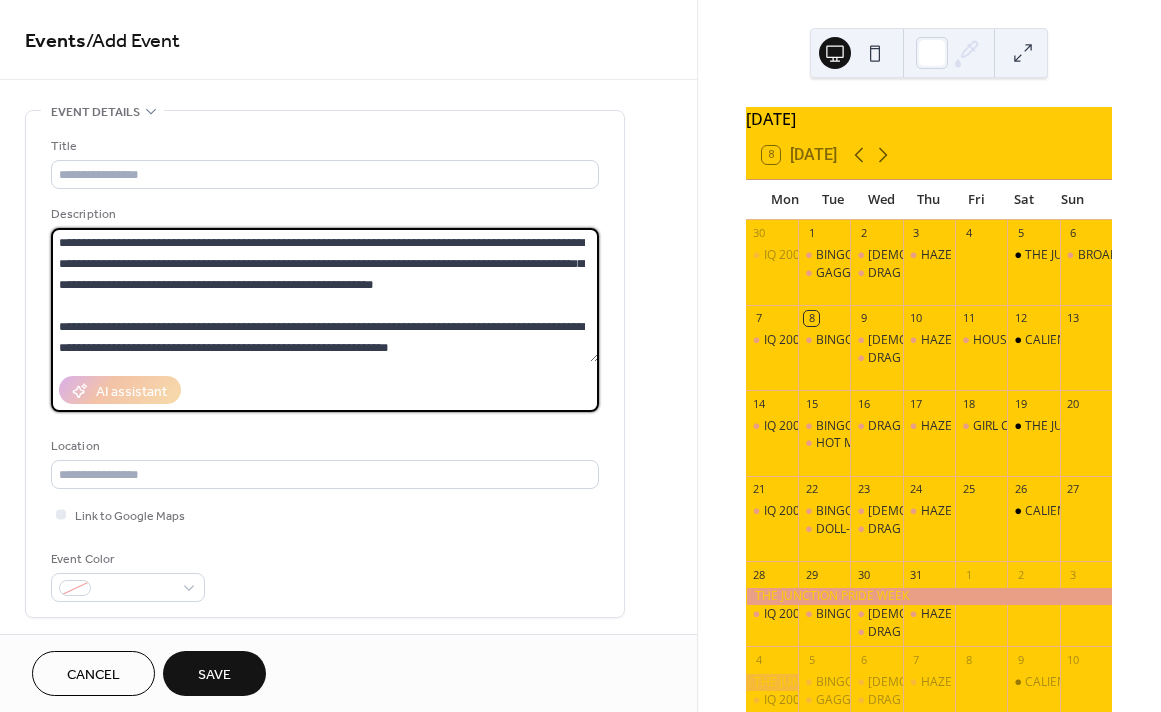 click on "**********" at bounding box center (325, 295) 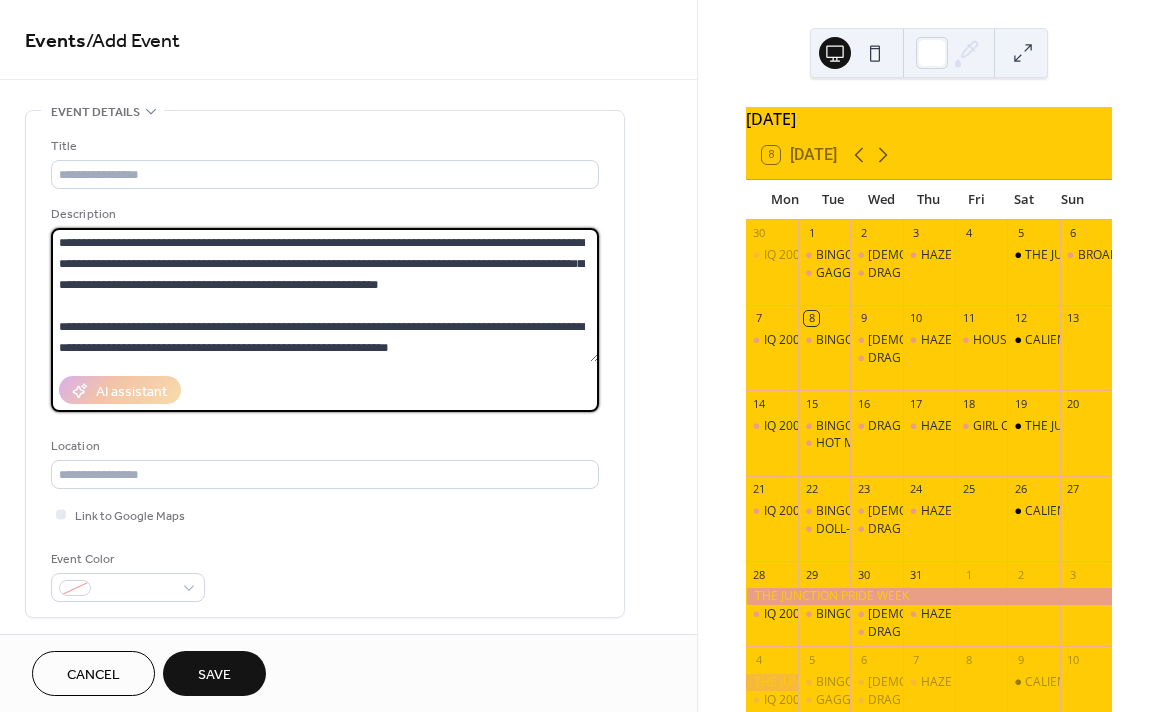 click on "**********" at bounding box center (325, 295) 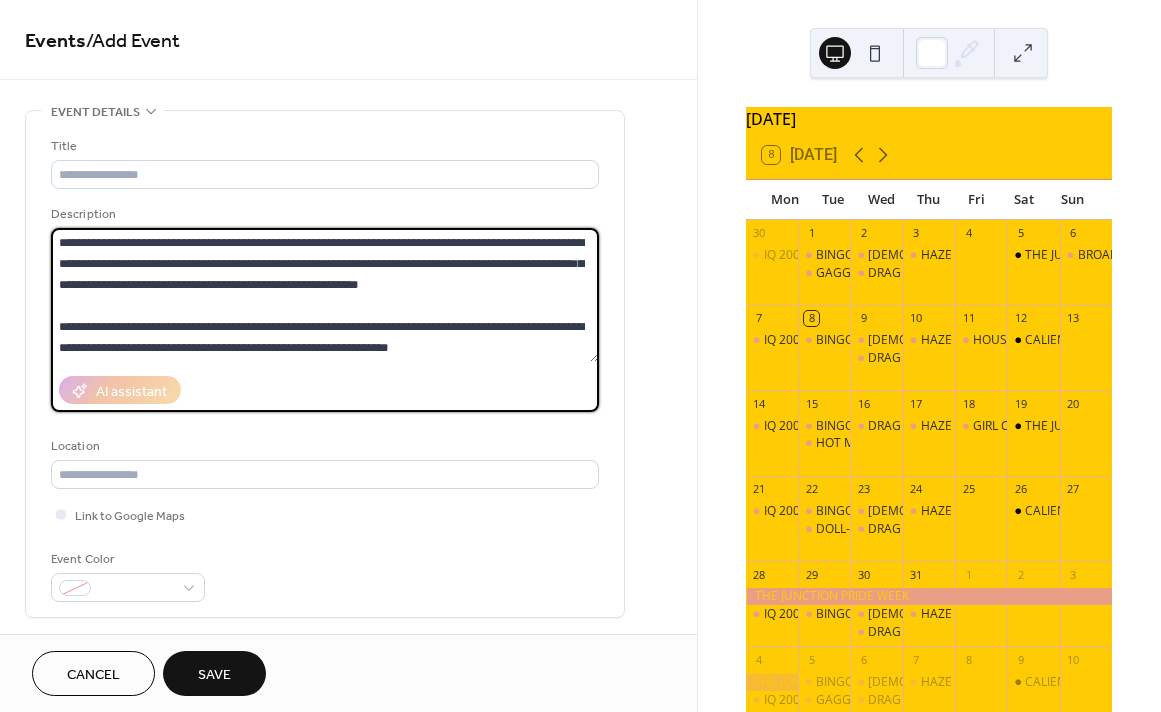 click on "**********" at bounding box center [325, 295] 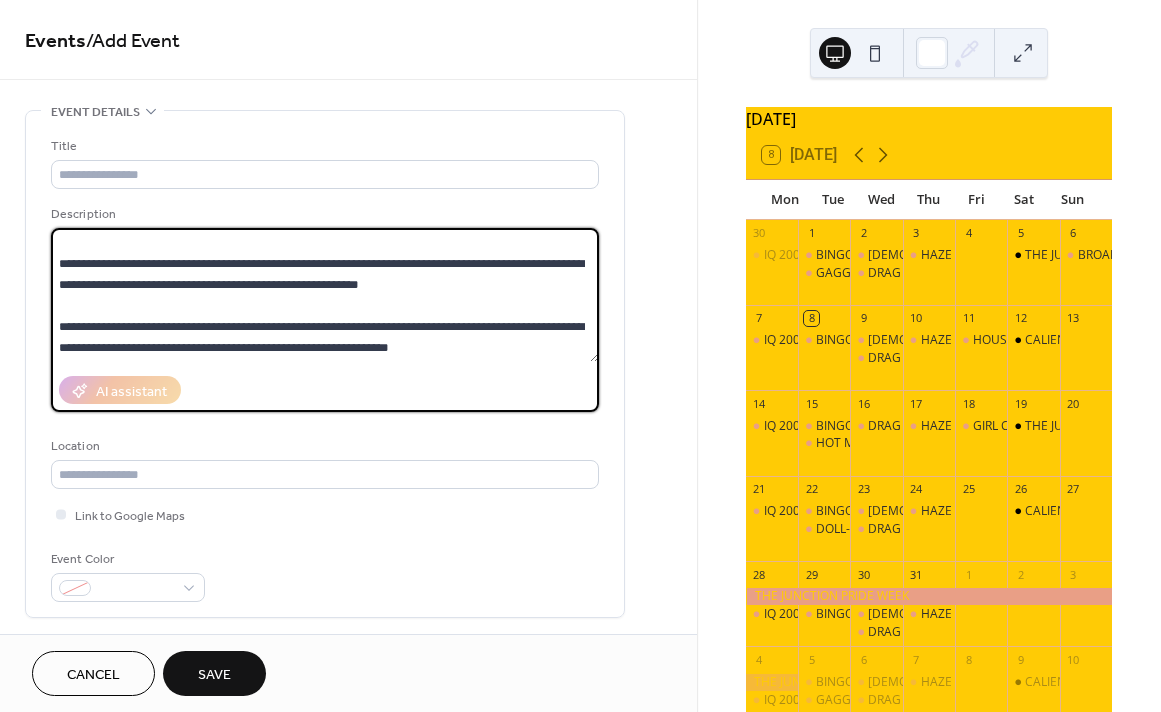 scroll, scrollTop: 42, scrollLeft: 0, axis: vertical 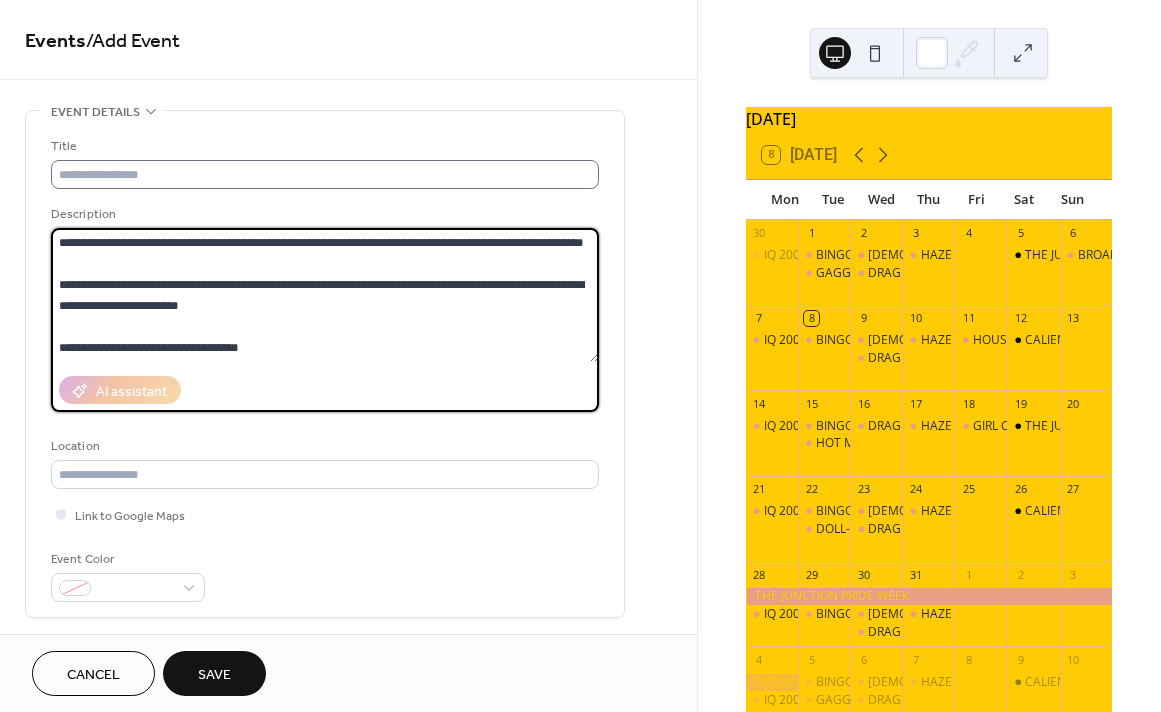 type on "**********" 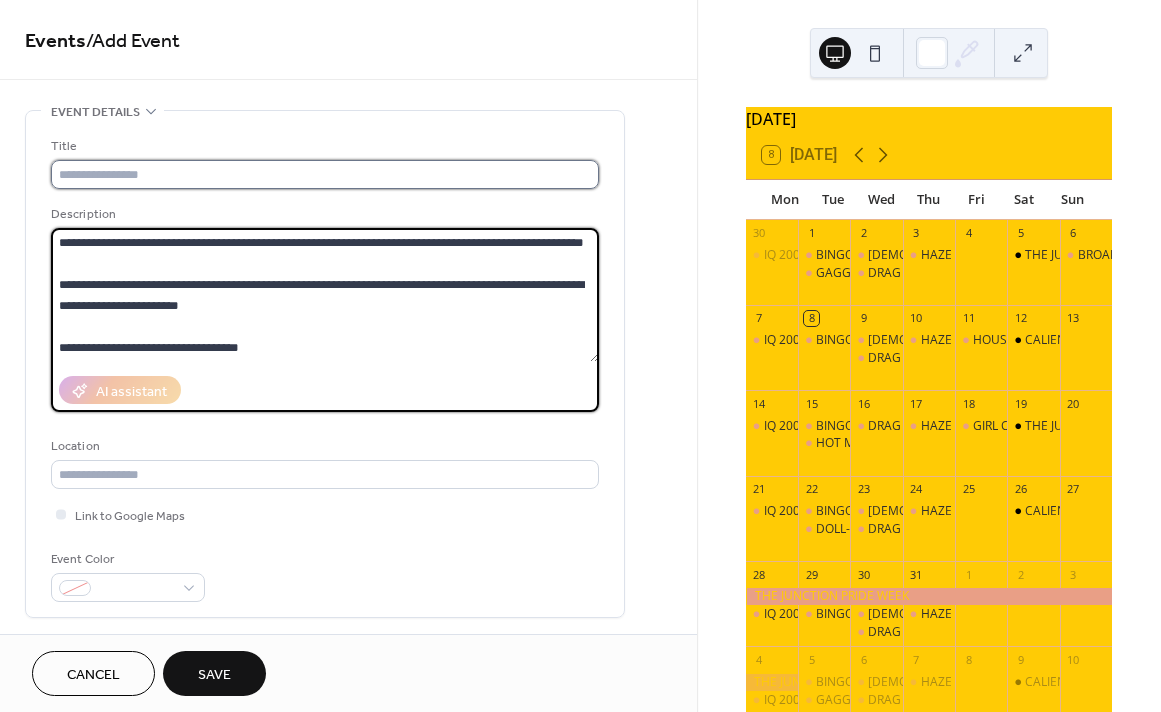 click at bounding box center (325, 174) 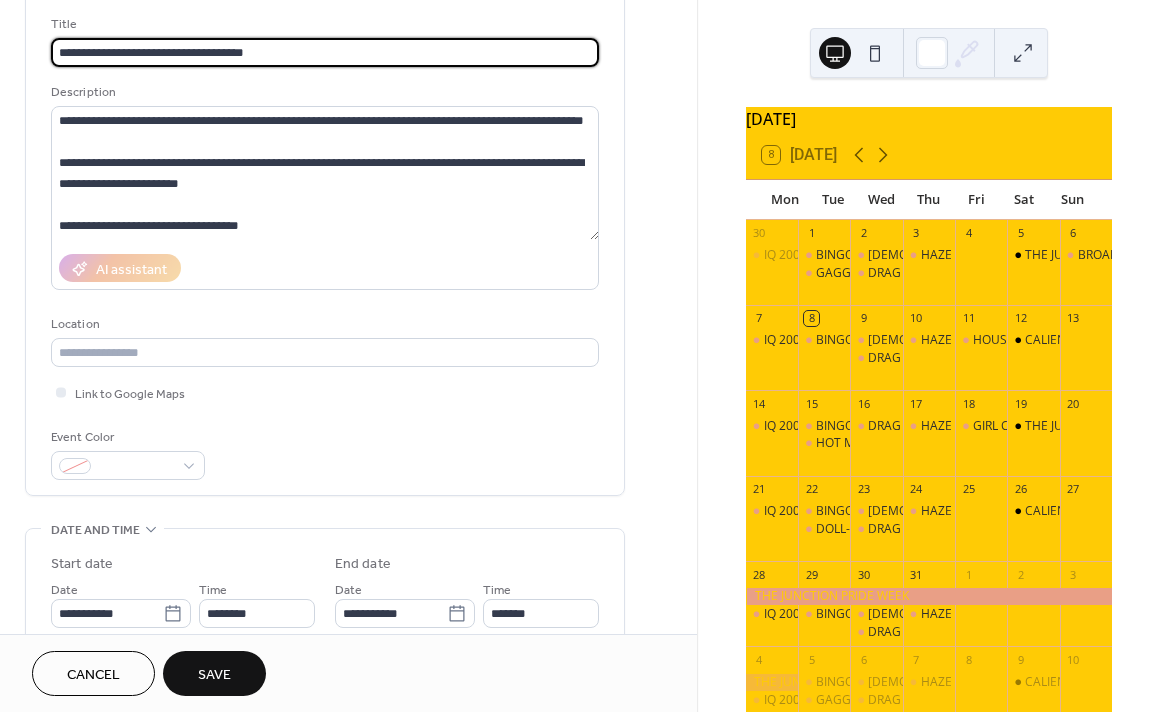 scroll, scrollTop: 117, scrollLeft: 0, axis: vertical 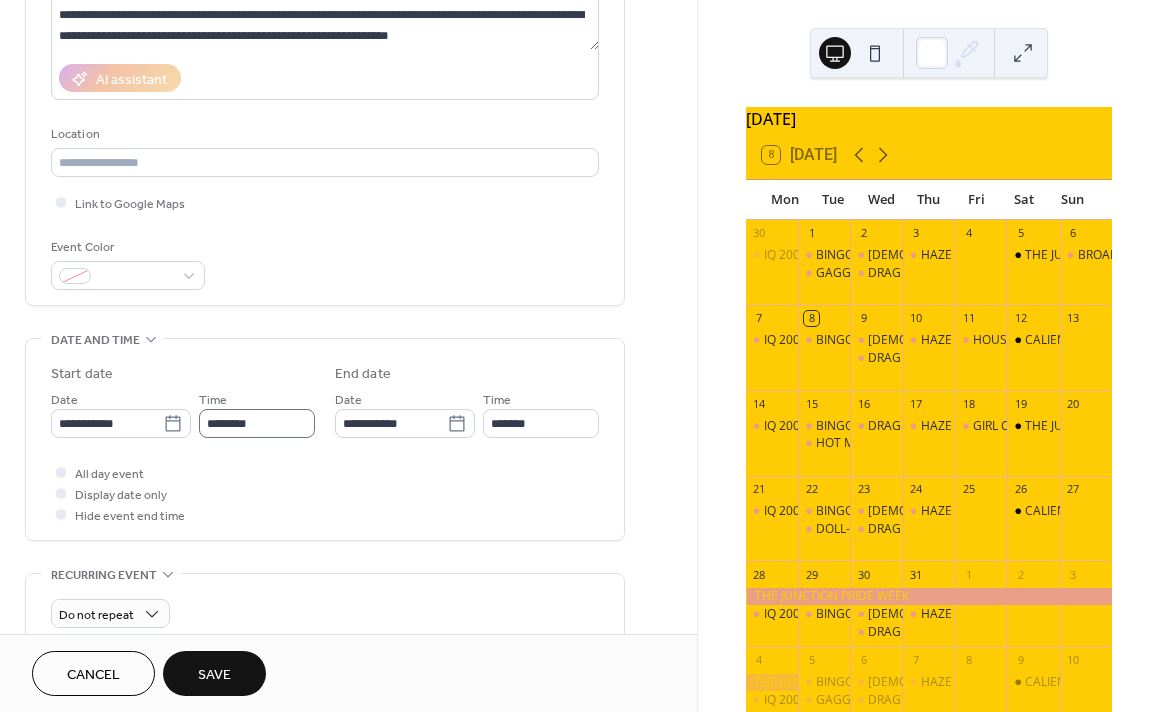 type on "**********" 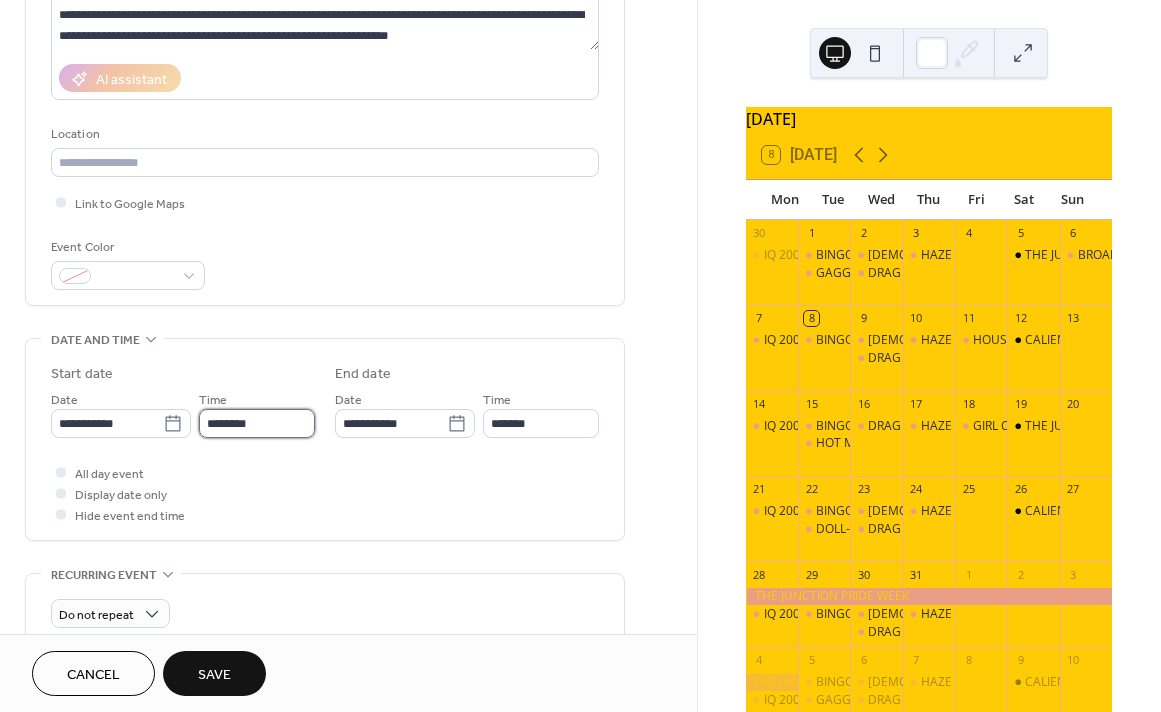 click on "********" at bounding box center [257, 423] 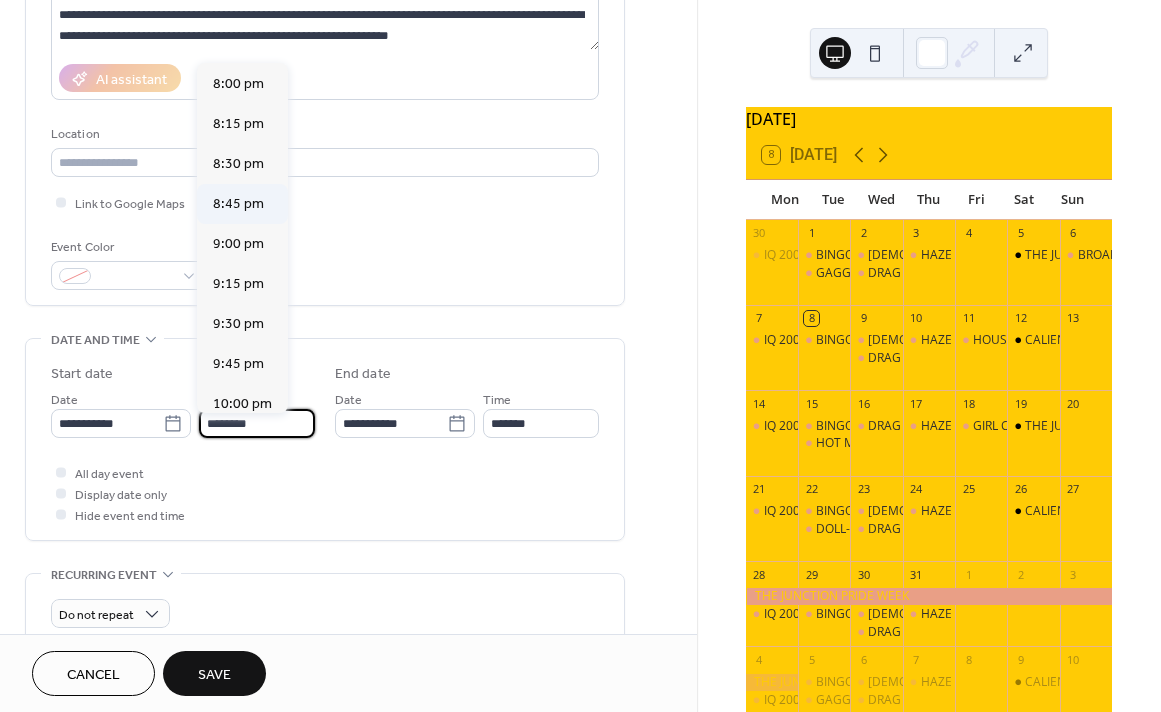 scroll, scrollTop: 3186, scrollLeft: 0, axis: vertical 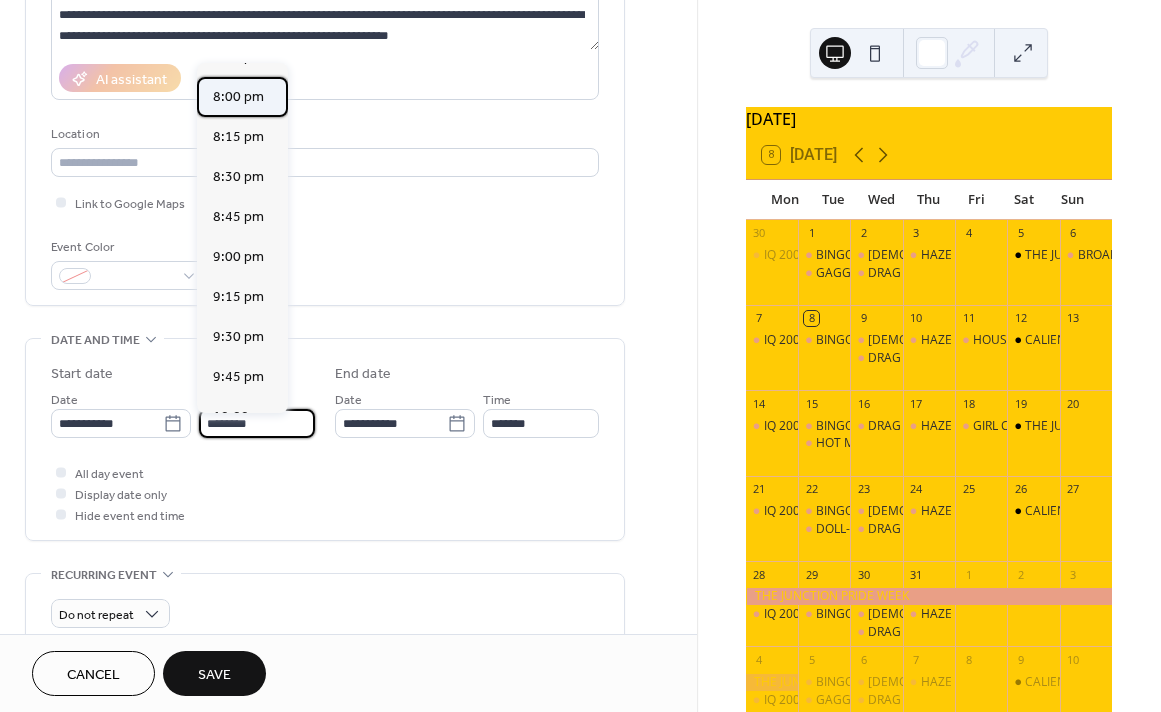 click on "8:00 pm" at bounding box center [238, 97] 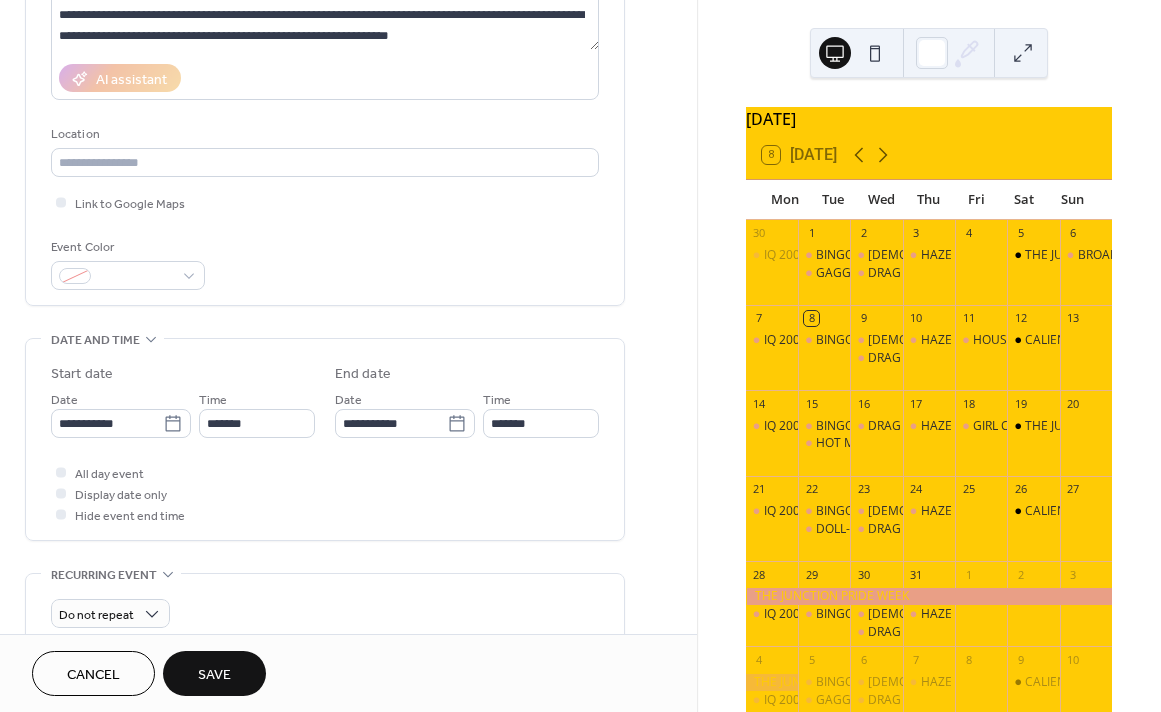 type on "*******" 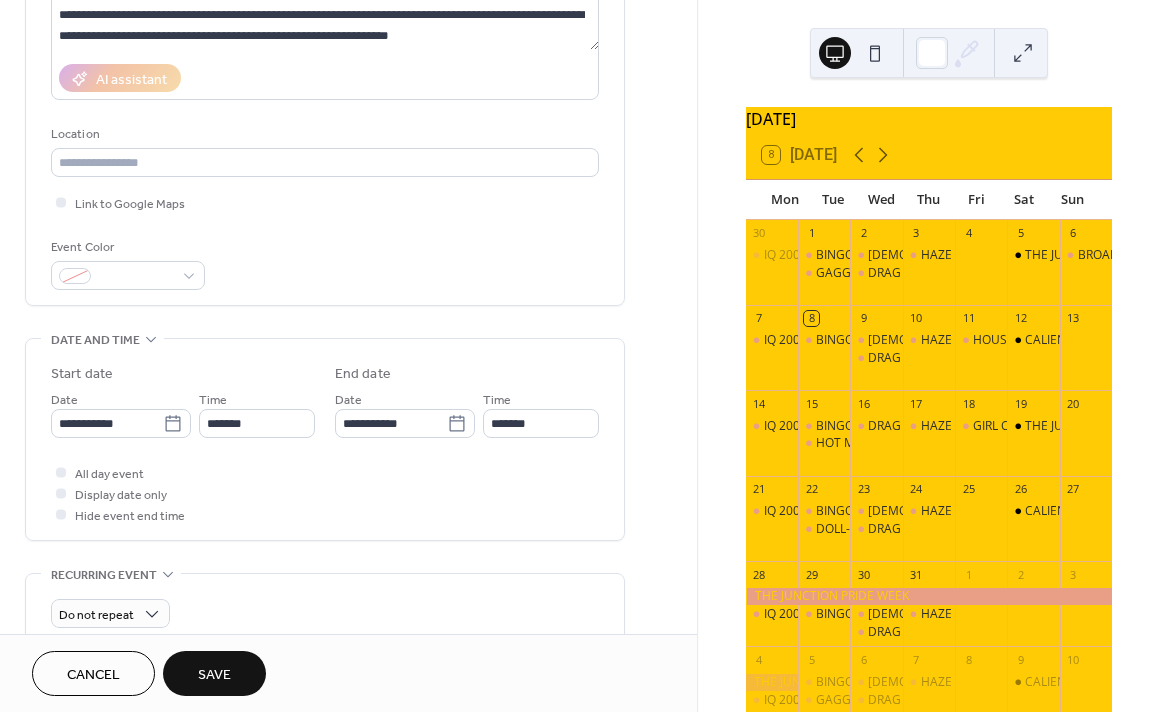 type on "*******" 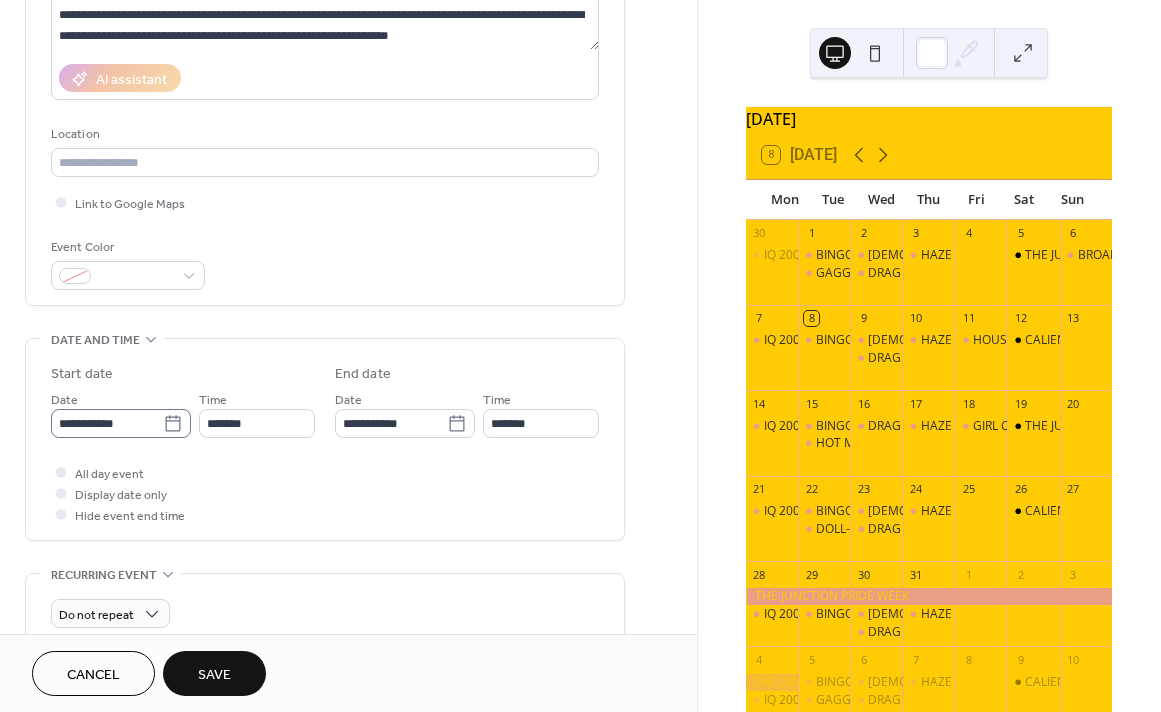 click 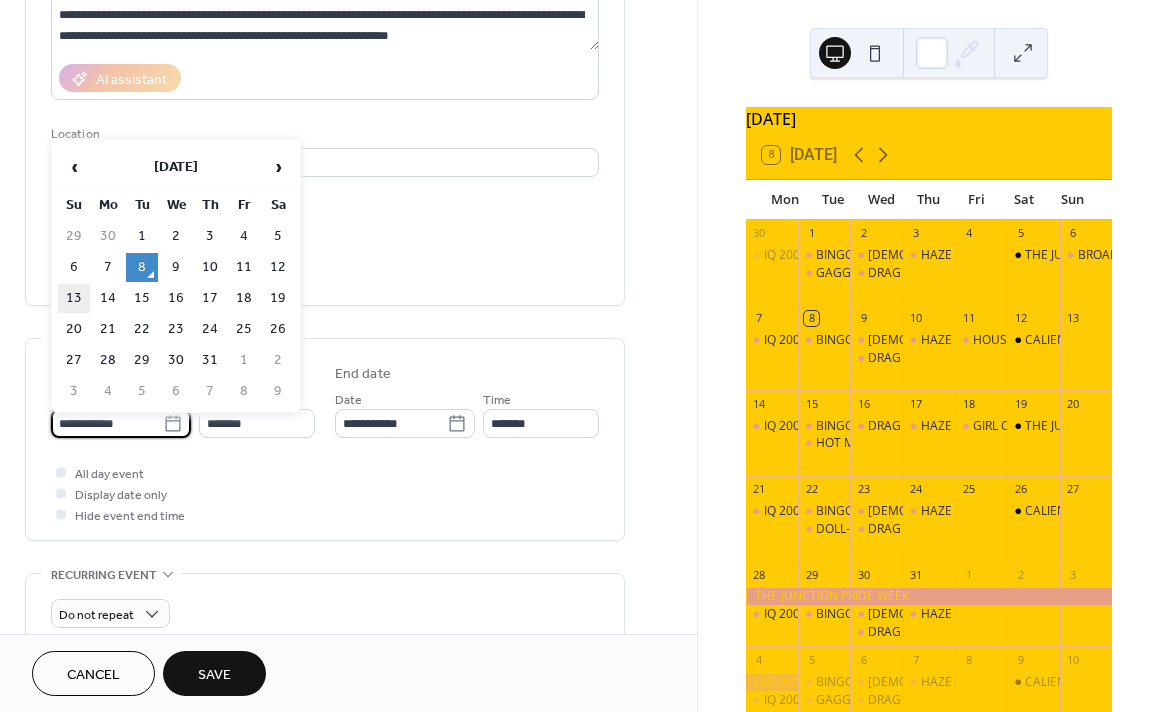click on "13" at bounding box center [74, 298] 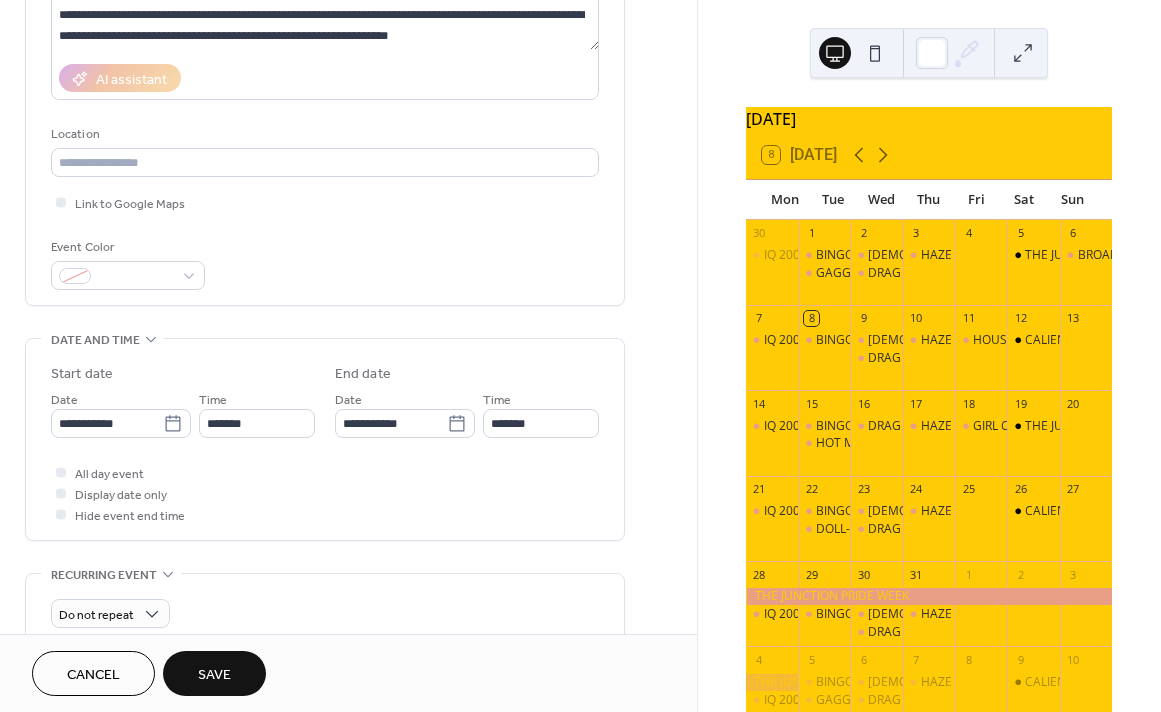 type on "**********" 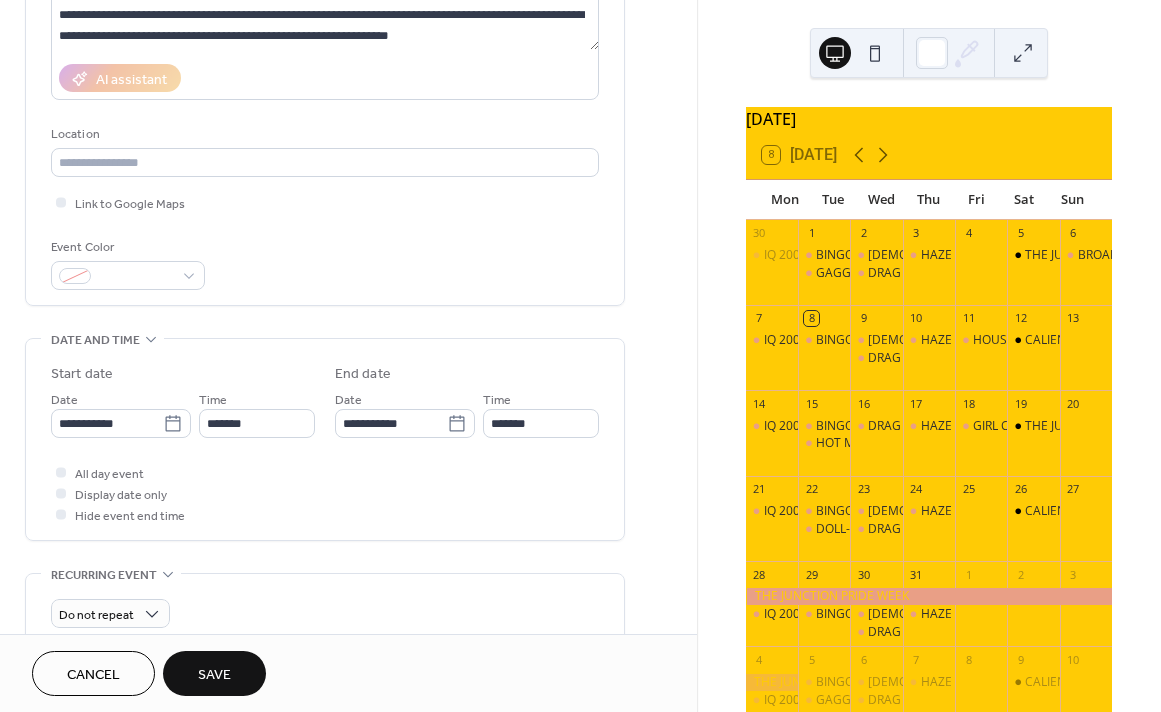 type on "**********" 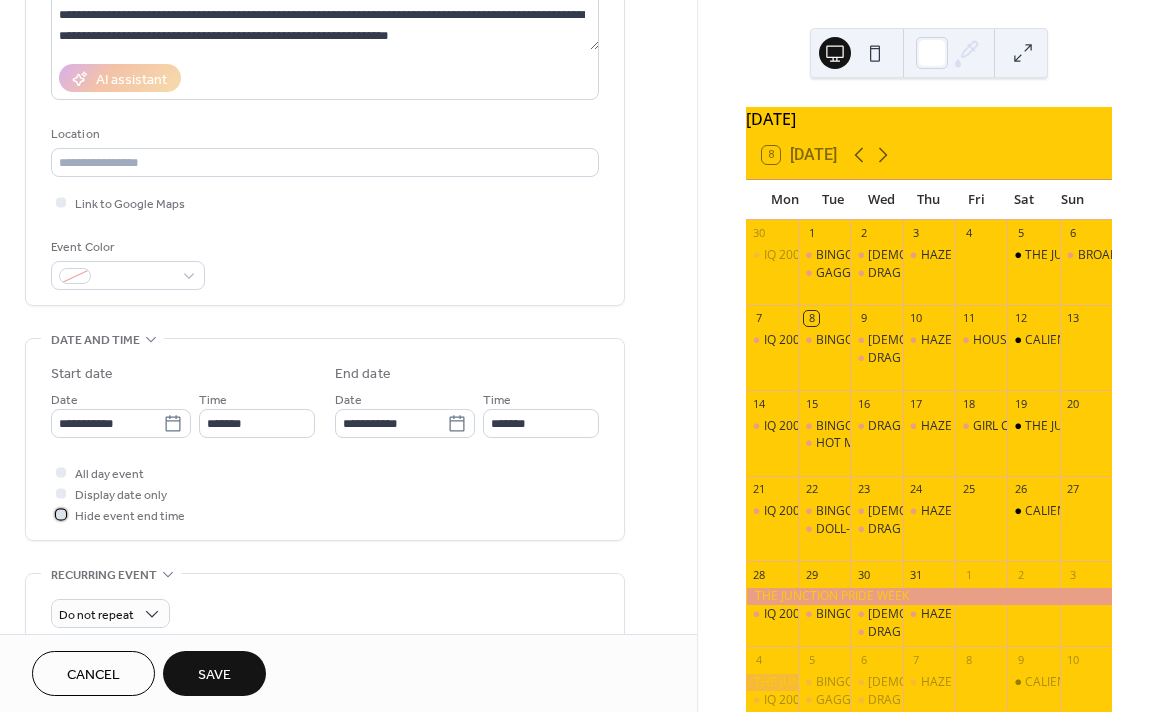 click at bounding box center [61, 514] 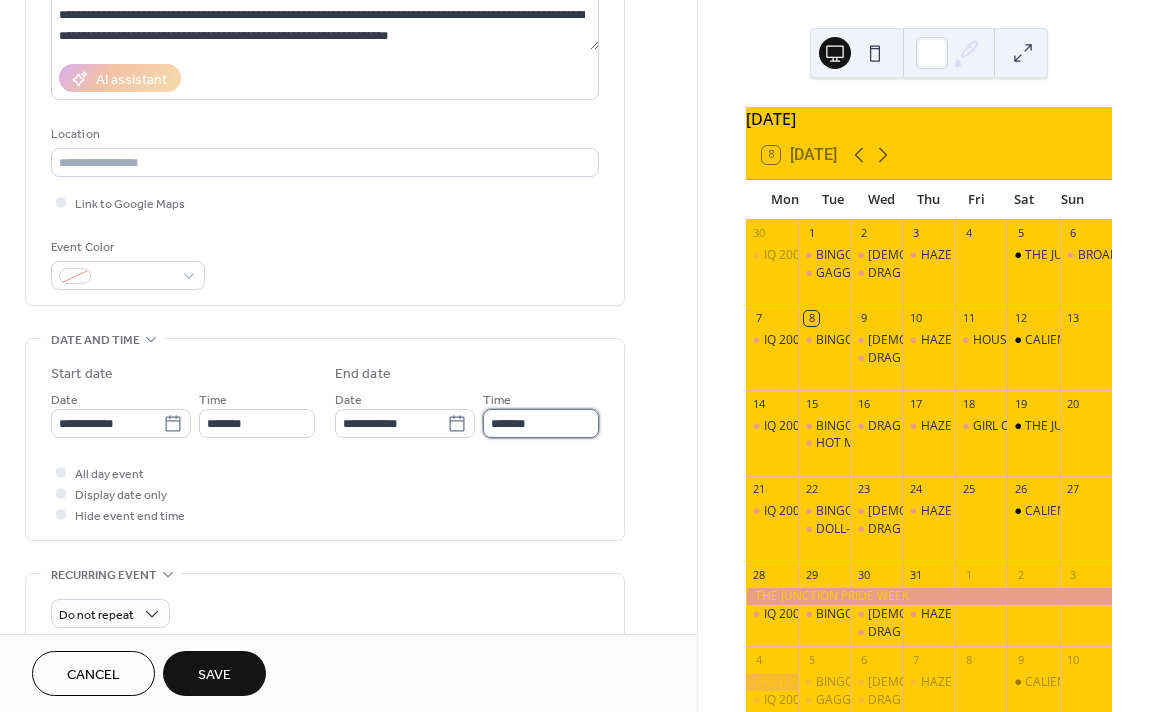 click on "*******" at bounding box center (541, 423) 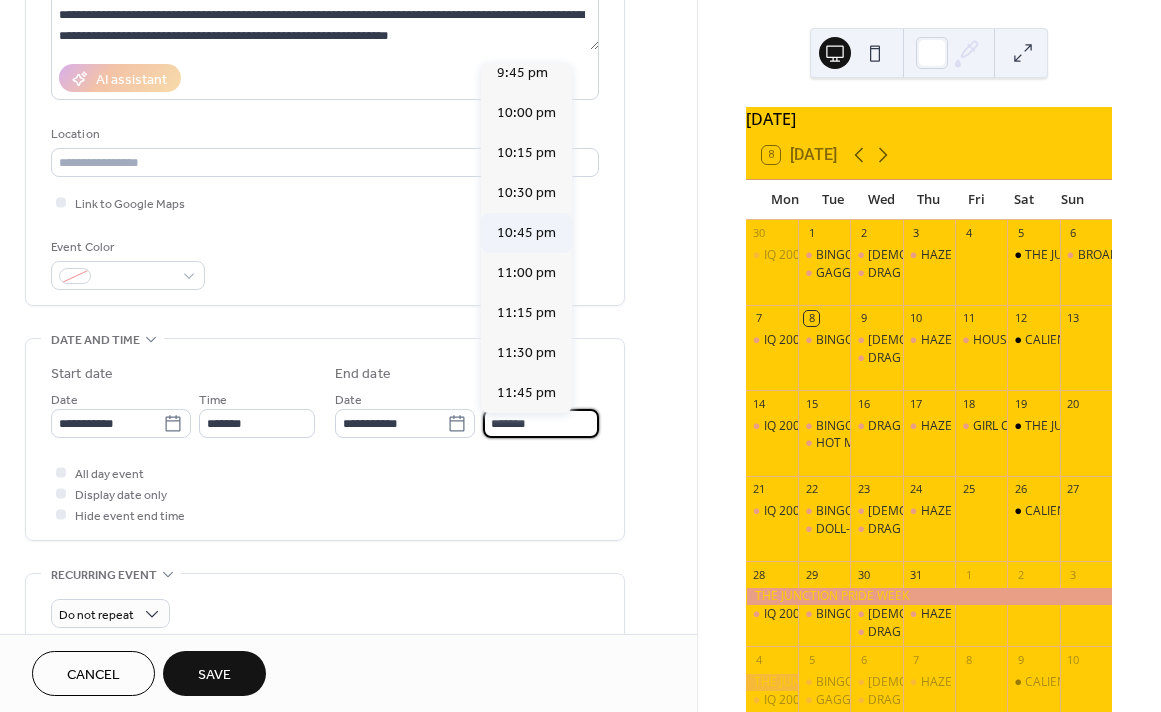 scroll, scrollTop: 250, scrollLeft: 0, axis: vertical 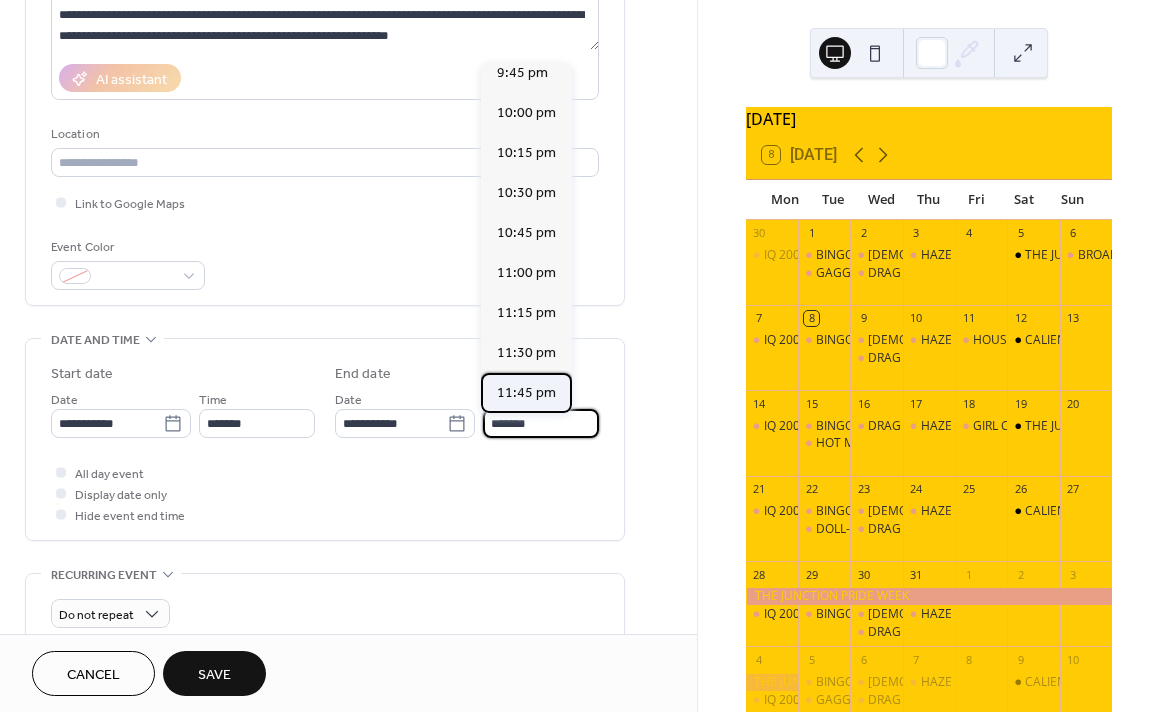 click on "11:45 pm" at bounding box center (526, 393) 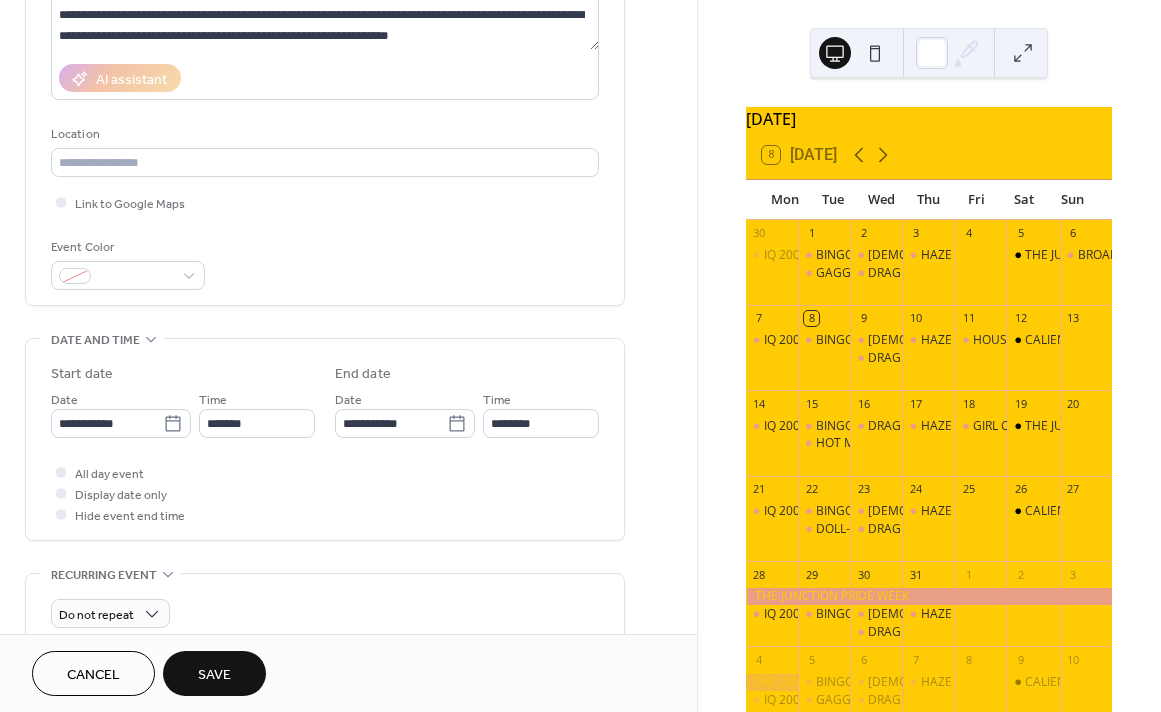 click on "All day event Display date only Hide event end time" at bounding box center (325, 493) 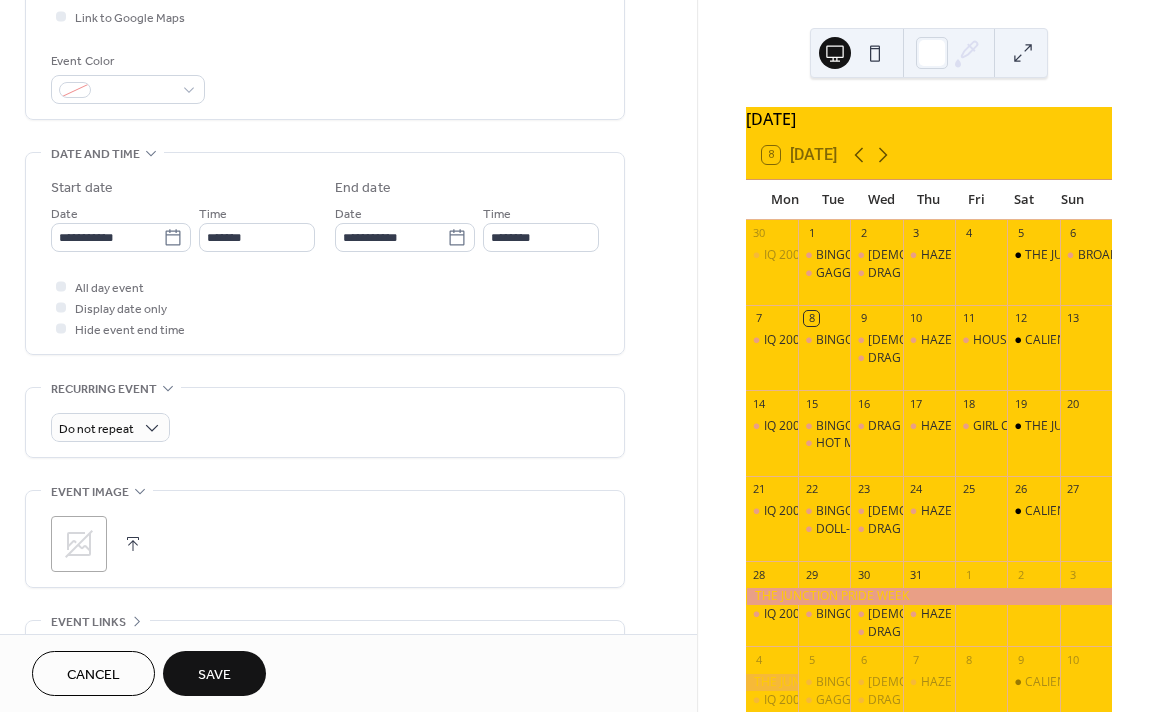 scroll, scrollTop: 675, scrollLeft: 0, axis: vertical 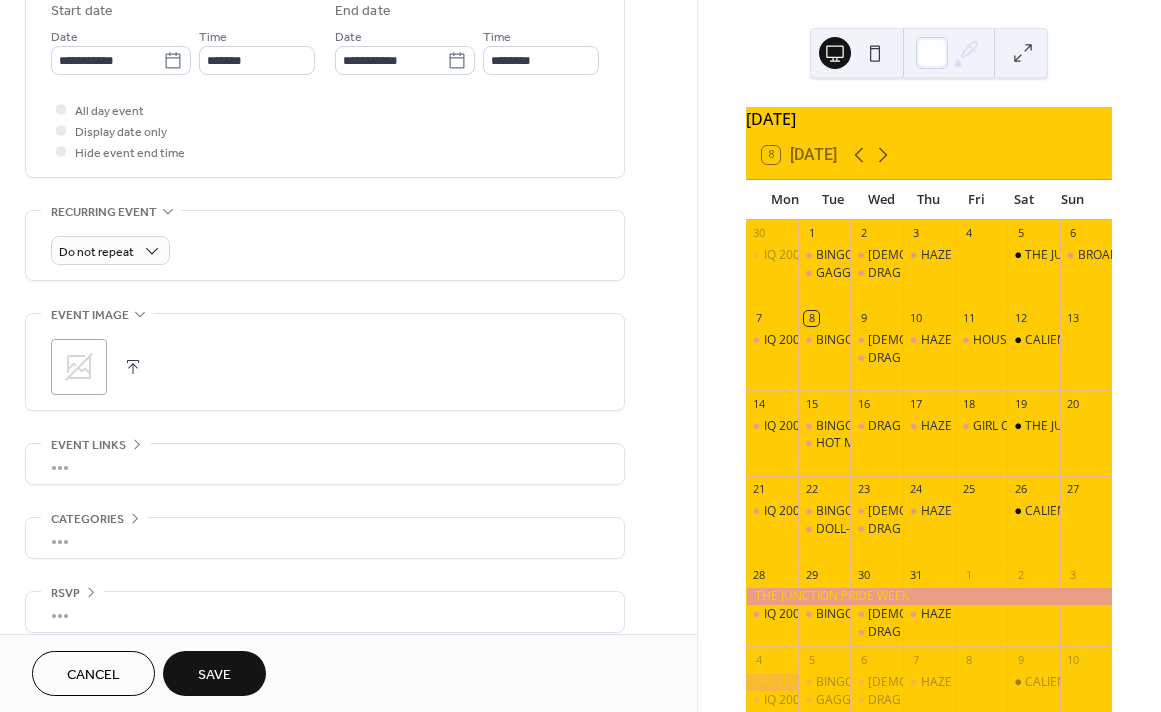 click 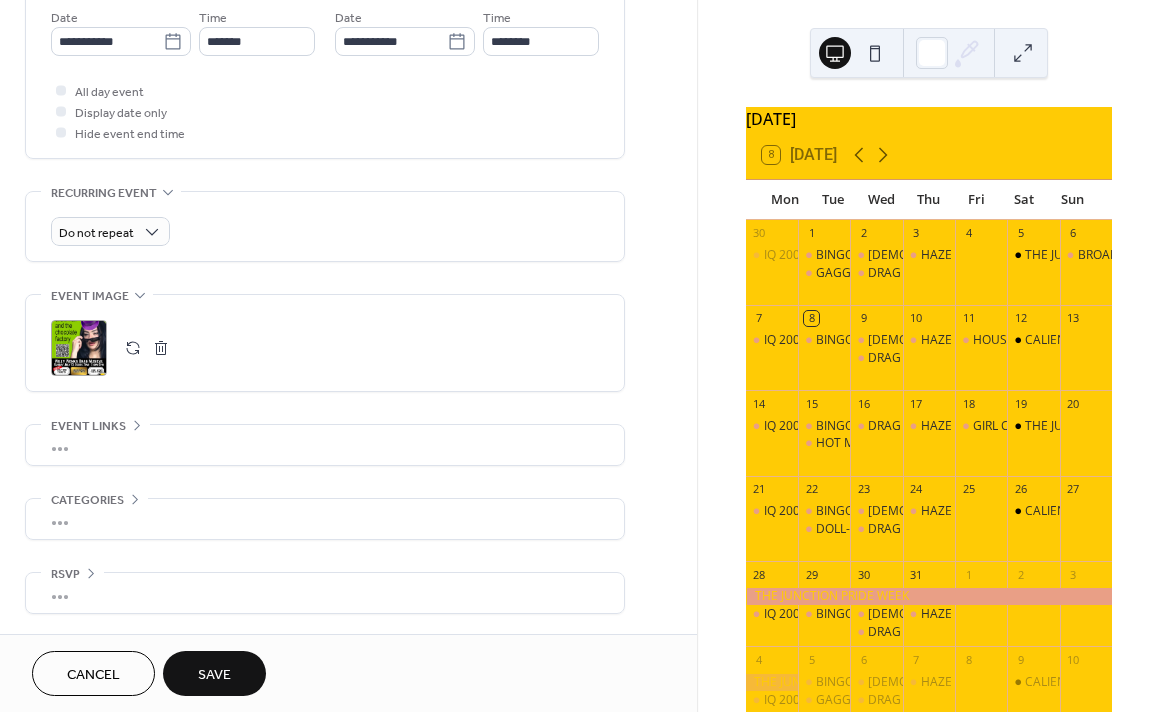 scroll, scrollTop: 700, scrollLeft: 0, axis: vertical 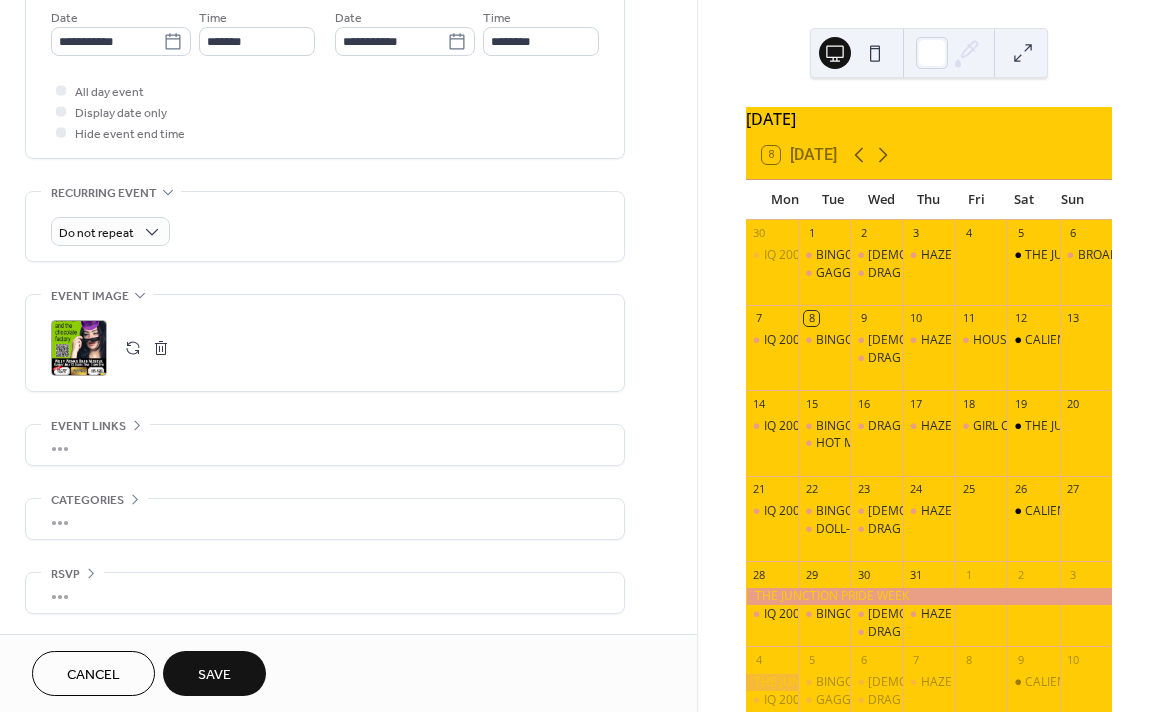 click on "•••" at bounding box center (325, 445) 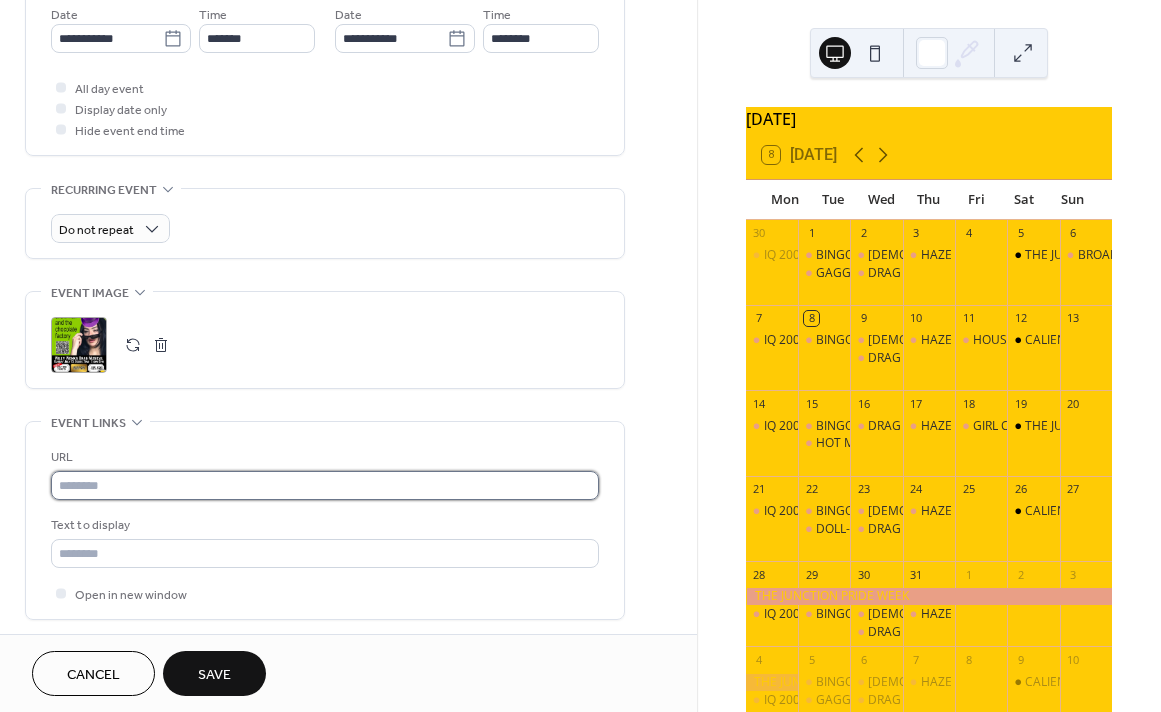 click at bounding box center (325, 485) 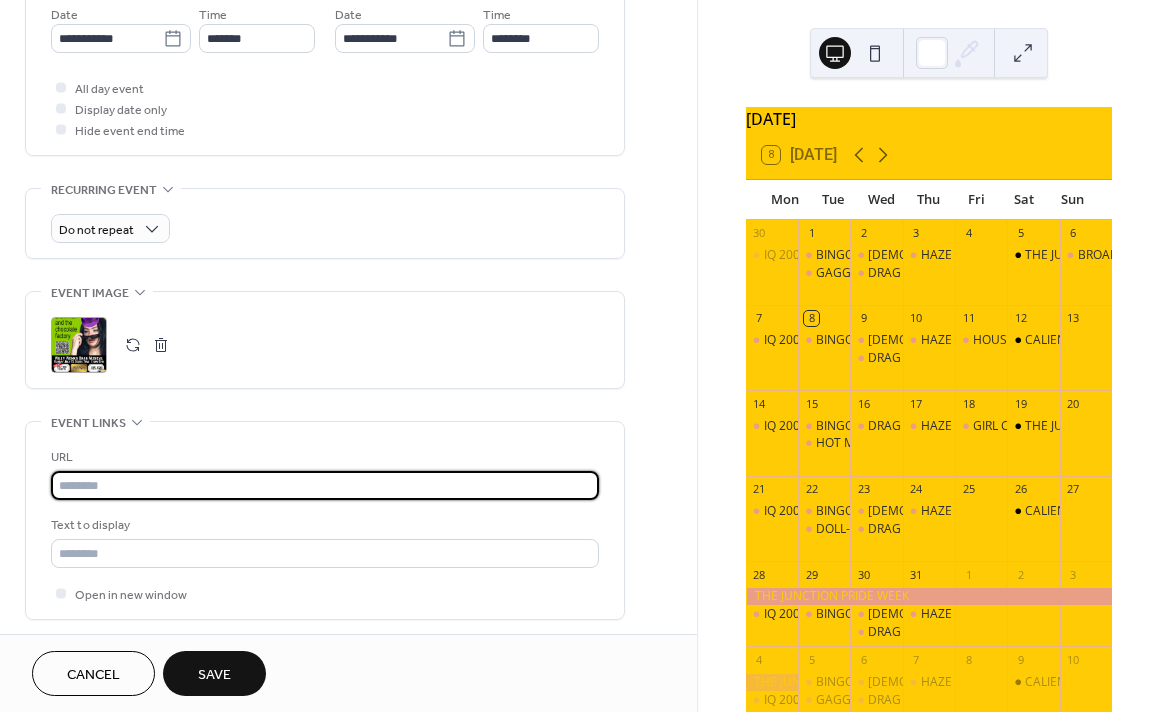 paste on "**********" 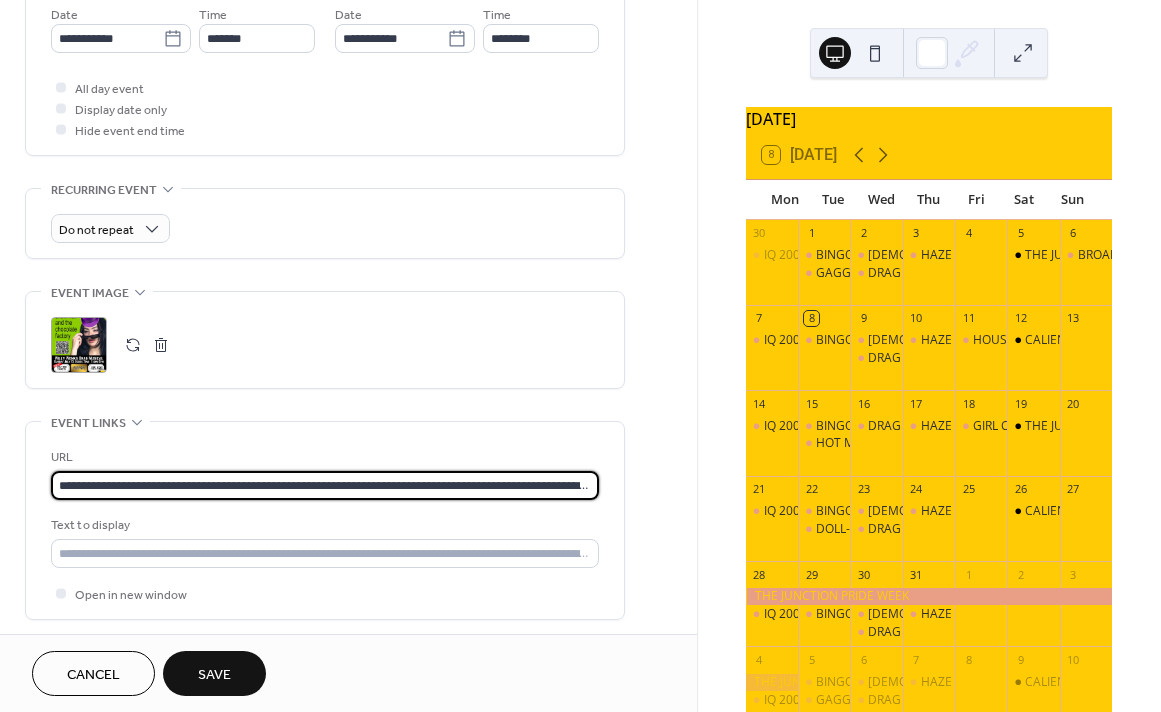 type on "**********" 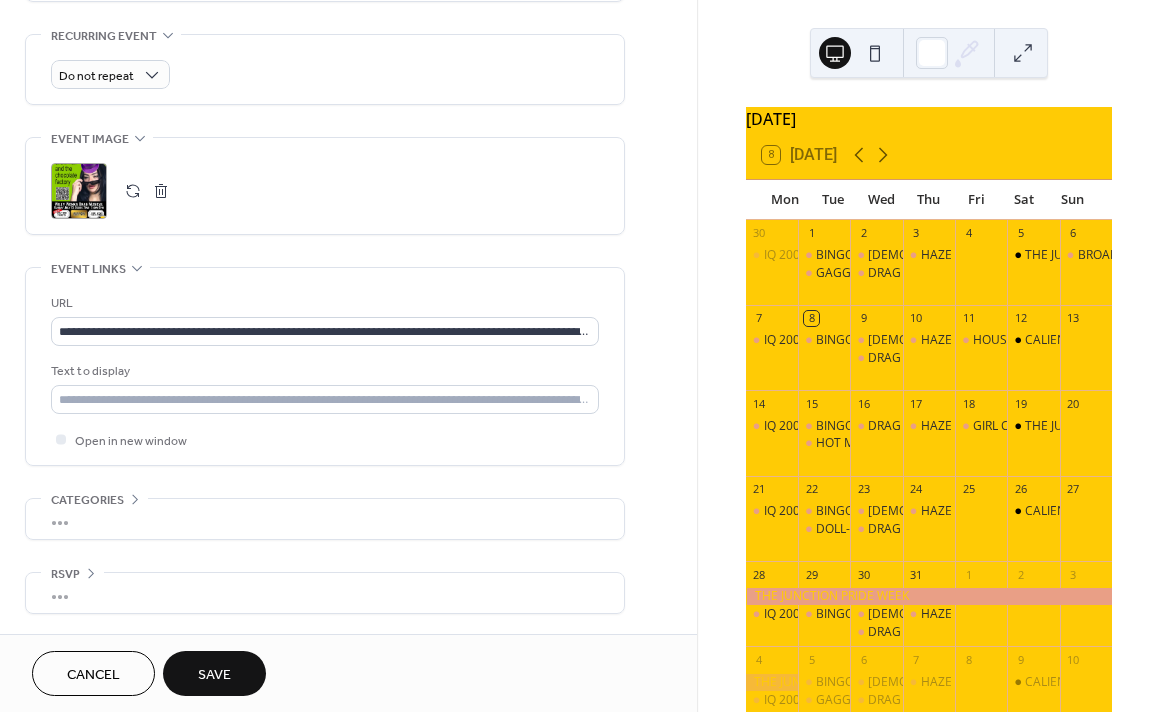 scroll, scrollTop: 861, scrollLeft: 0, axis: vertical 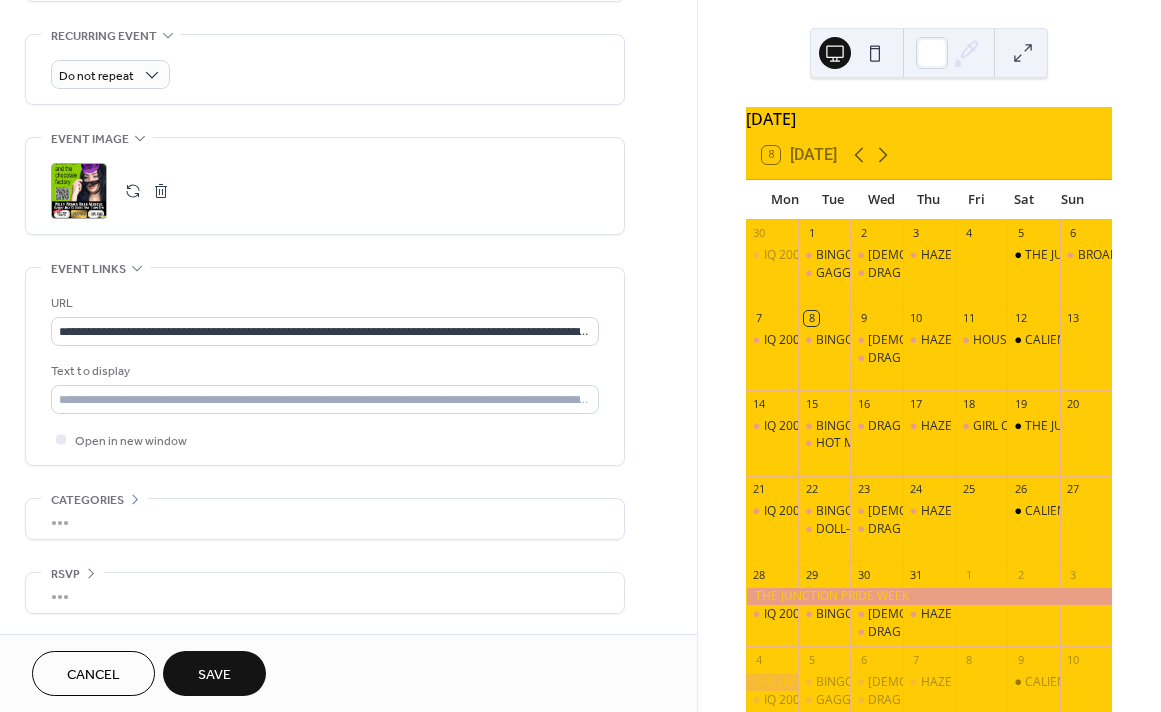 click on "Save" at bounding box center (214, 675) 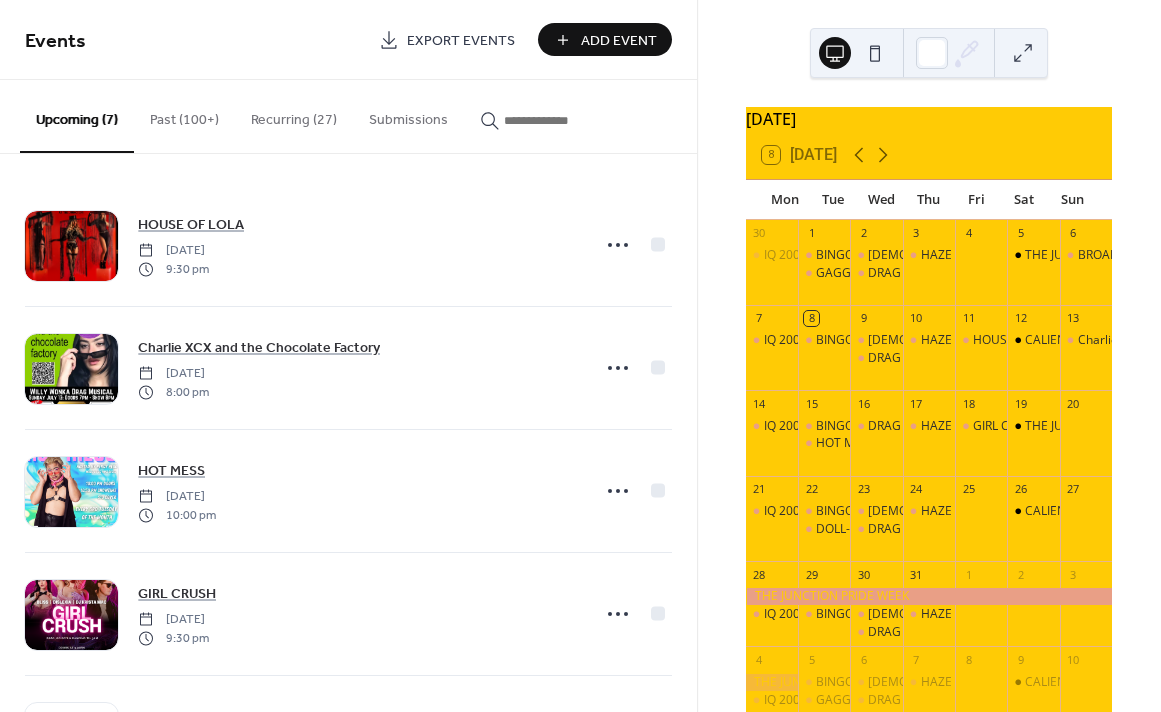 scroll, scrollTop: 0, scrollLeft: 0, axis: both 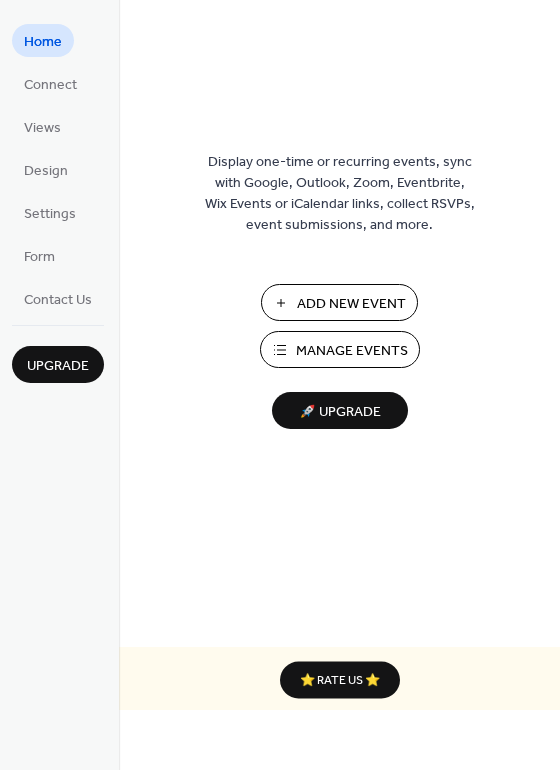 click on "Manage Events" at bounding box center (340, 349) 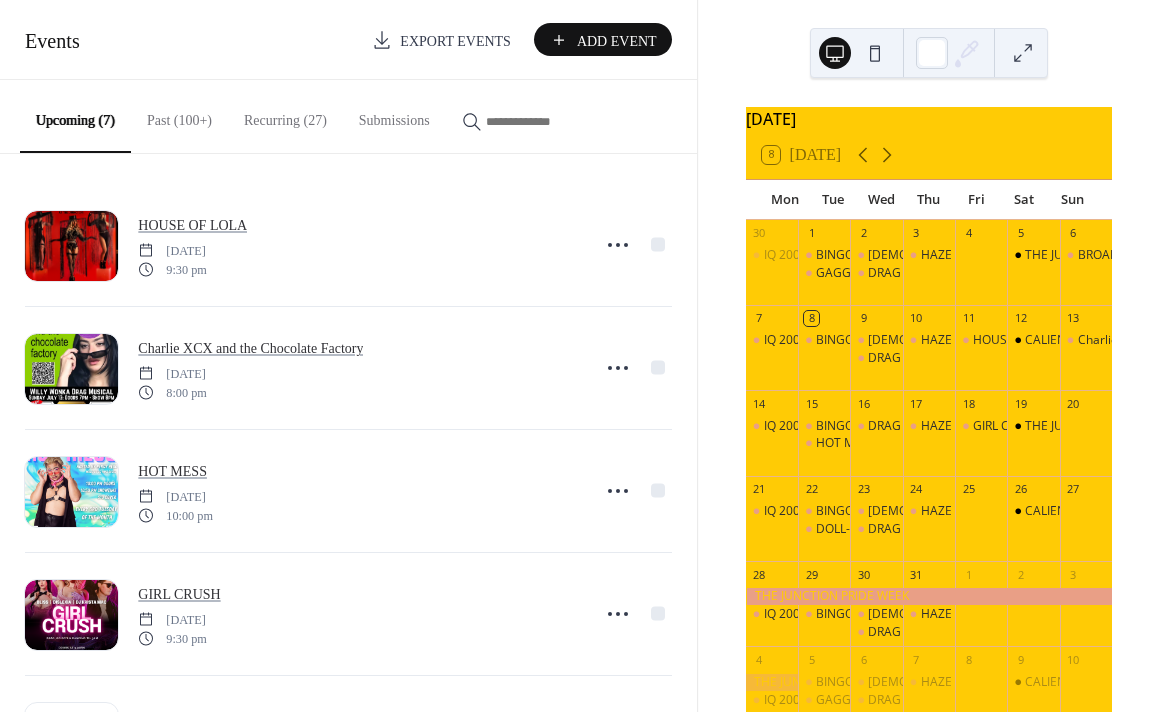 scroll, scrollTop: 0, scrollLeft: 0, axis: both 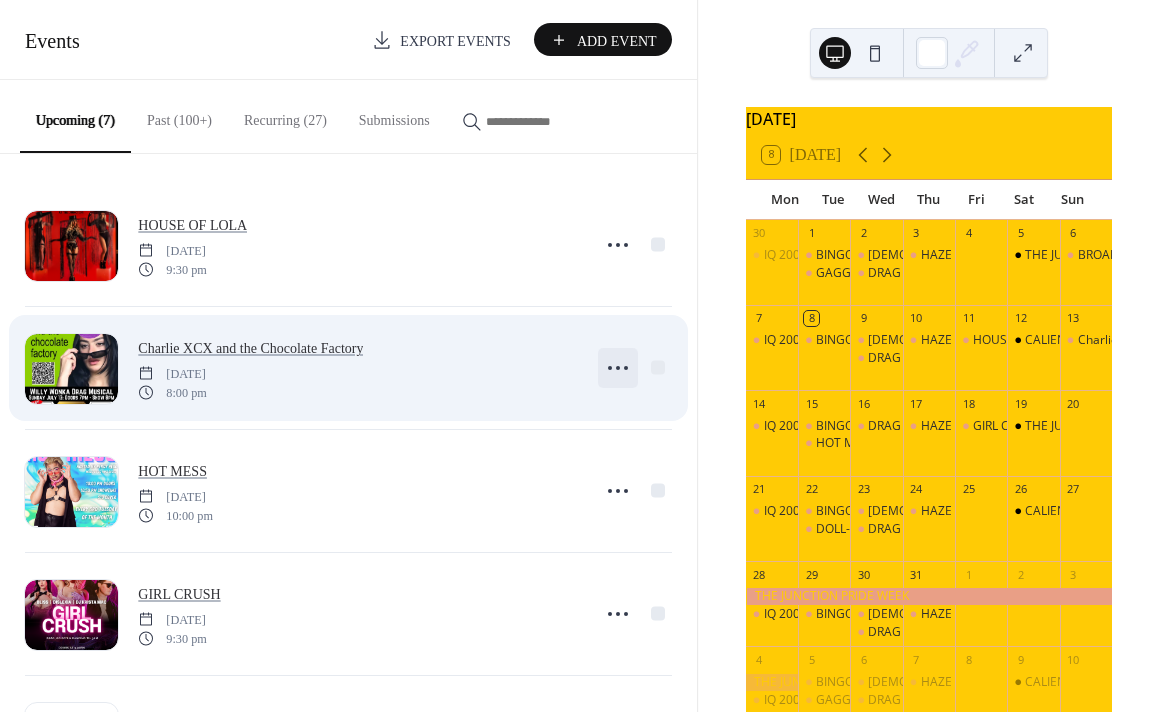 click 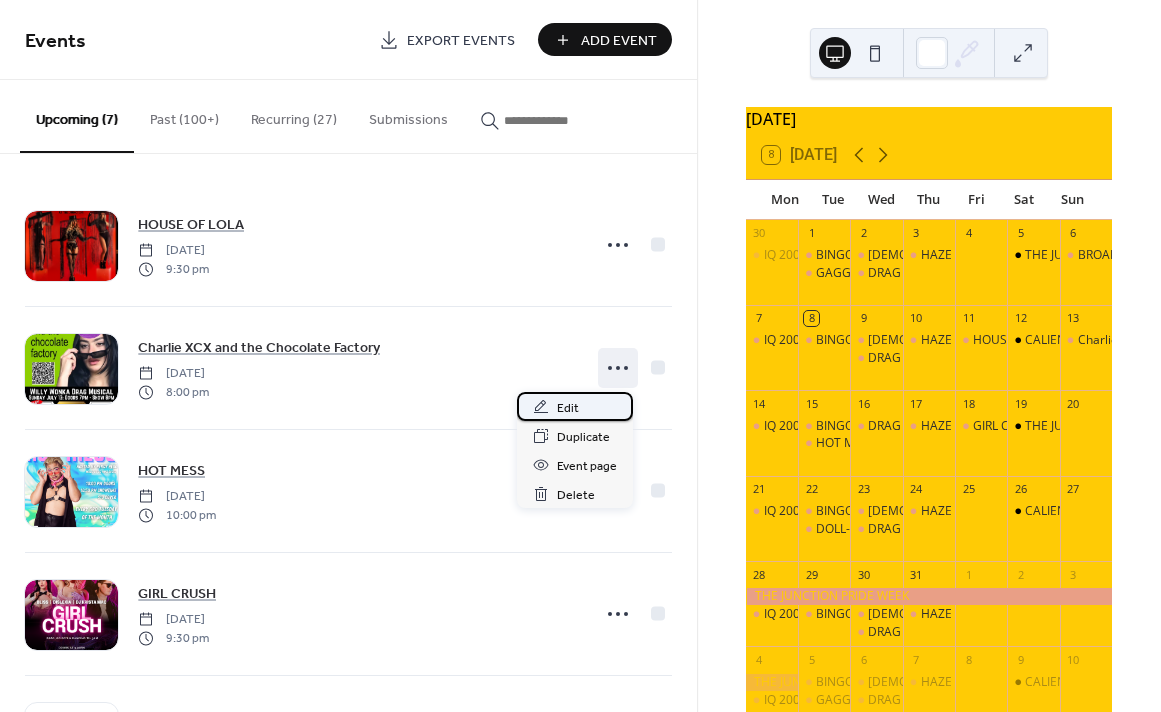 click on "Edit" at bounding box center (568, 408) 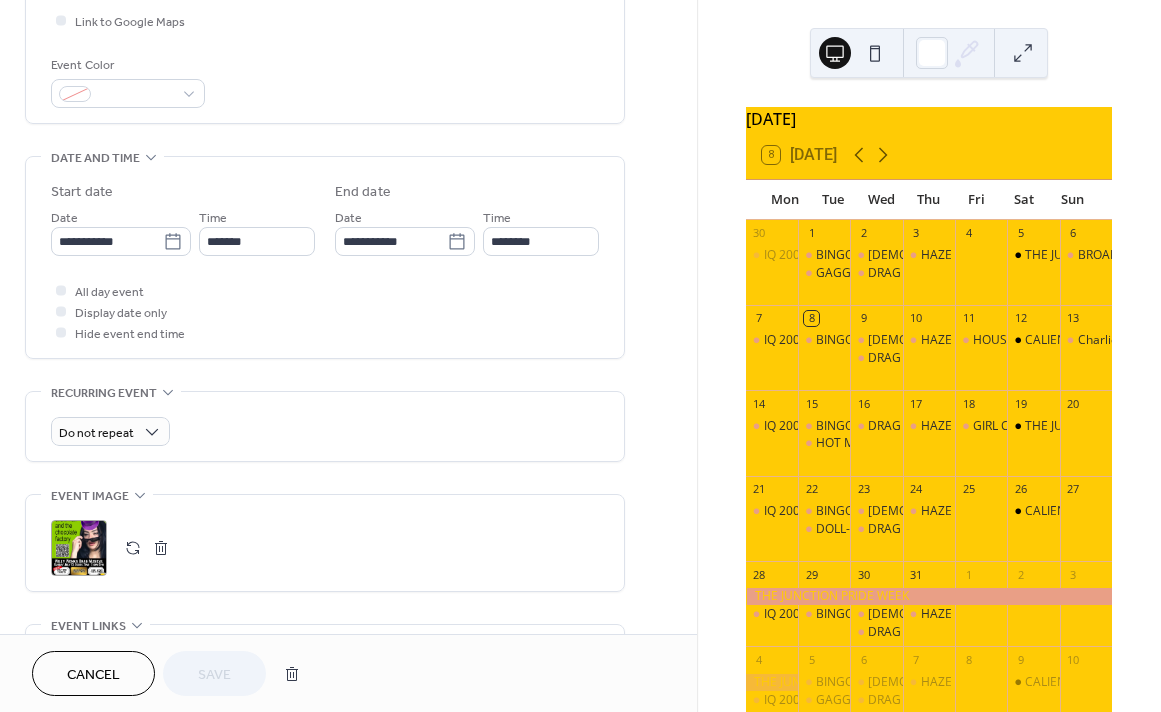 scroll, scrollTop: 529, scrollLeft: 0, axis: vertical 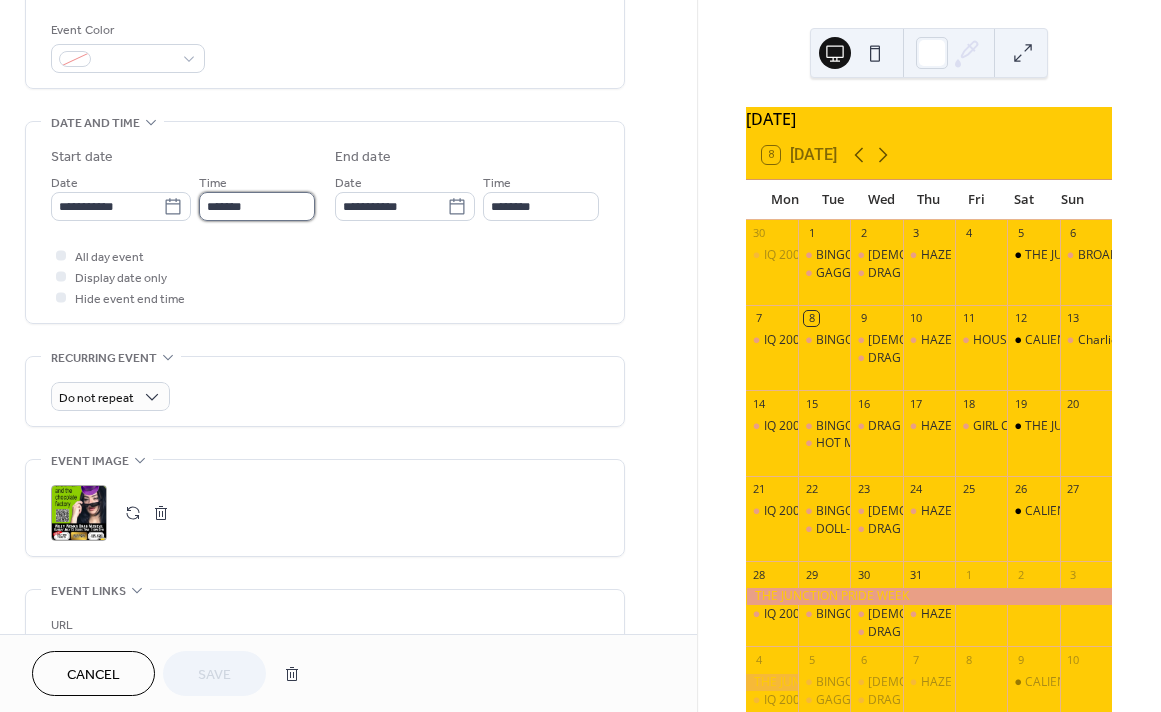 click on "*******" at bounding box center (257, 206) 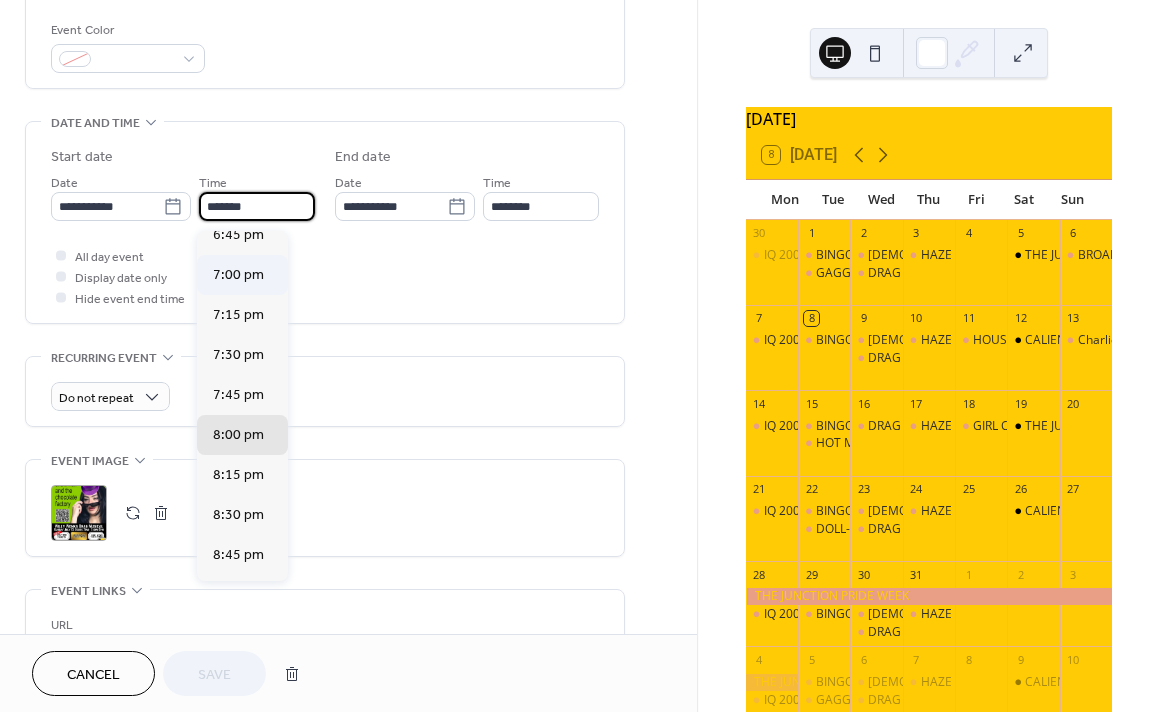 scroll, scrollTop: 3014, scrollLeft: 0, axis: vertical 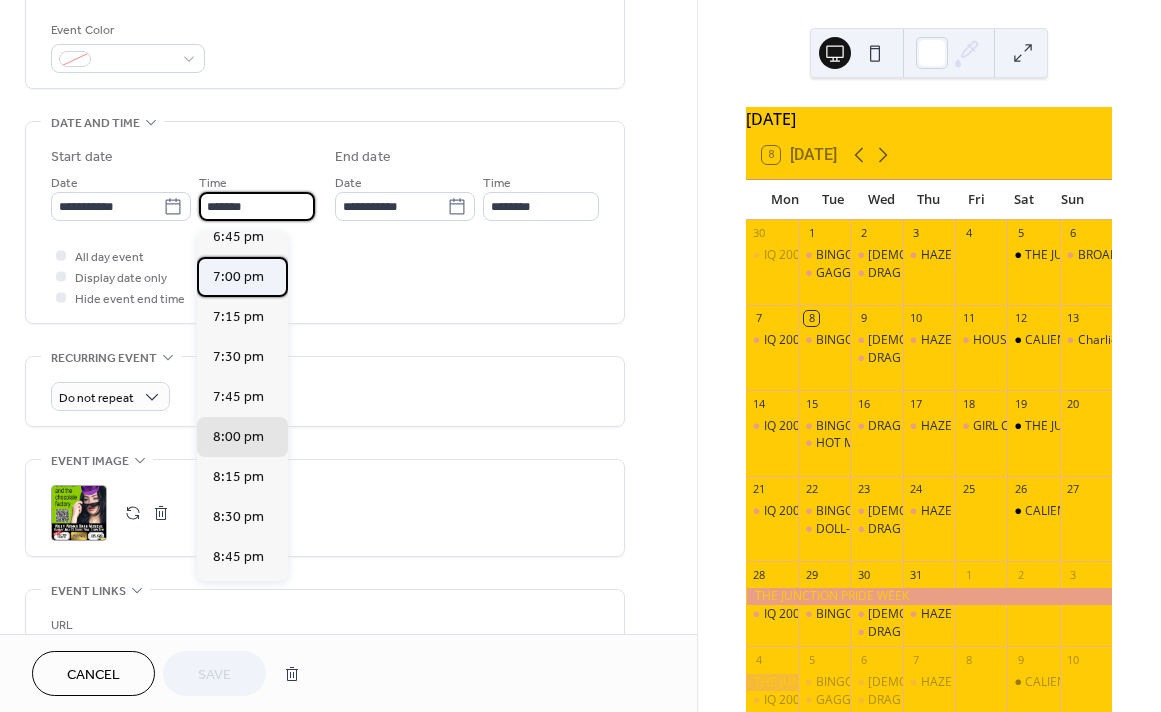 click on "7:00 pm" at bounding box center [238, 277] 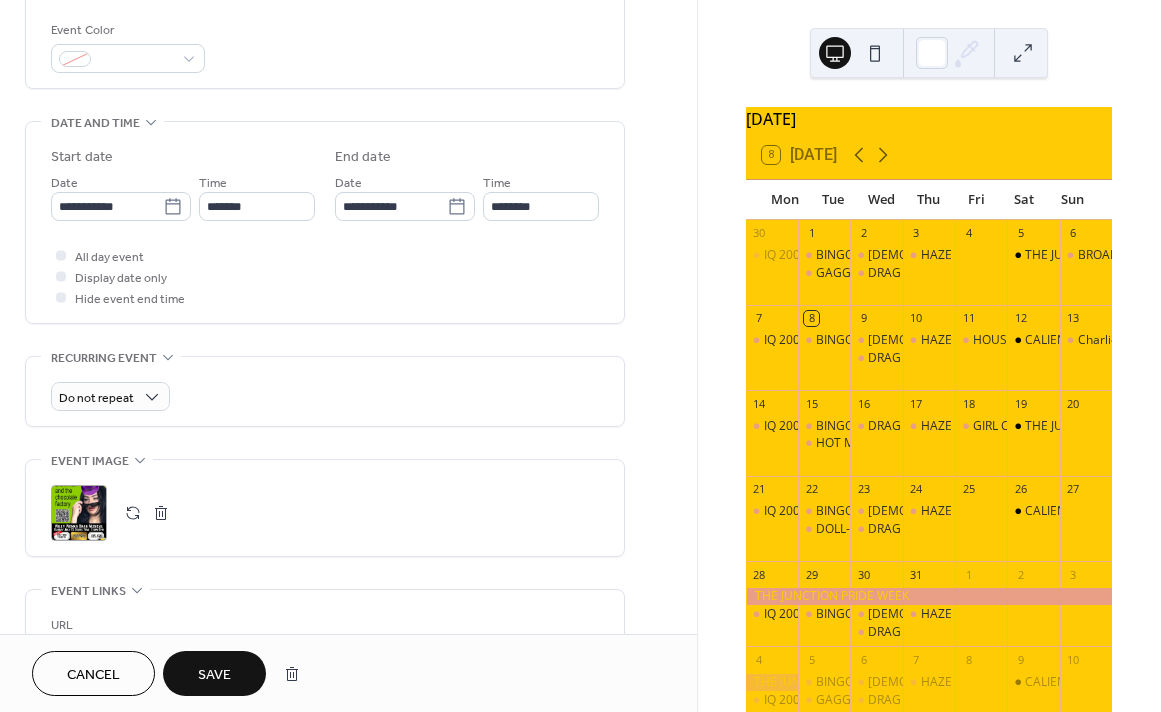 click on "Save" at bounding box center (214, 675) 